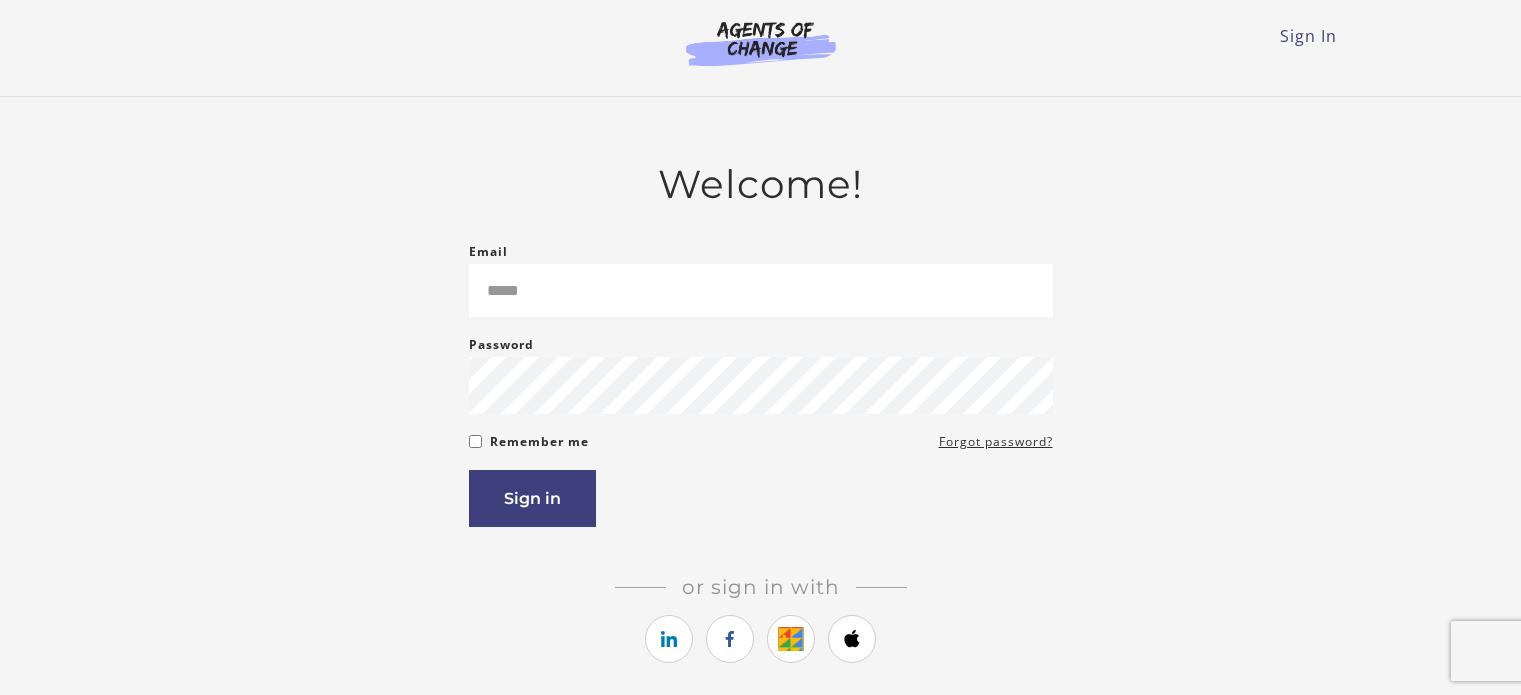 scroll, scrollTop: 0, scrollLeft: 0, axis: both 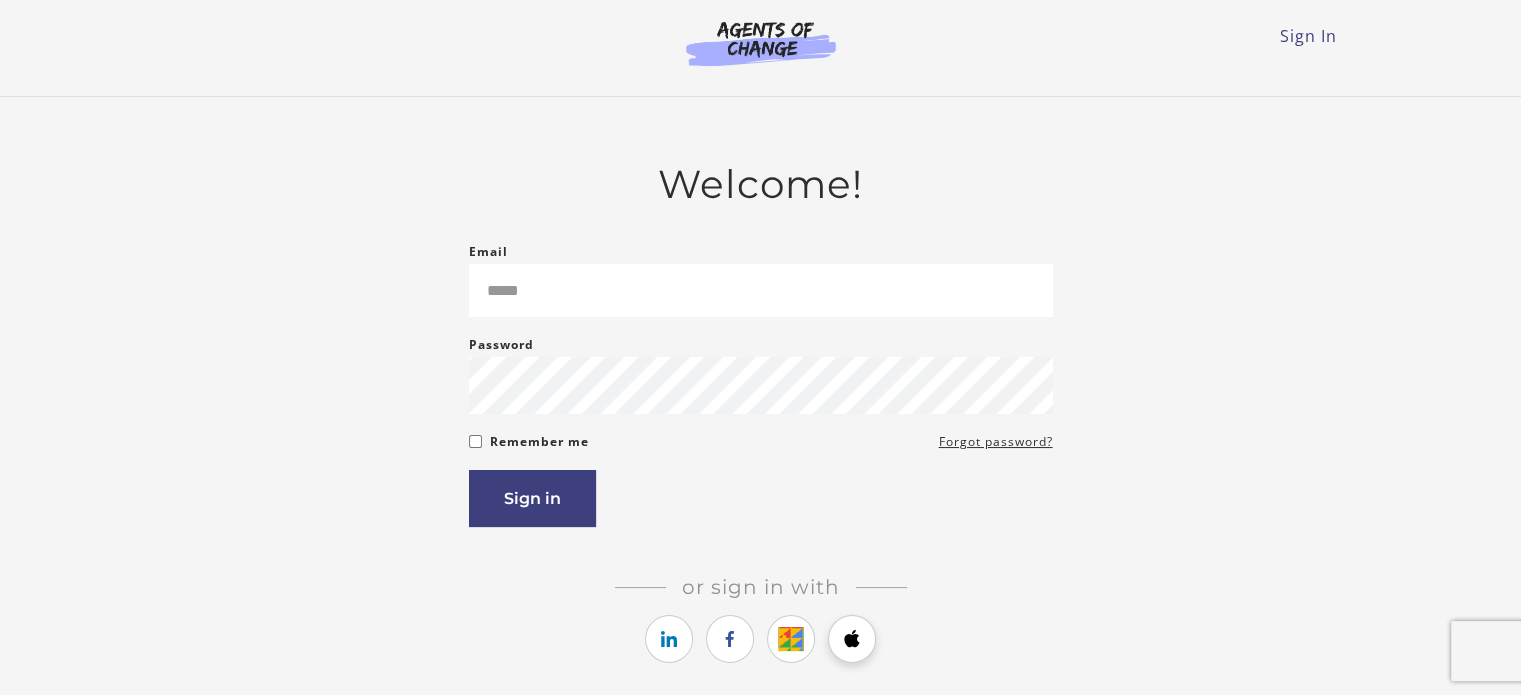 click at bounding box center (852, 639) 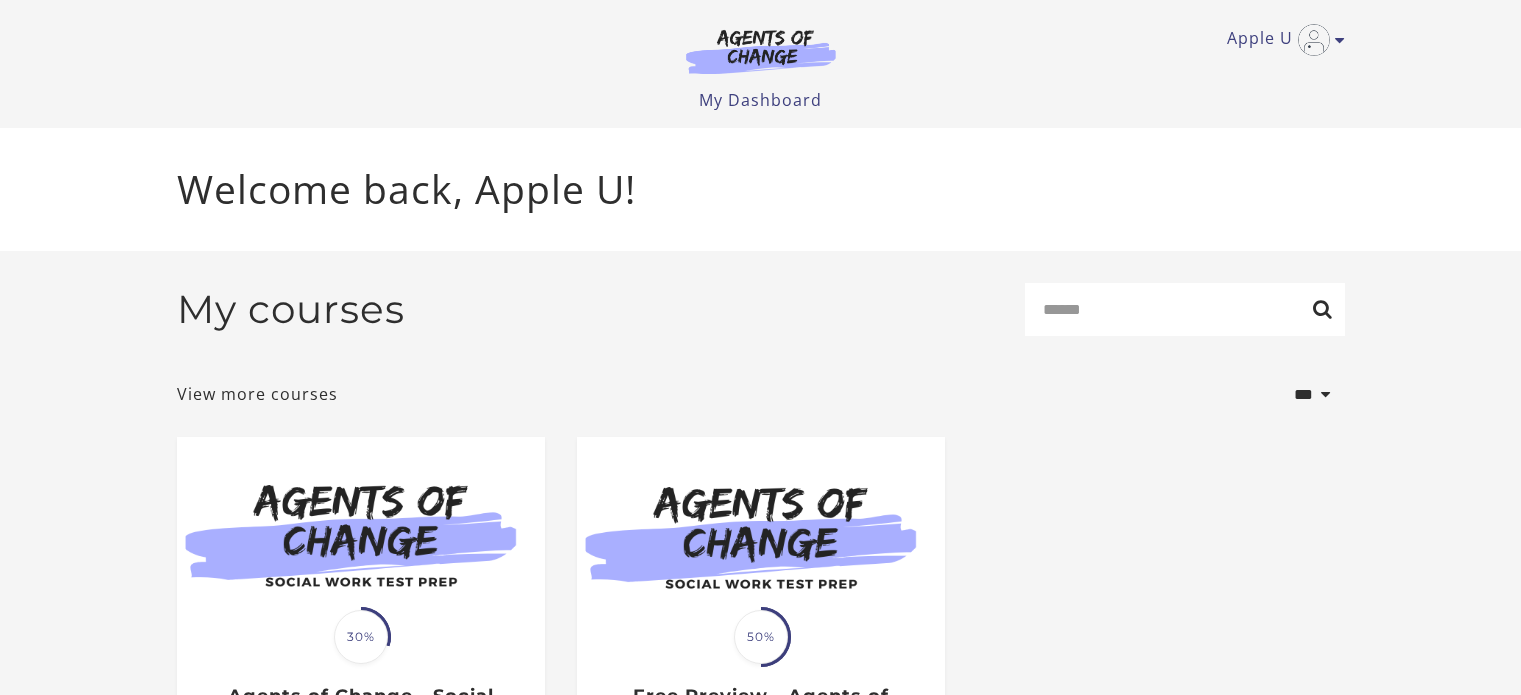 scroll, scrollTop: 0, scrollLeft: 0, axis: both 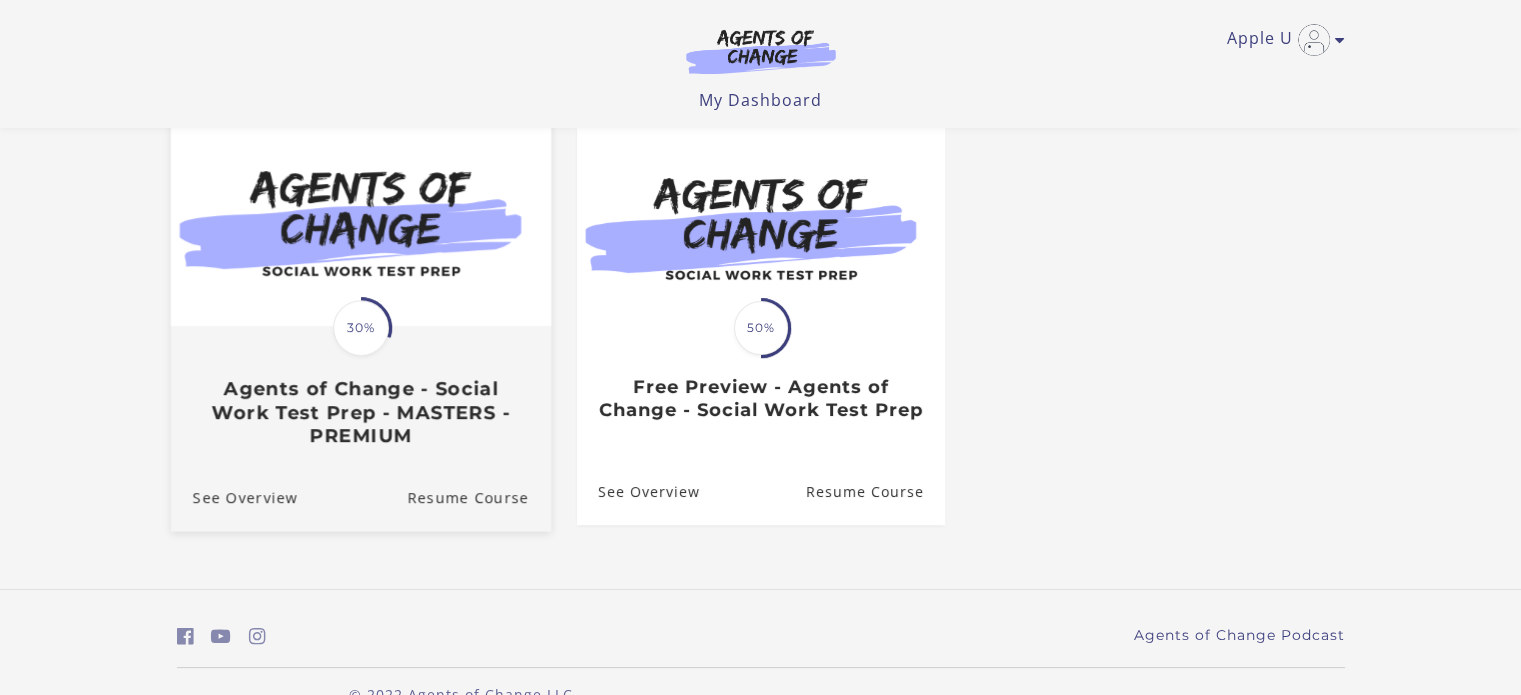 click on "30%" at bounding box center [361, 328] 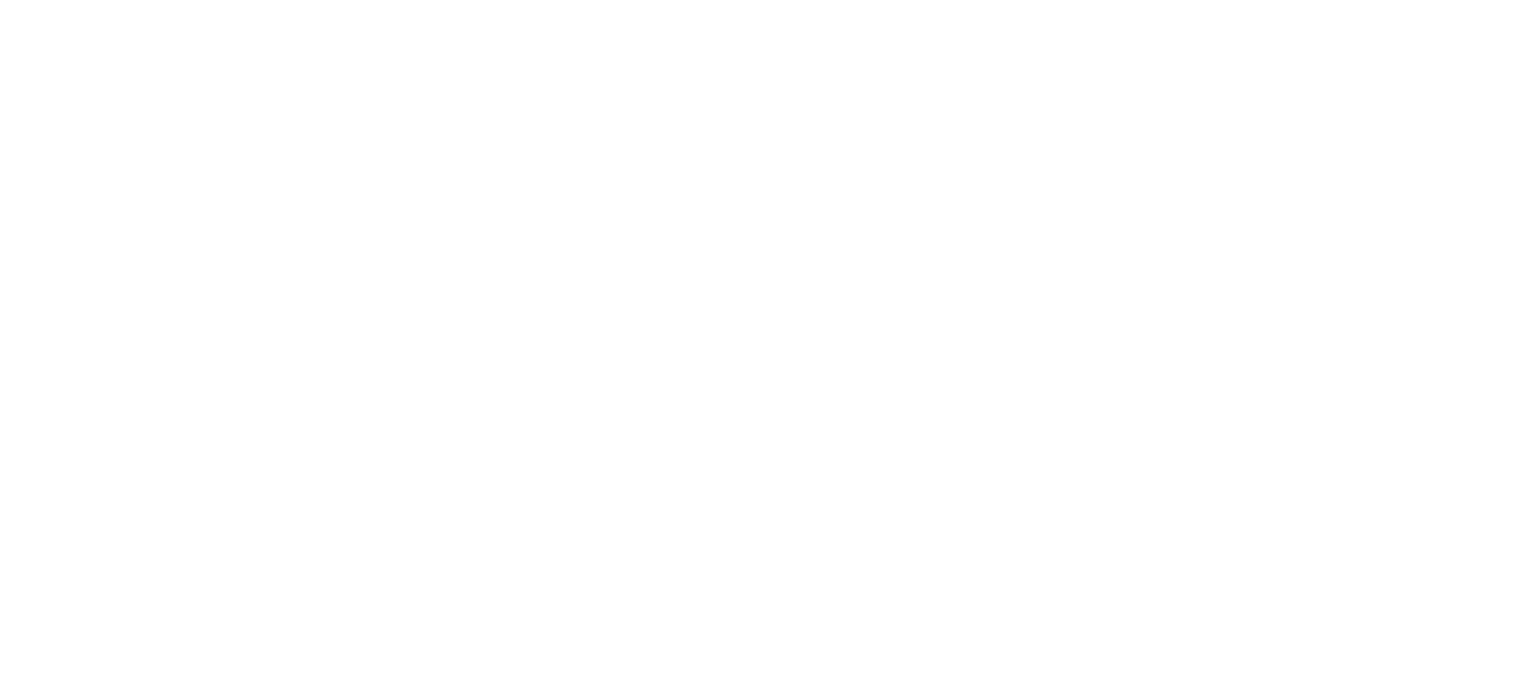 scroll, scrollTop: 0, scrollLeft: 0, axis: both 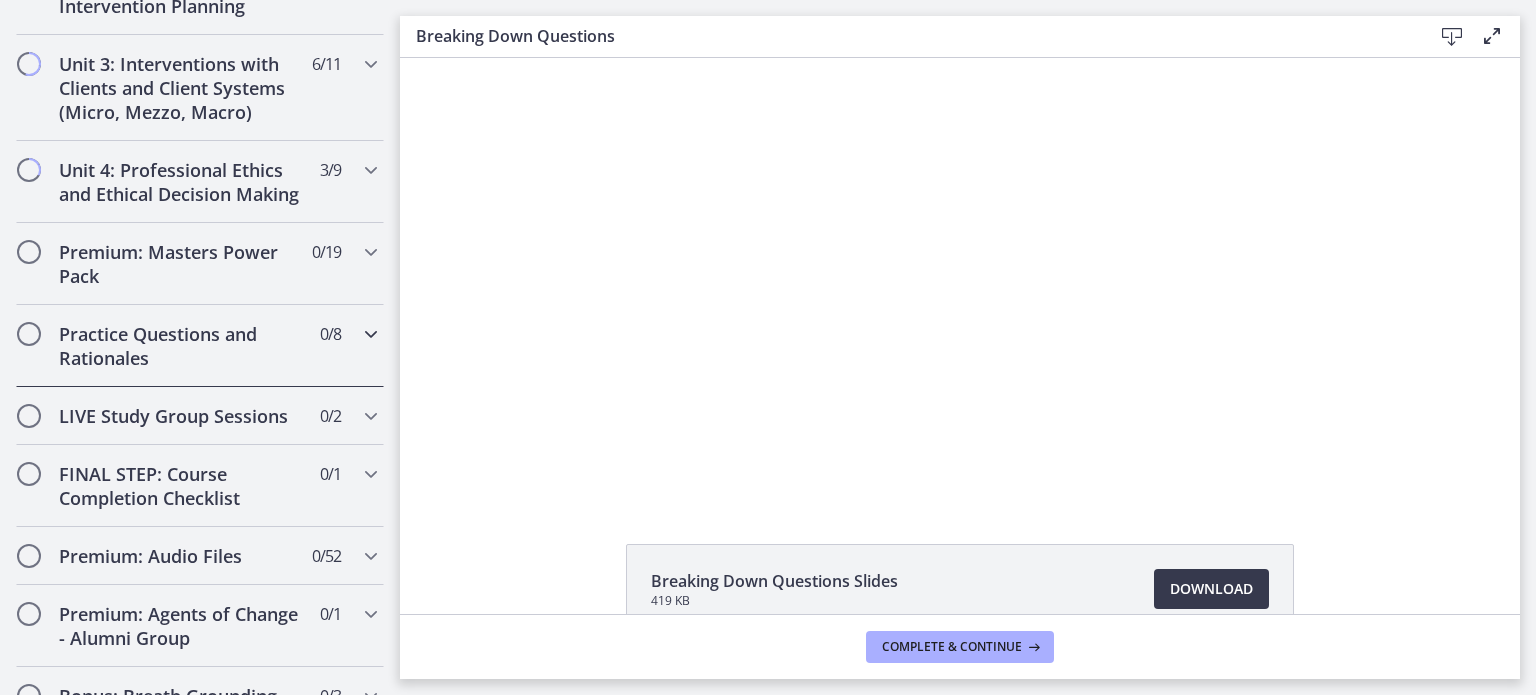 click on "Practice Questions and Rationales
0  /  8
Completed" at bounding box center (200, 346) 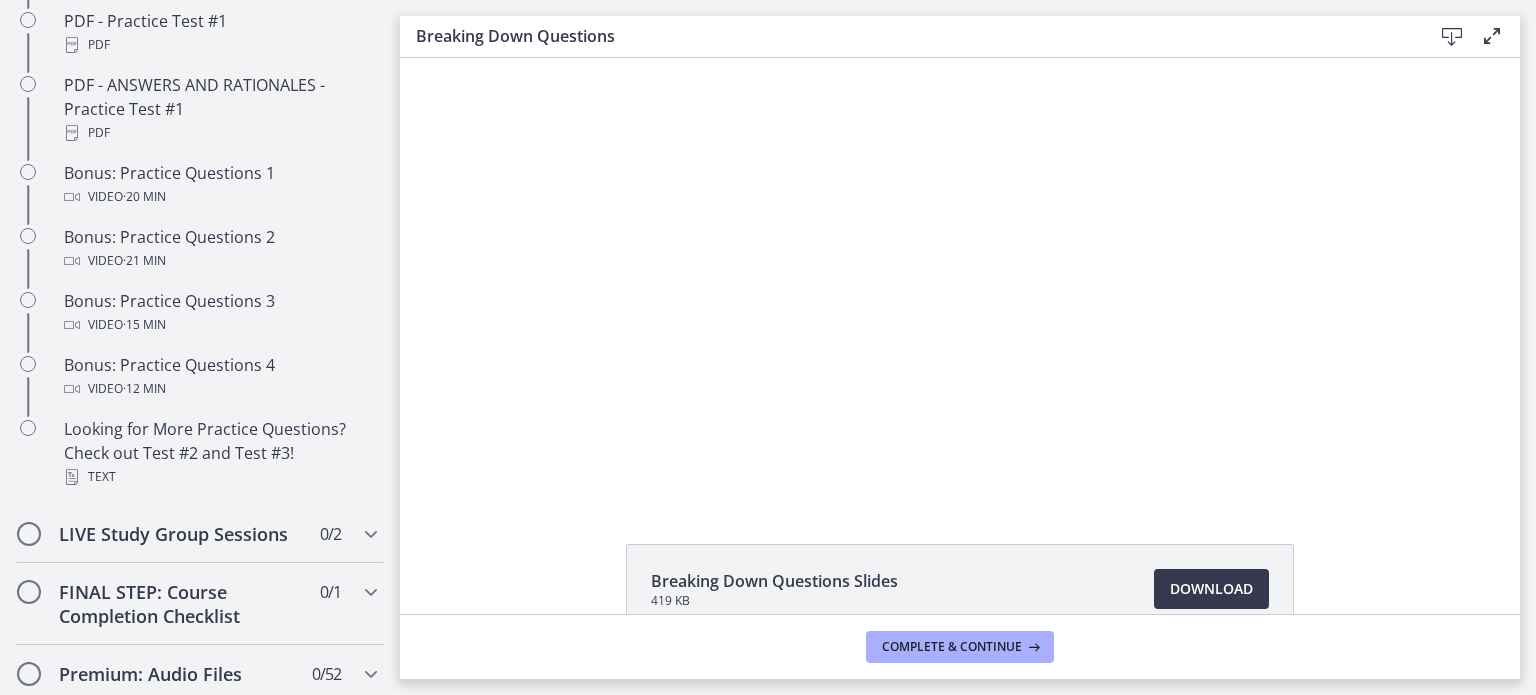 scroll, scrollTop: 1229, scrollLeft: 0, axis: vertical 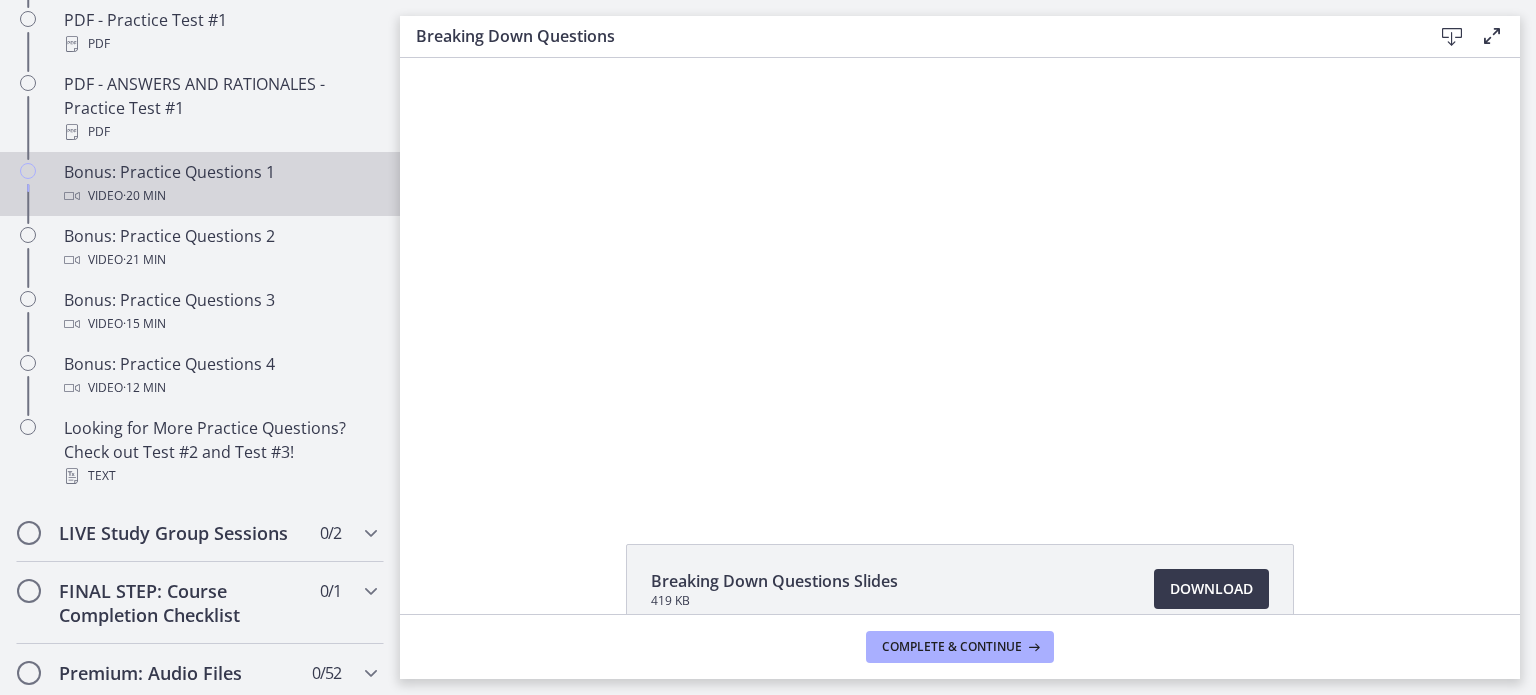 click on "Video
·  20 min" at bounding box center [220, 196] 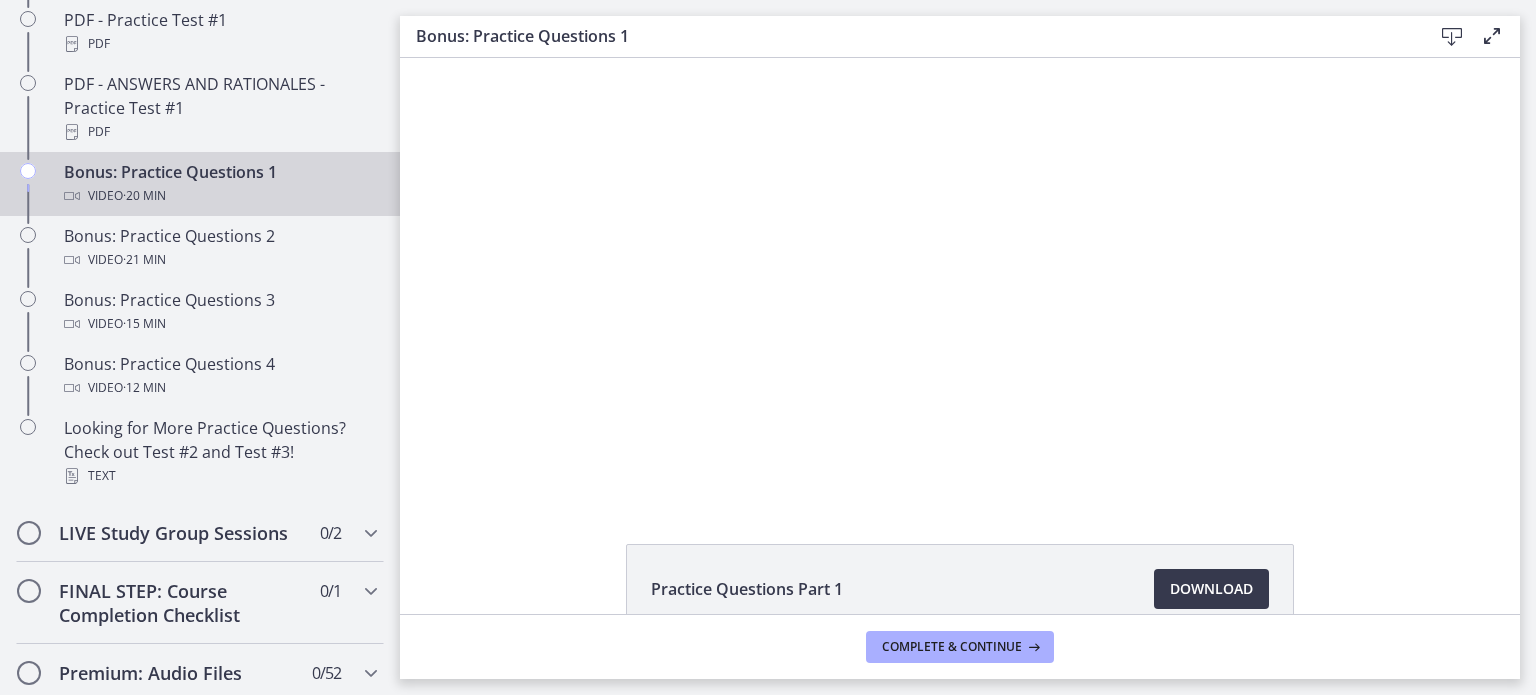 scroll, scrollTop: 0, scrollLeft: 0, axis: both 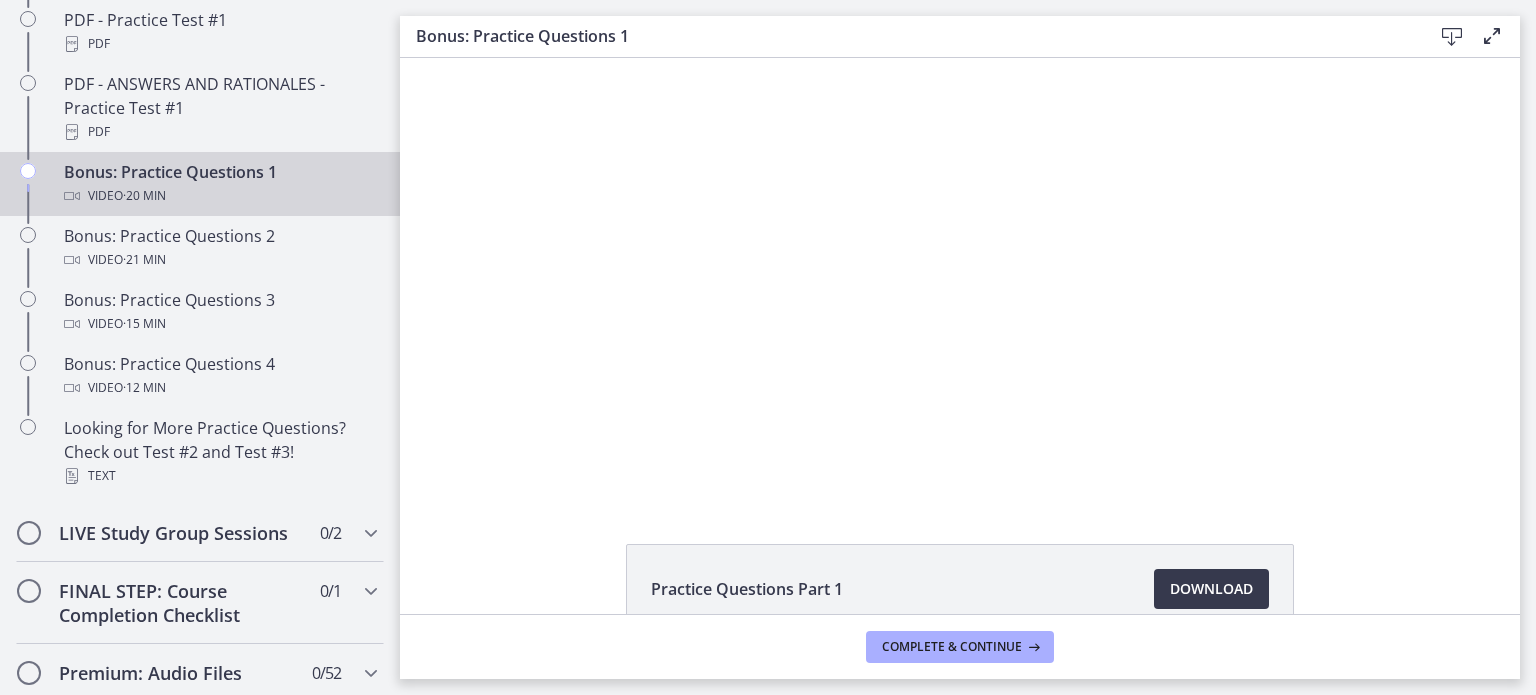 click at bounding box center (960, 278) 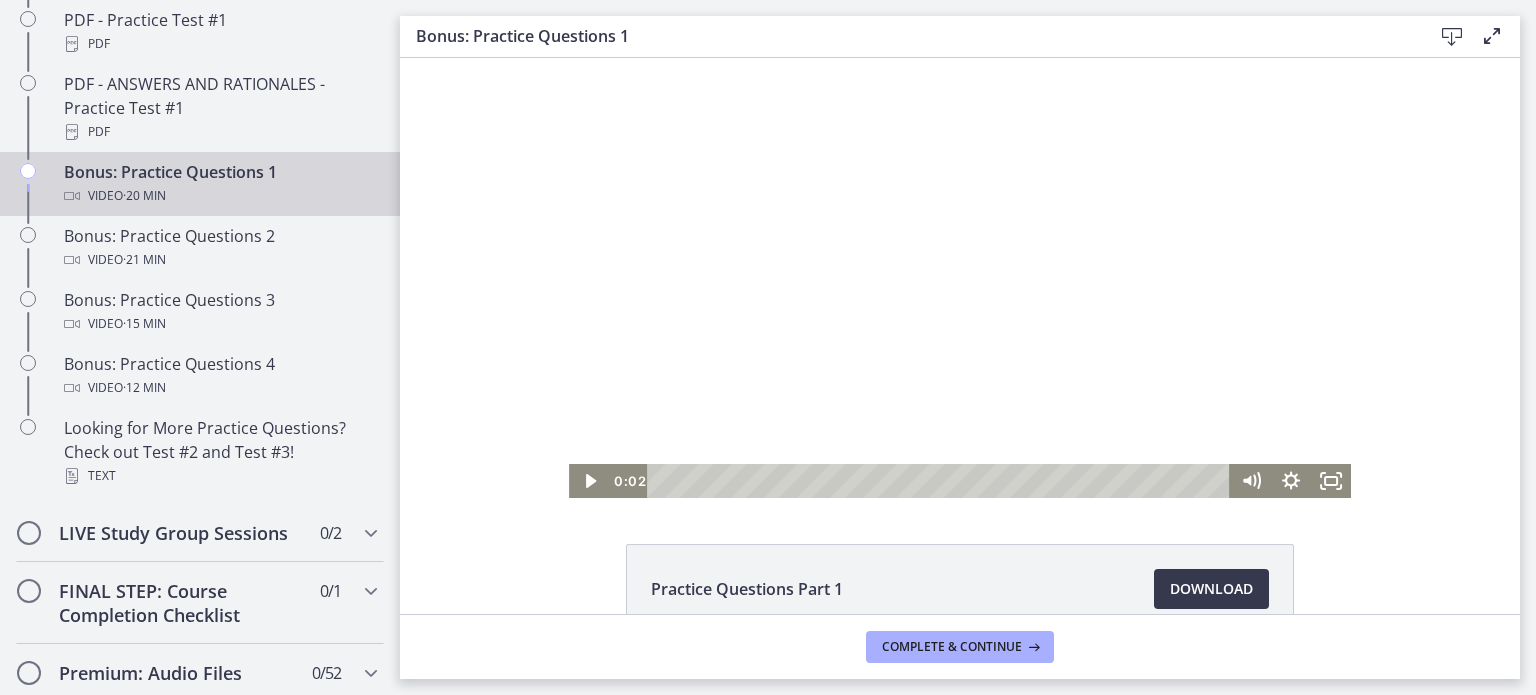 click on "Click for sound
@keyframes VOLUME_SMALL_WAVE_FLASH {
0% { opacity: 0; }
33% { opacity: 1; }
66% { opacity: 1; }
100% { opacity: 0; }
}
@keyframes VOLUME_LARGE_WAVE_FLASH {
0% { opacity: 0; }
33% { opacity: 1; }
66% { opacity: 1; }
100% { opacity: 0; }
}
.volume__small-wave {
animation: VOLUME_SMALL_WAVE_FLASH 2s infinite;
opacity: 0;
}
.volume__large-wave {
animation: VOLUME_LARGE_WAVE_FLASH 2s infinite .3s;
opacity: 0;
}
0:02" at bounding box center [960, 278] 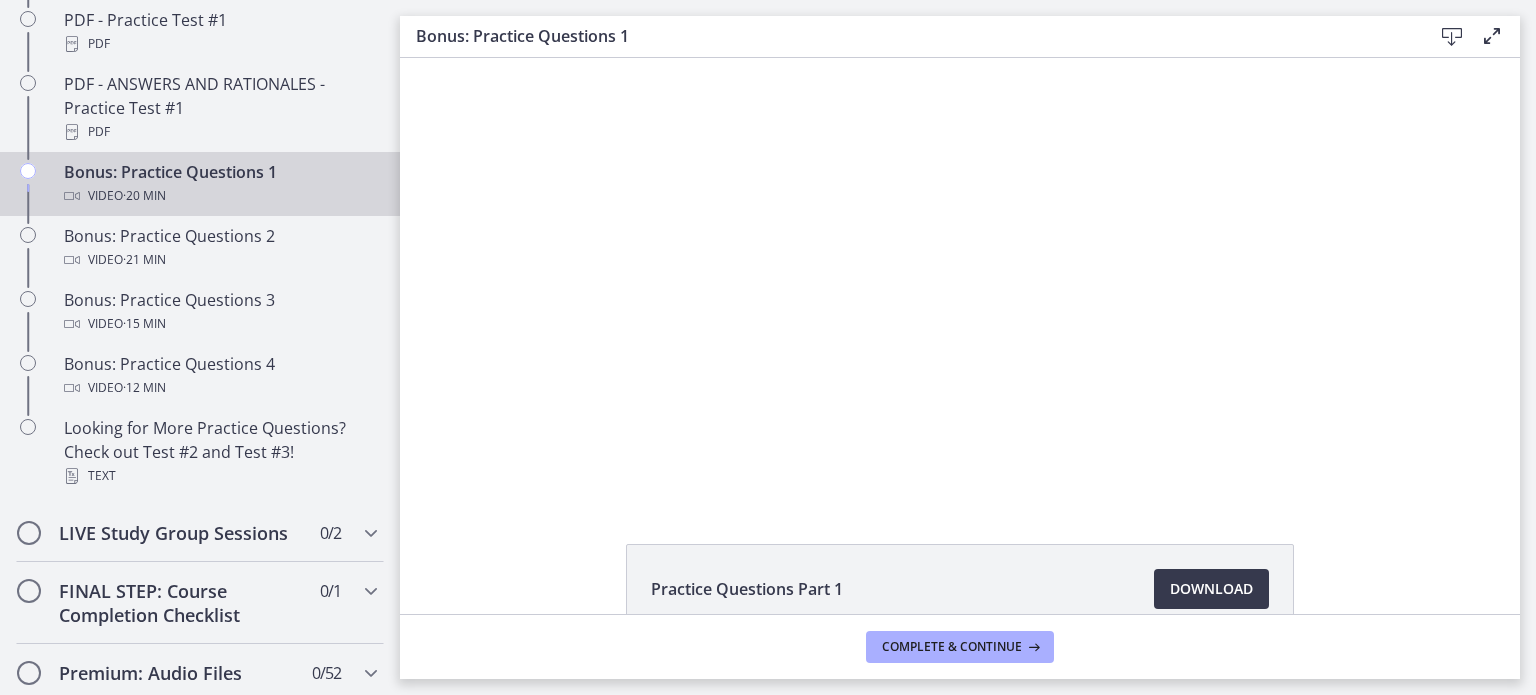 click 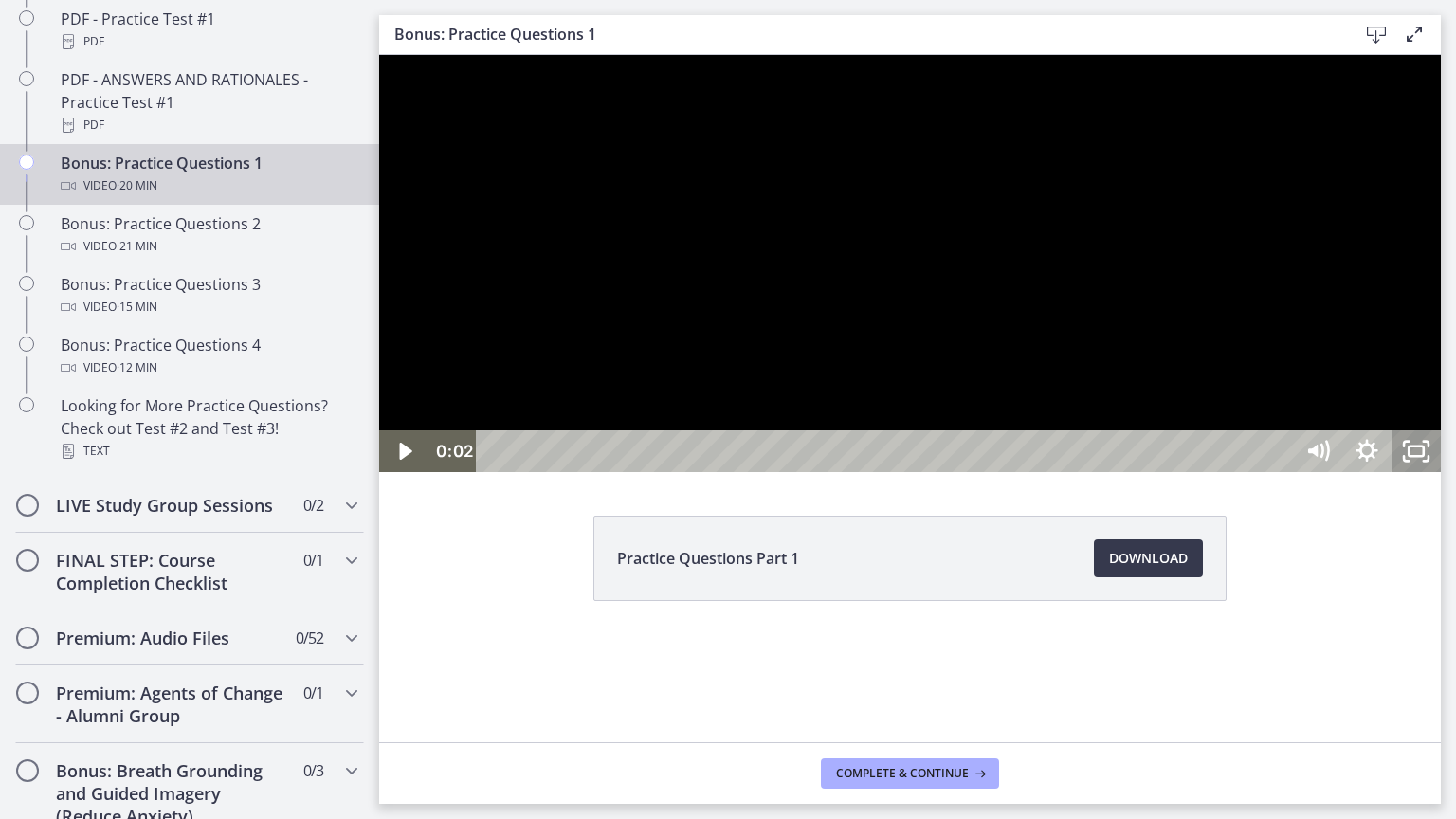 click at bounding box center [910, 264] 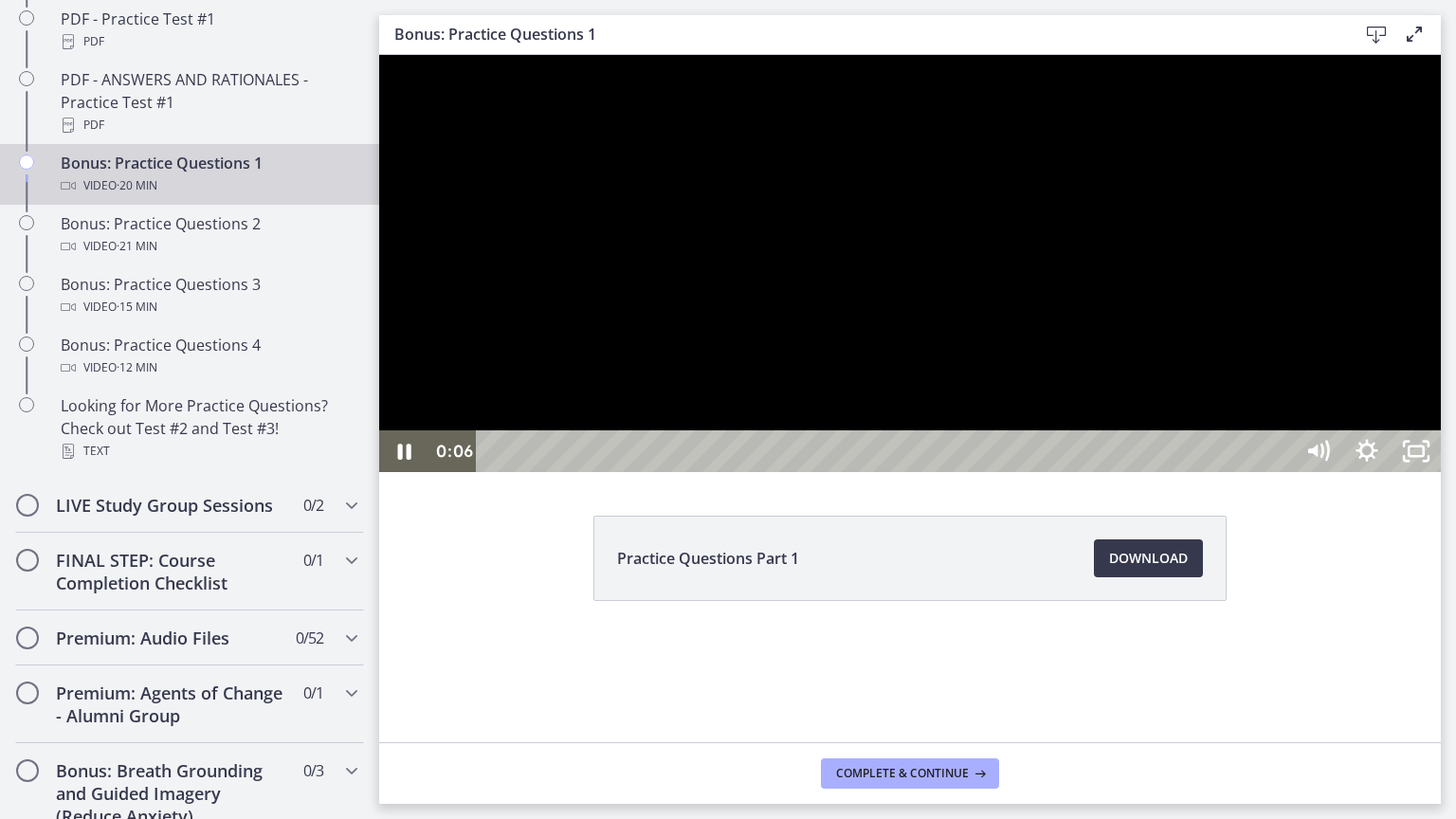 type 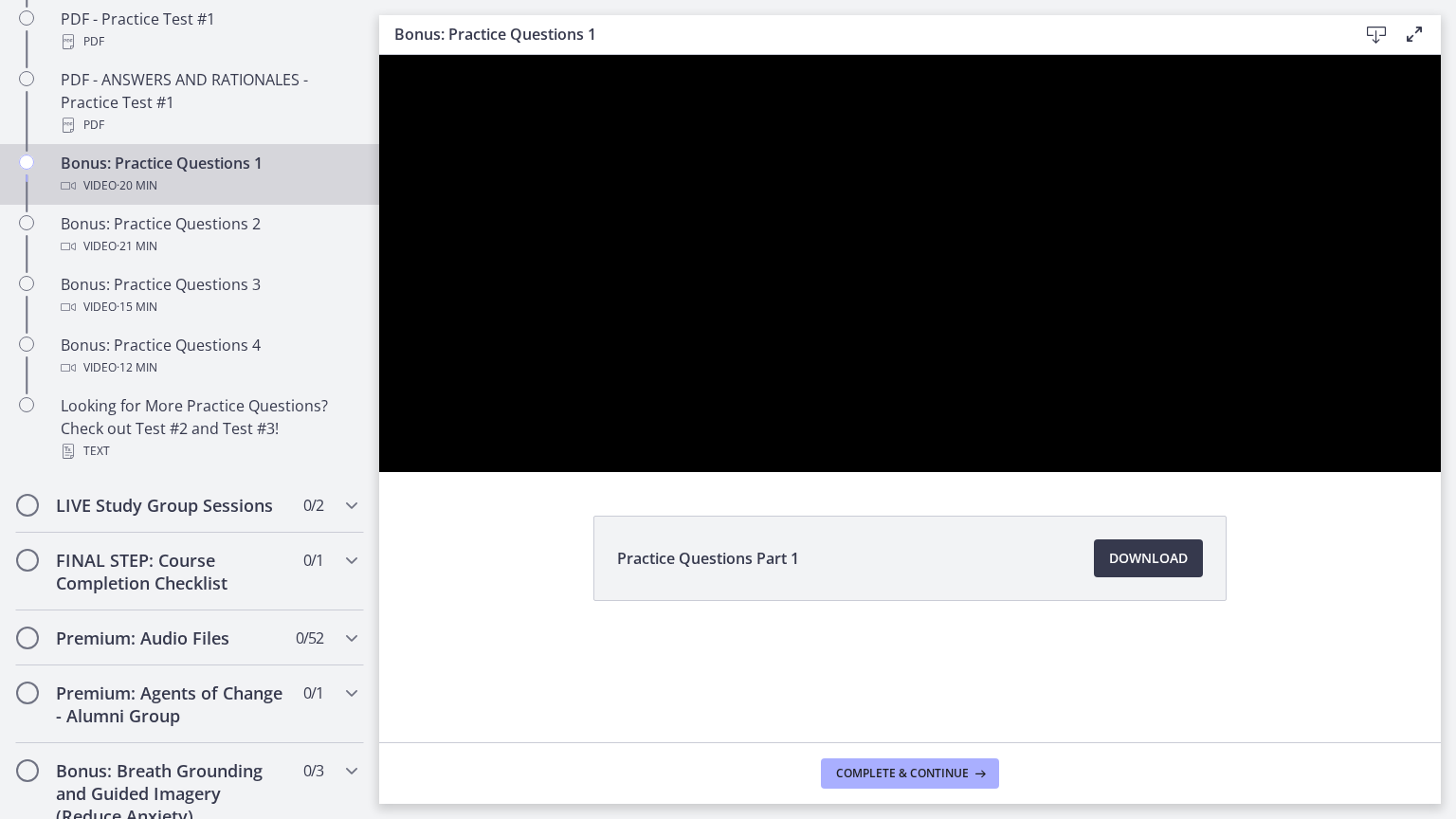 click at bounding box center (910, 264) 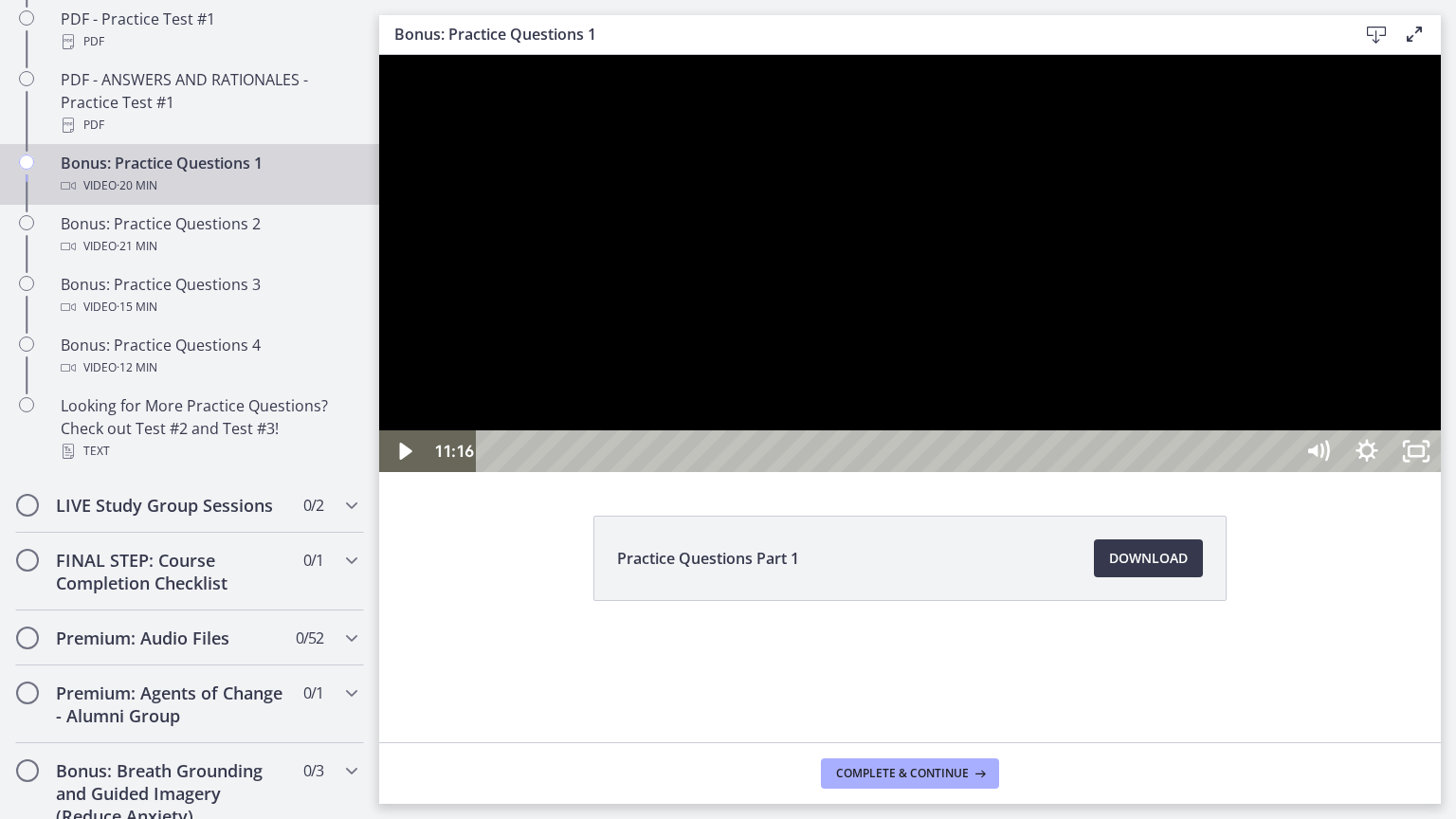click 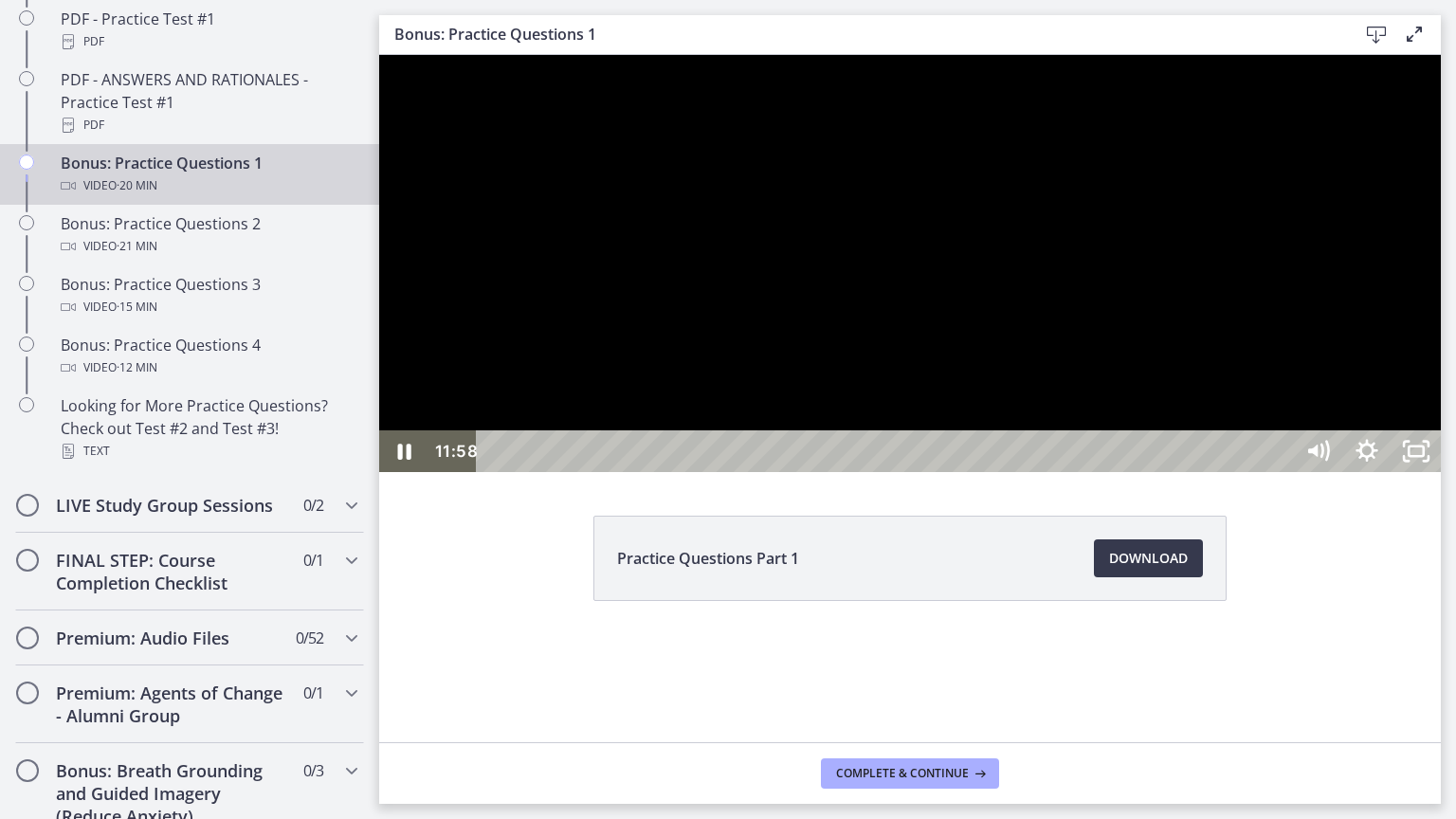 type 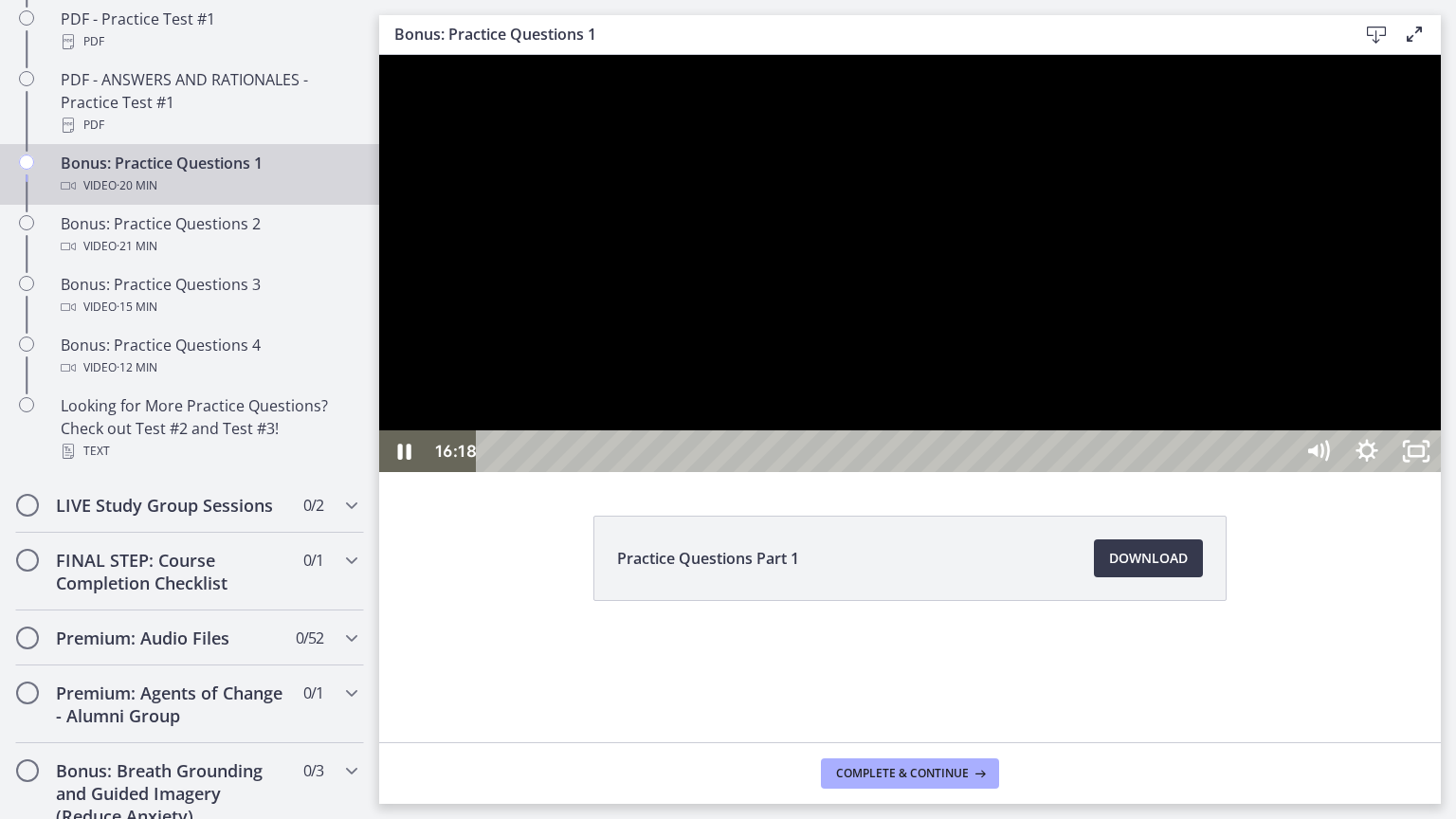 click at bounding box center [404, 451] 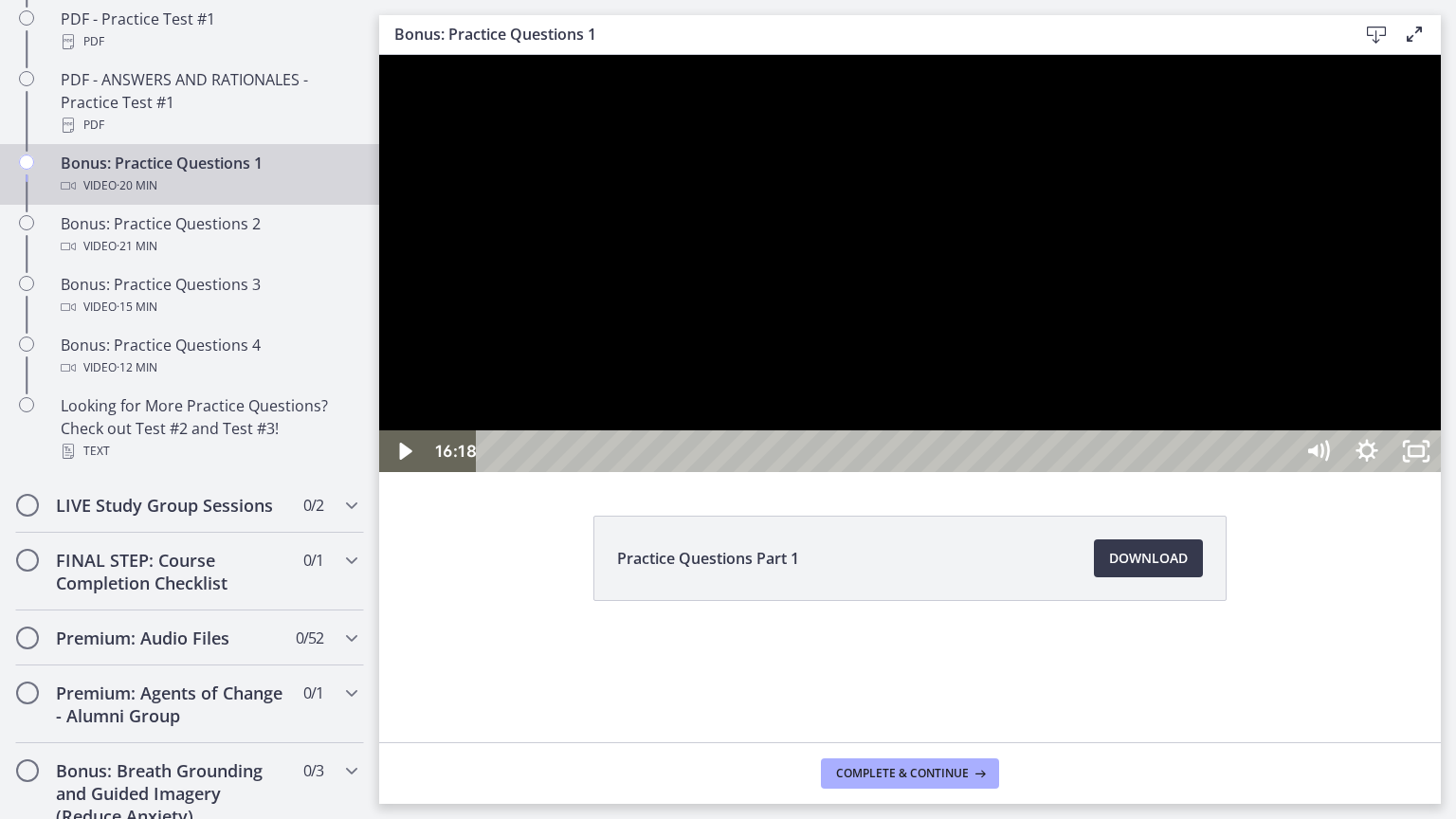 click at bounding box center (404, 451) 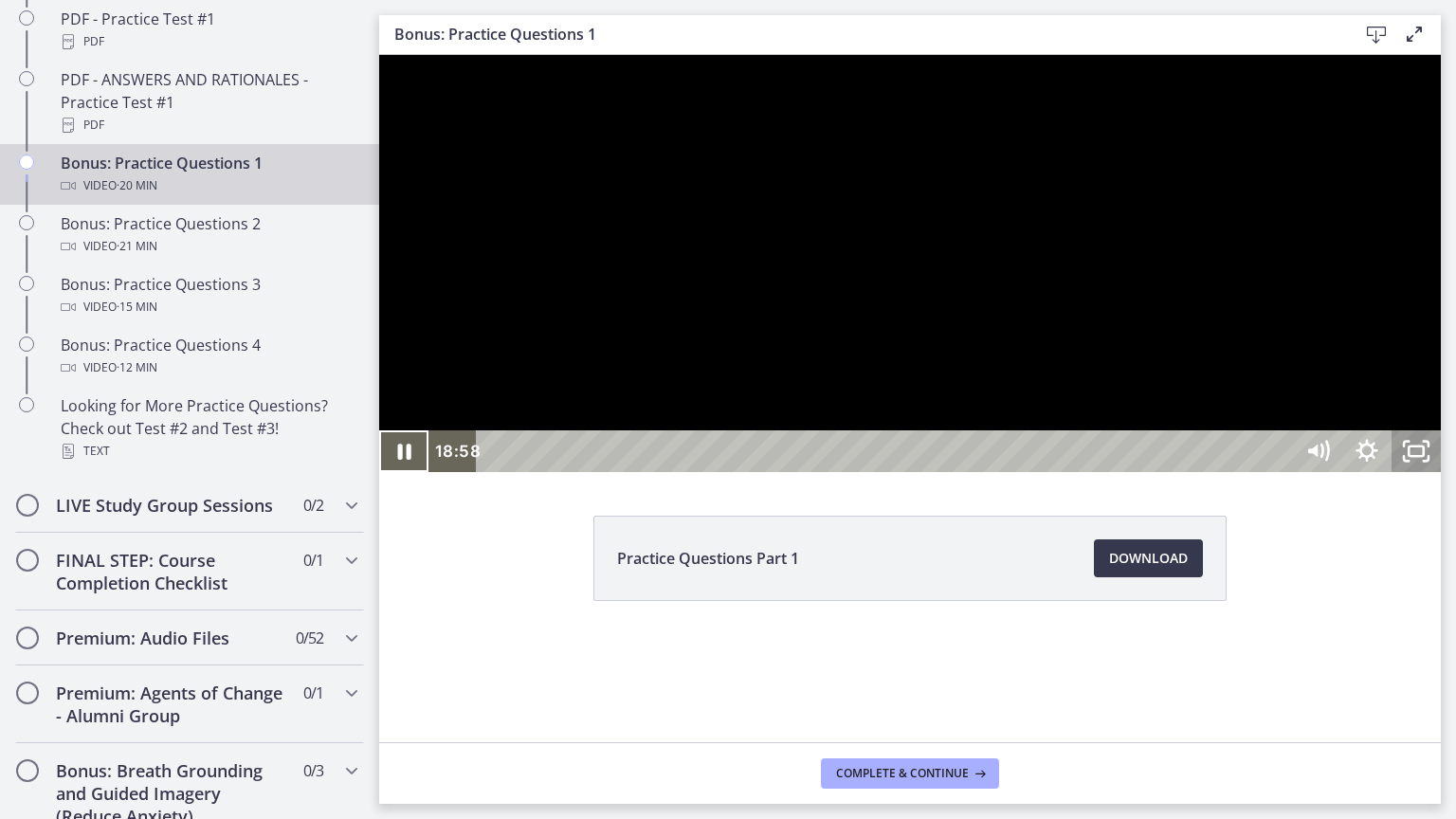 click 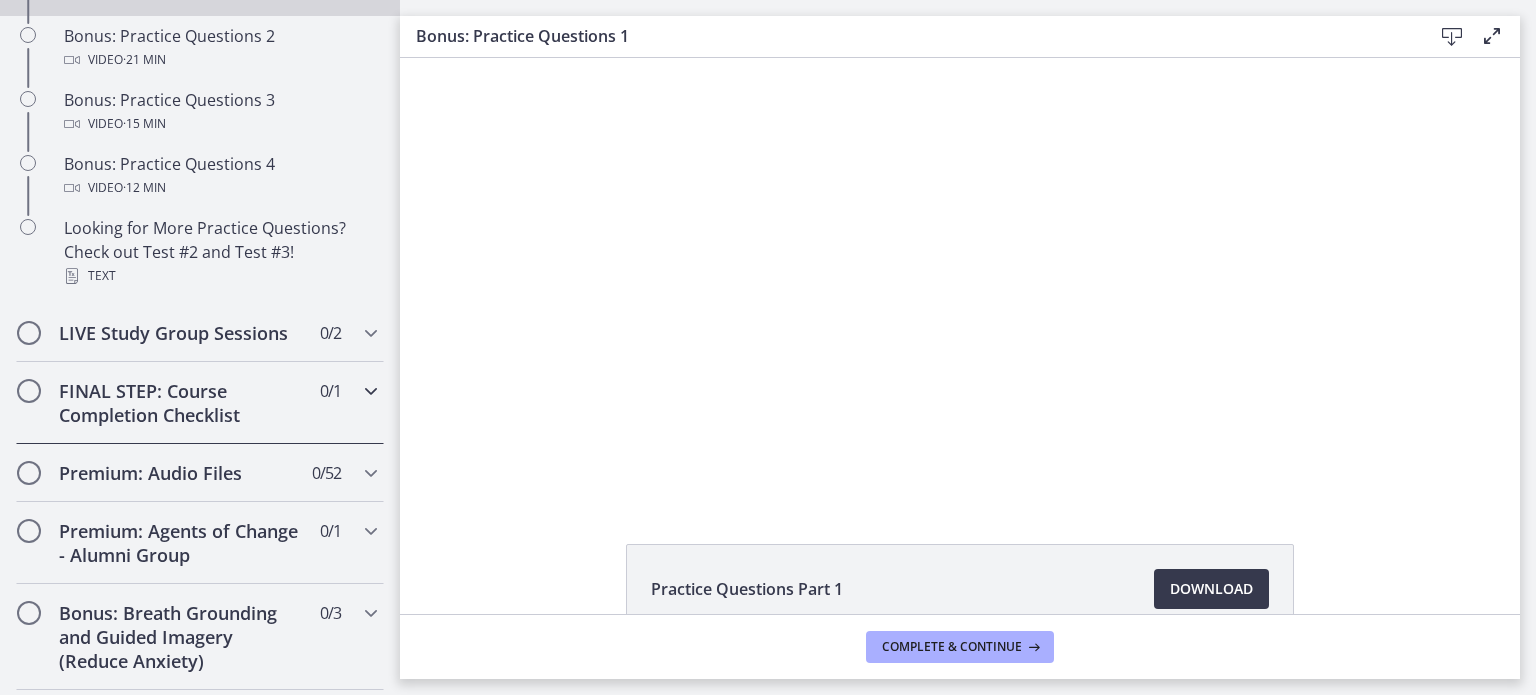 scroll, scrollTop: 1529, scrollLeft: 0, axis: vertical 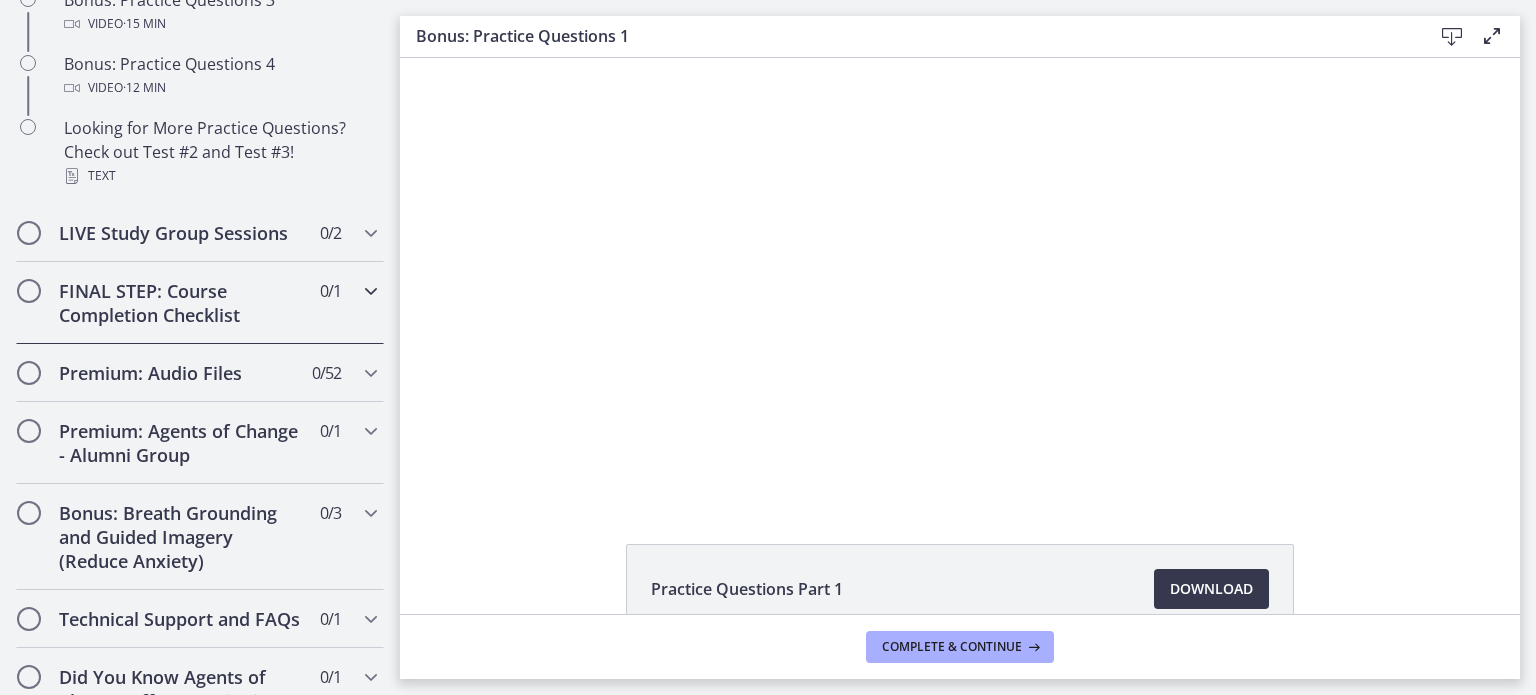 click on "FINAL STEP: Course Completion Checklist
0  /  1
Completed" at bounding box center (200, 303) 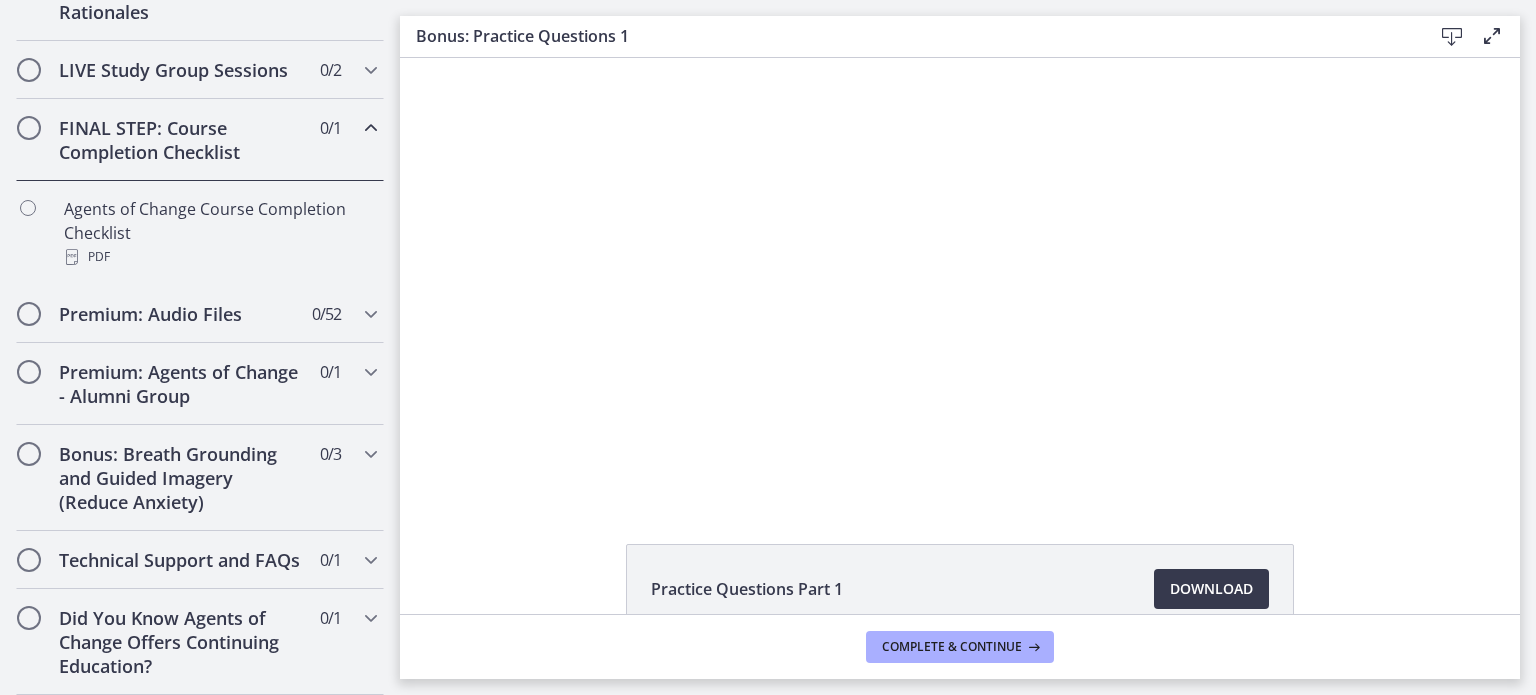 scroll, scrollTop: 1133, scrollLeft: 0, axis: vertical 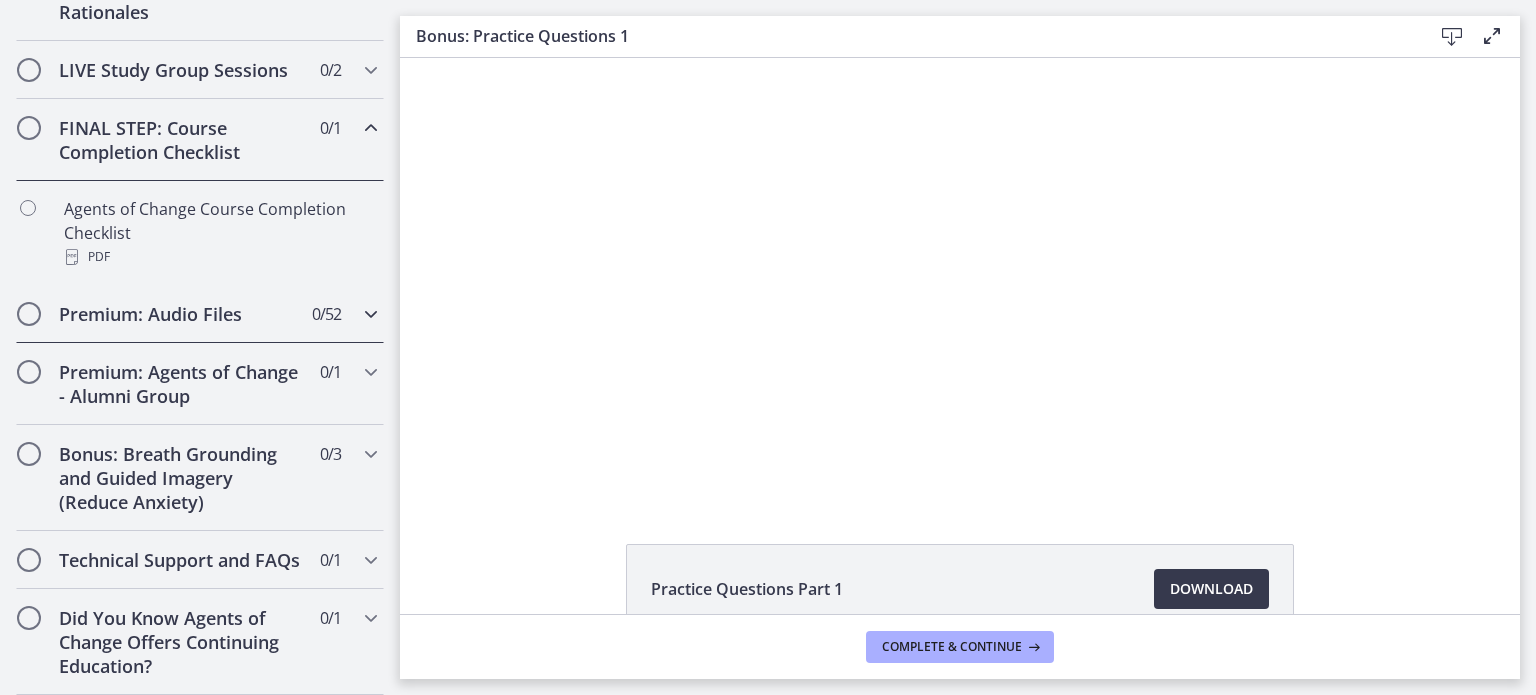 click on "Premium: Audio Files
0  /  52
Completed" at bounding box center (200, 314) 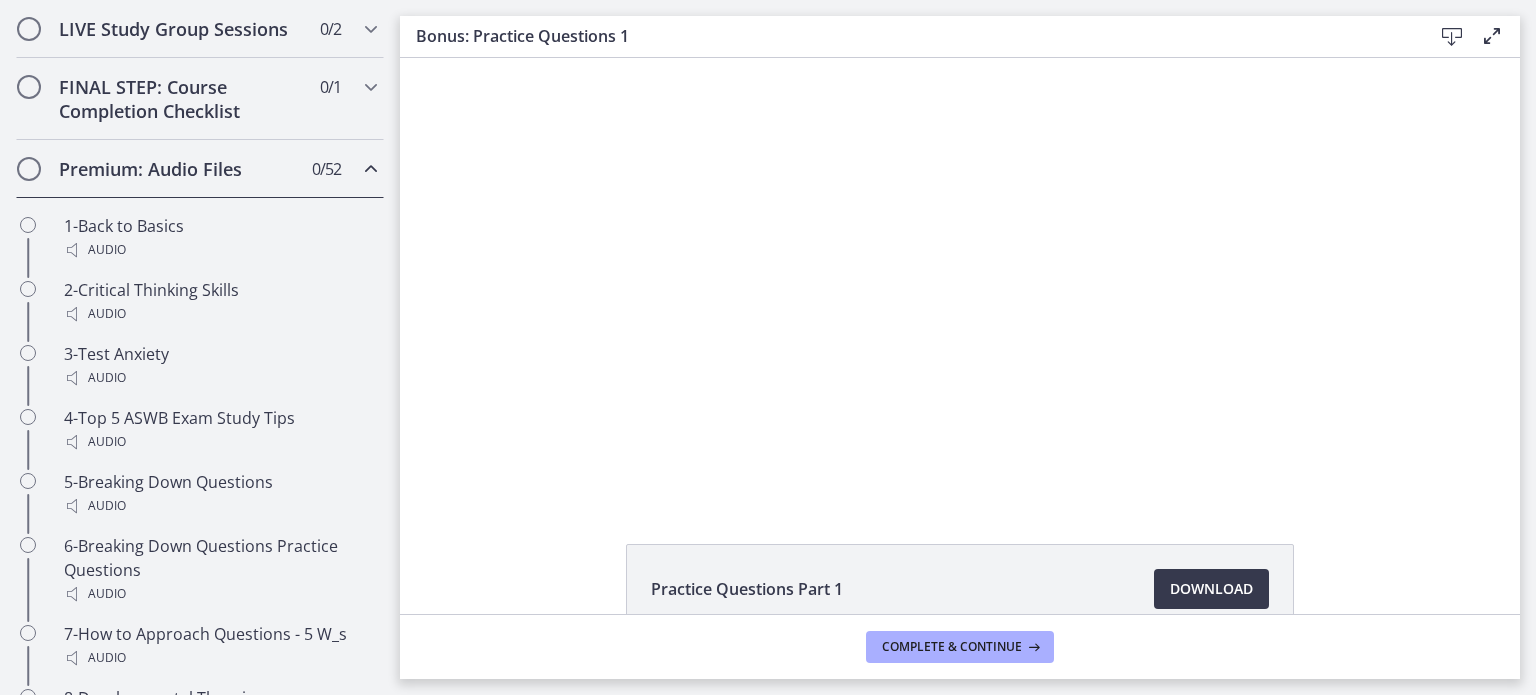 click at bounding box center (371, 169) 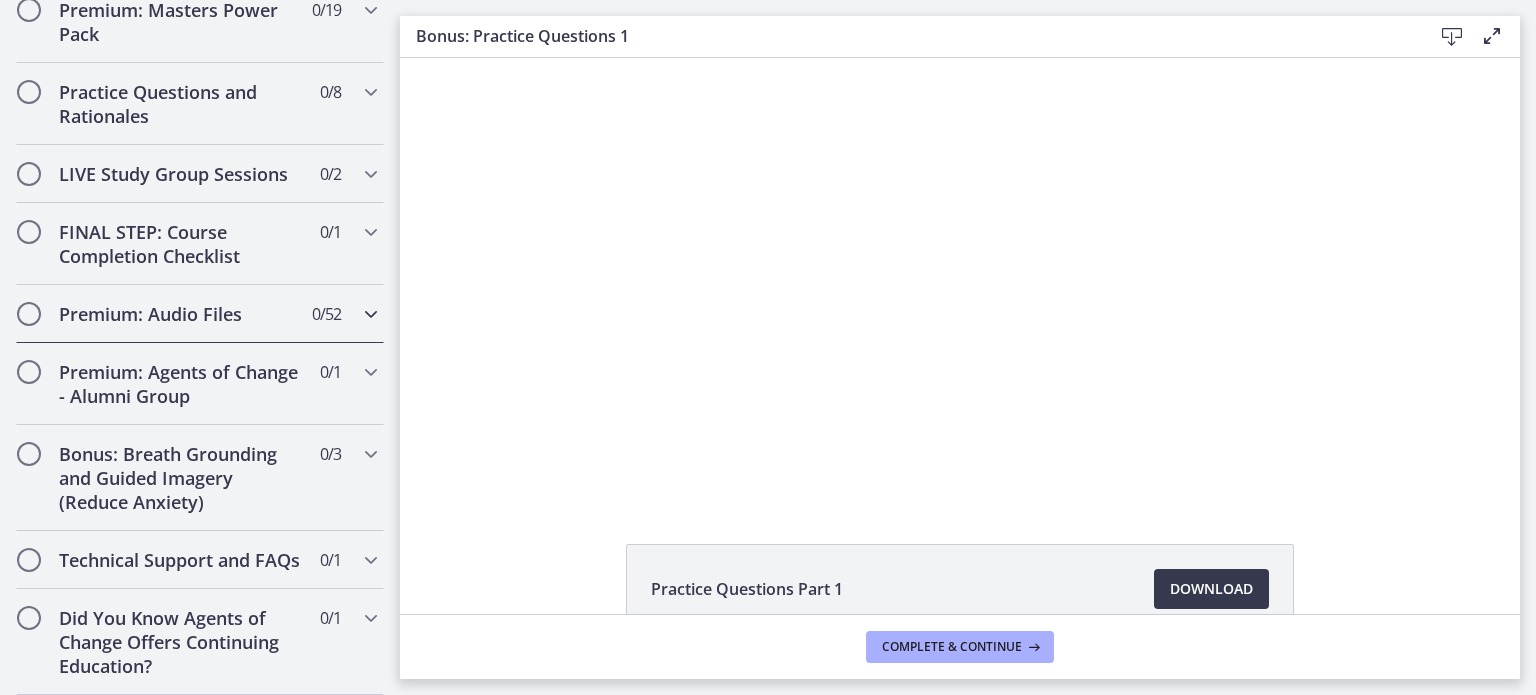 scroll, scrollTop: 1029, scrollLeft: 0, axis: vertical 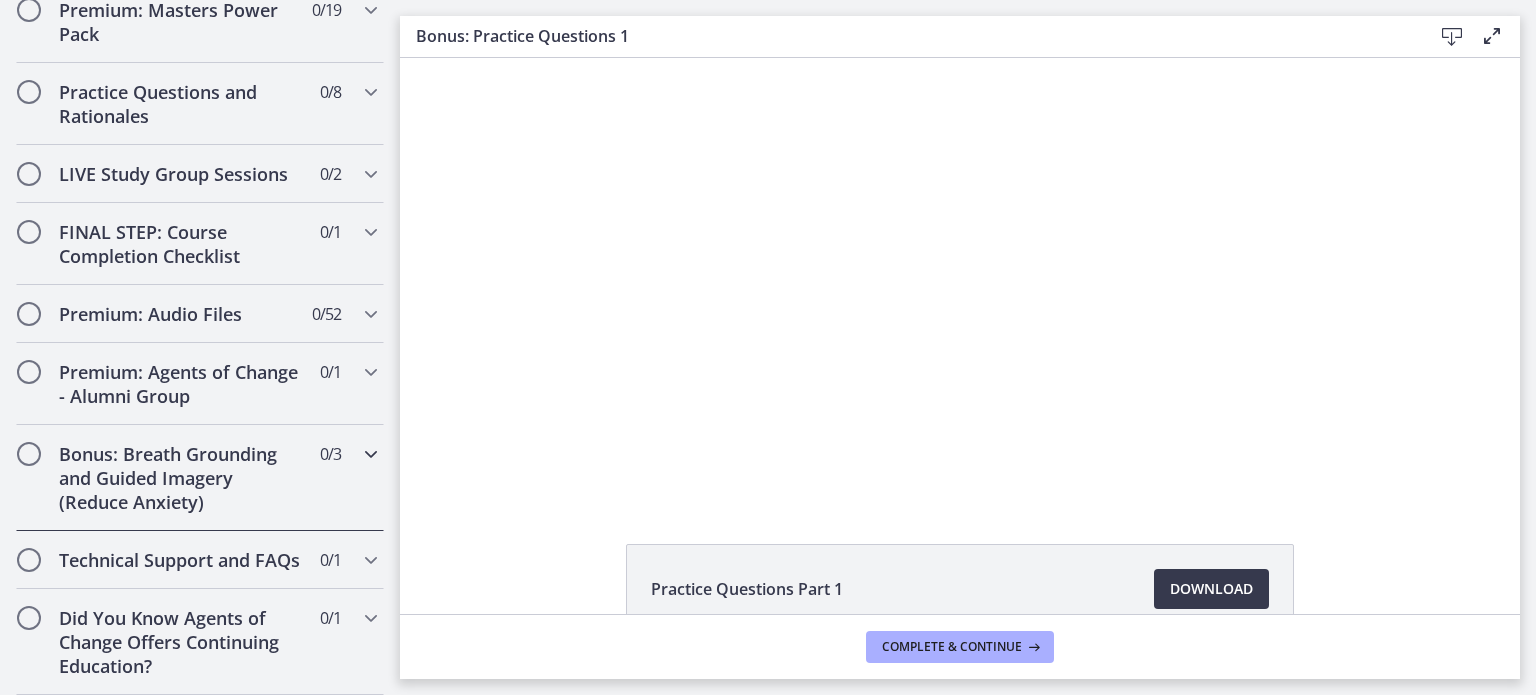click on "Bonus: Breath Grounding and Guided Imagery (Reduce Anxiety)" at bounding box center (181, 478) 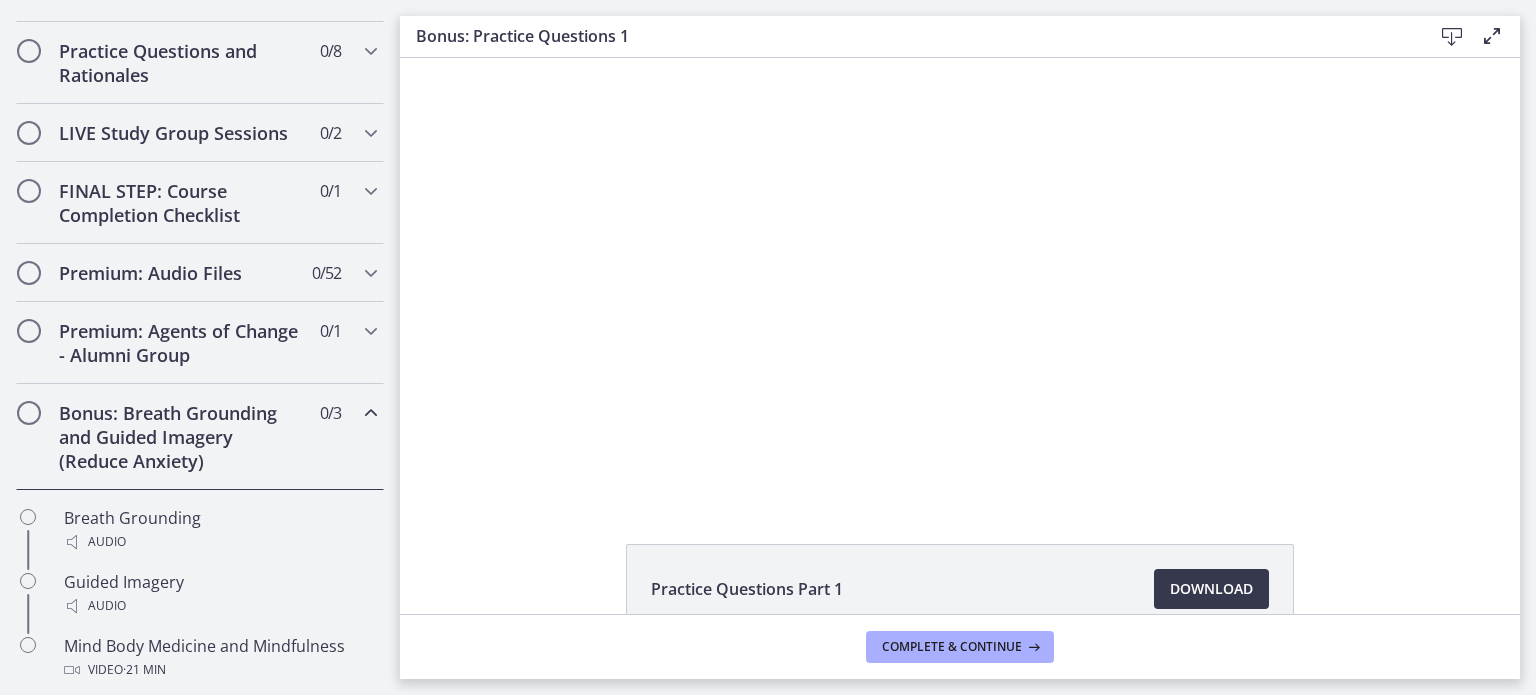 click on "Bonus: Breath Grounding and Guided Imagery (Reduce Anxiety)" at bounding box center [181, 437] 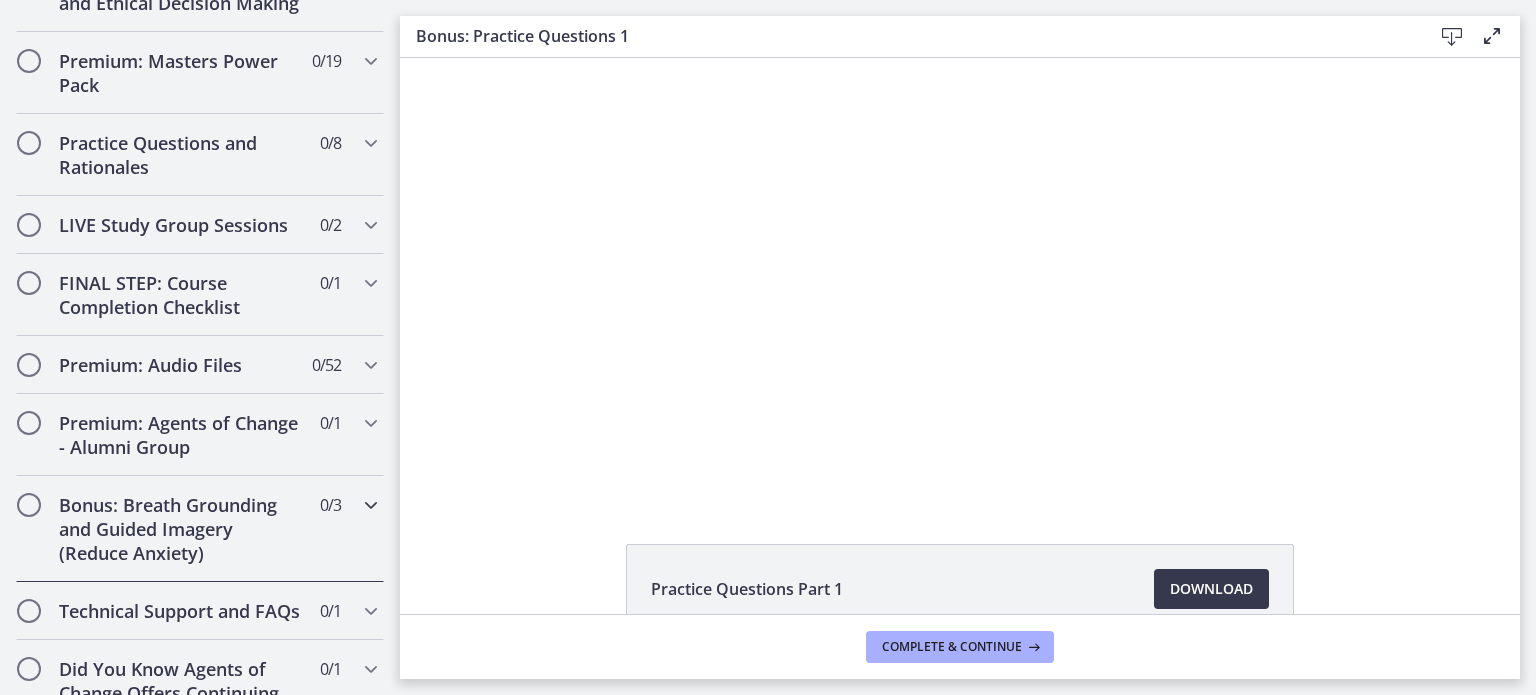 scroll, scrollTop: 829, scrollLeft: 0, axis: vertical 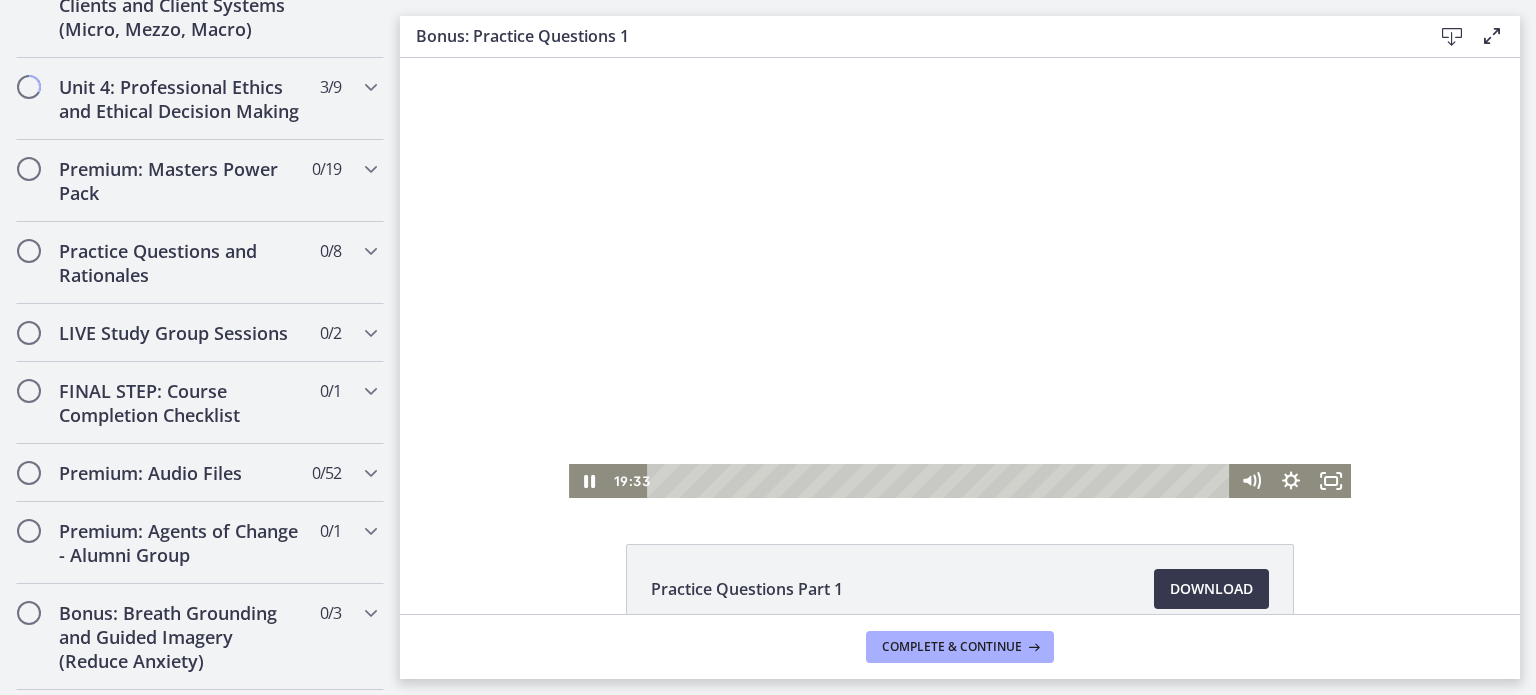drag, startPoint x: 686, startPoint y: 363, endPoint x: 424, endPoint y: 347, distance: 262.4881 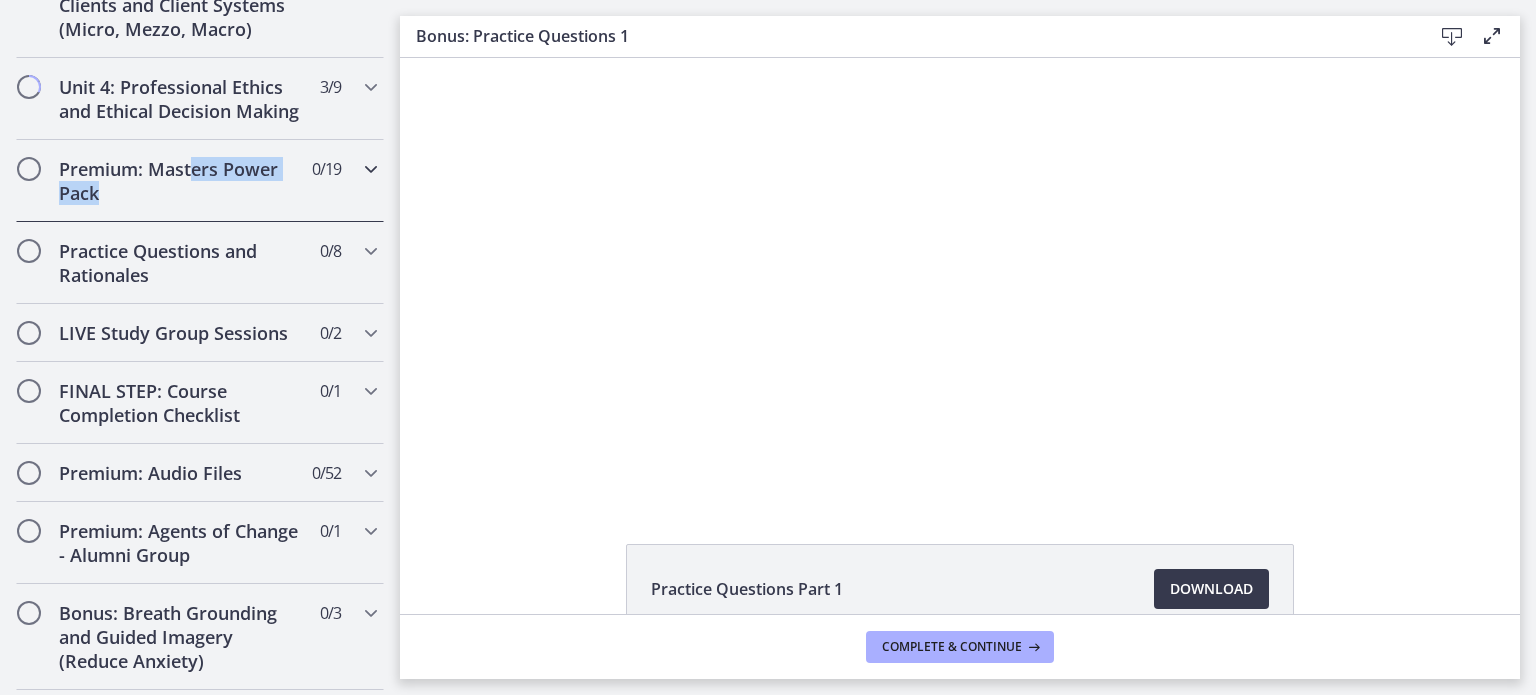 click on "Premium: Masters Power Pack" at bounding box center (181, 181) 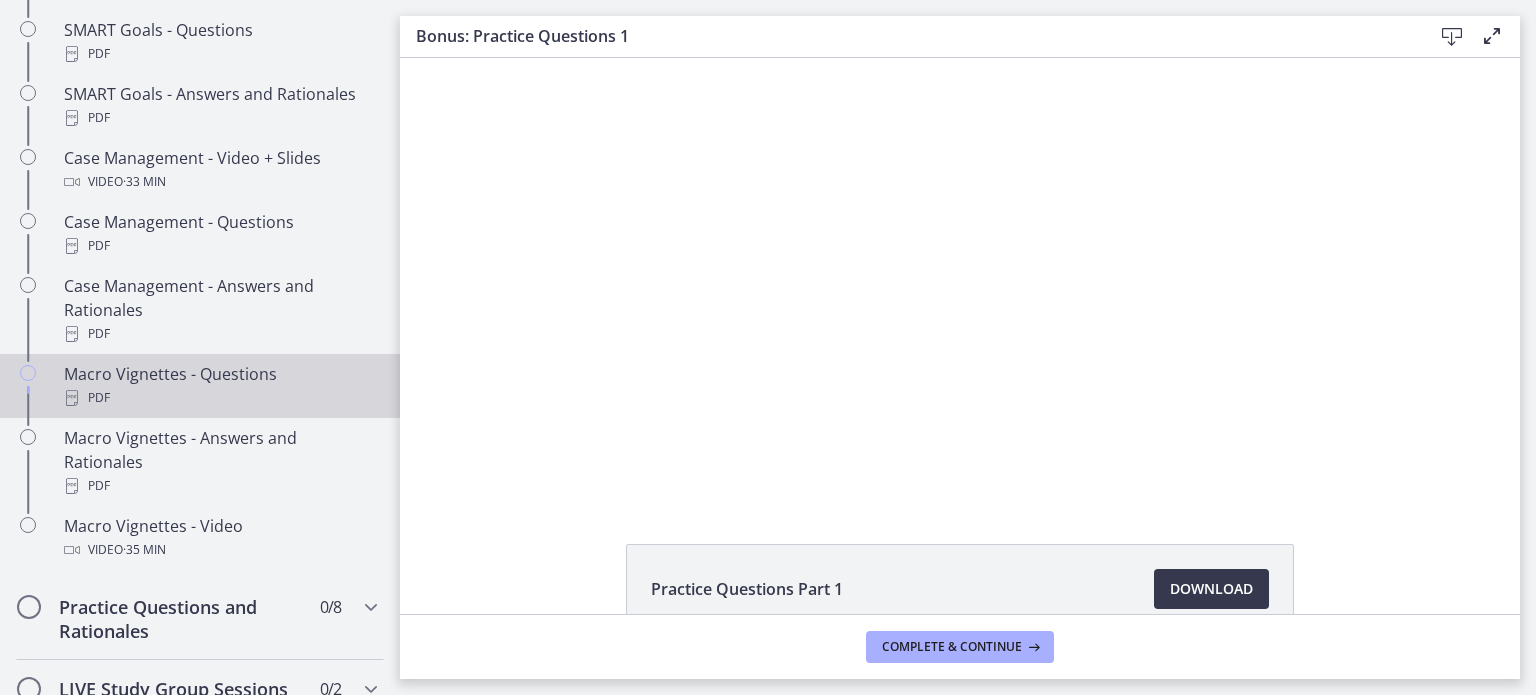 scroll, scrollTop: 1829, scrollLeft: 0, axis: vertical 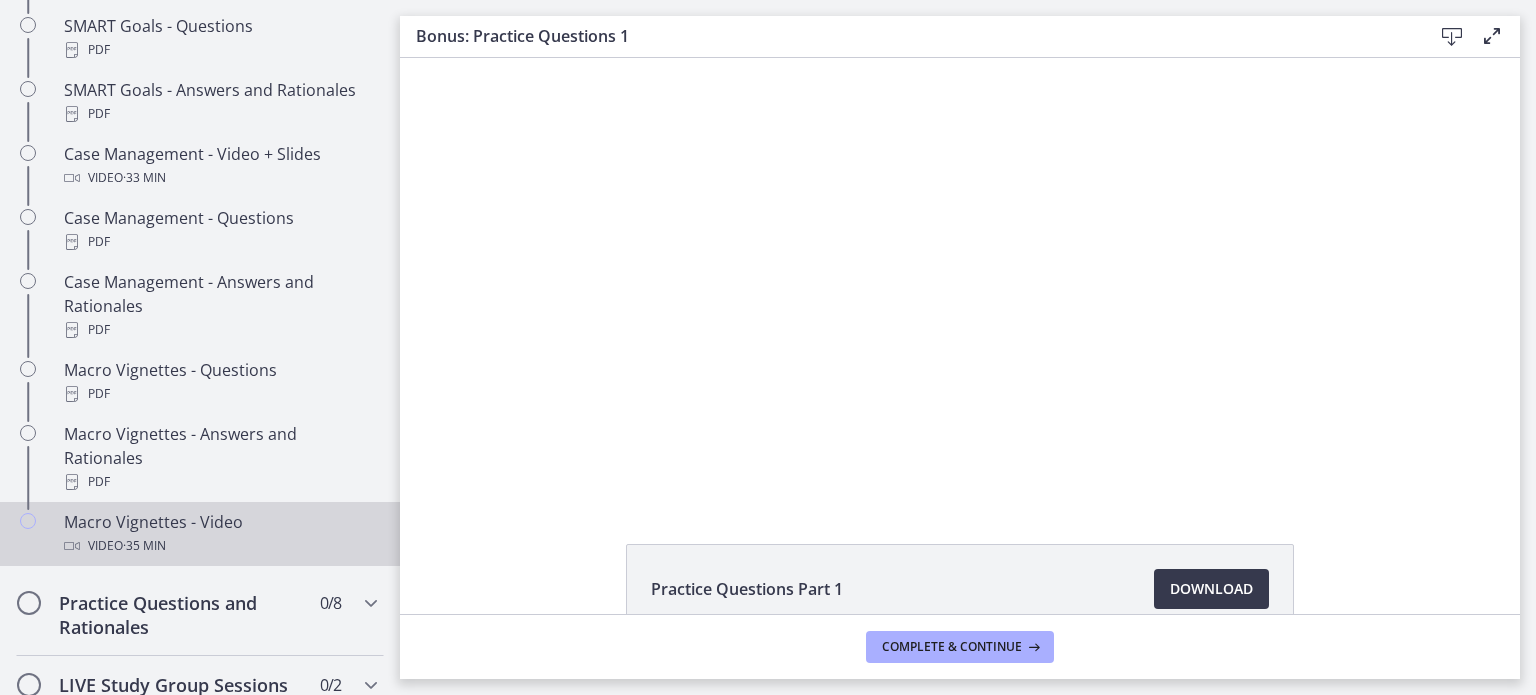 click on "Macro Vignettes - Video
Video
·  35 min" at bounding box center (220, 534) 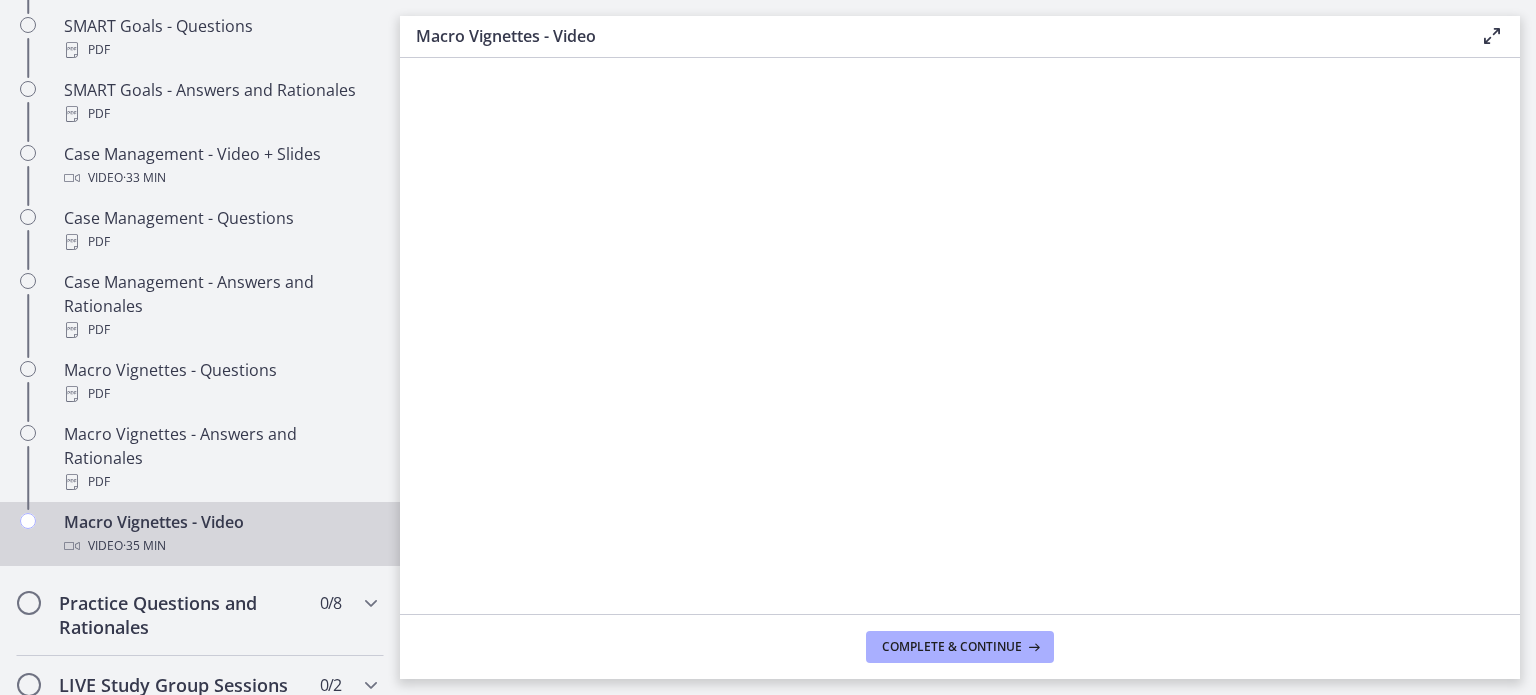 scroll, scrollTop: 0, scrollLeft: 0, axis: both 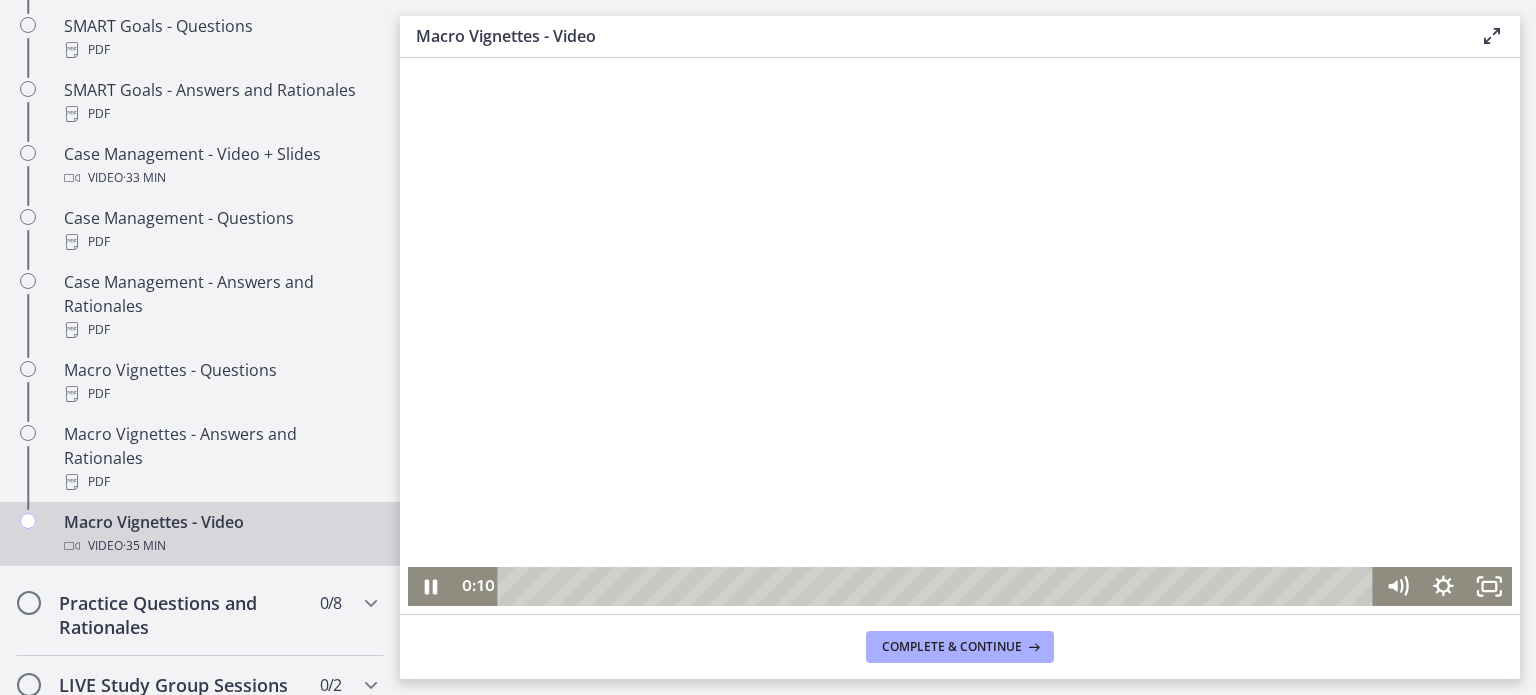 click at bounding box center (939, 586) 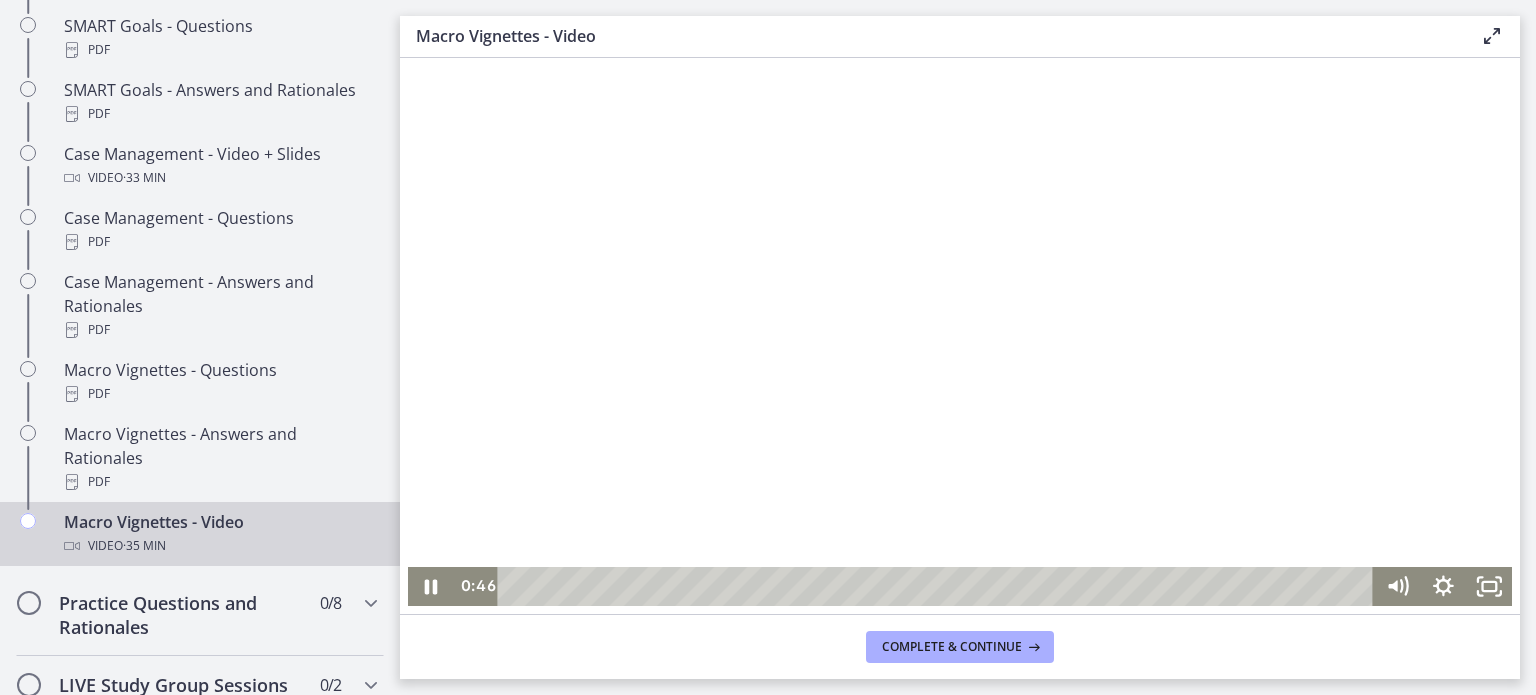 click at bounding box center [960, 333] 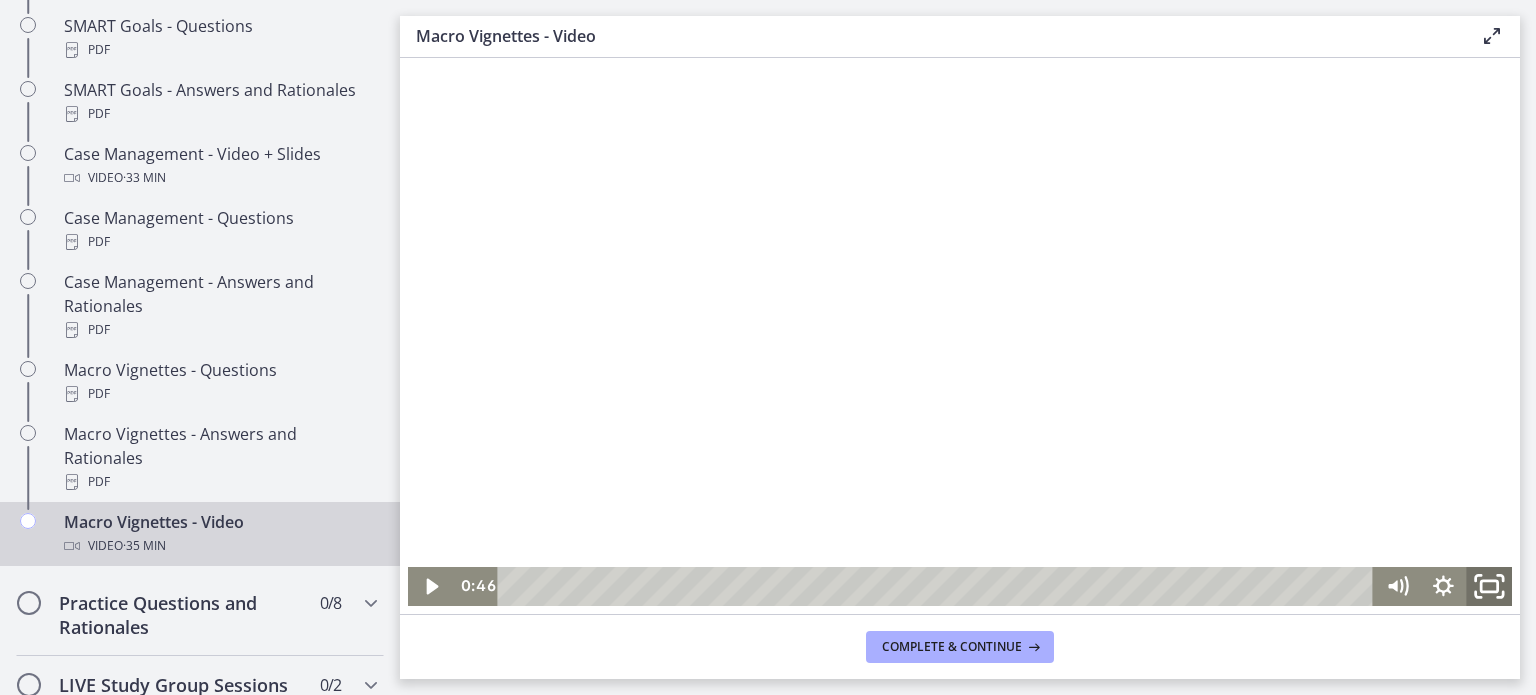 click 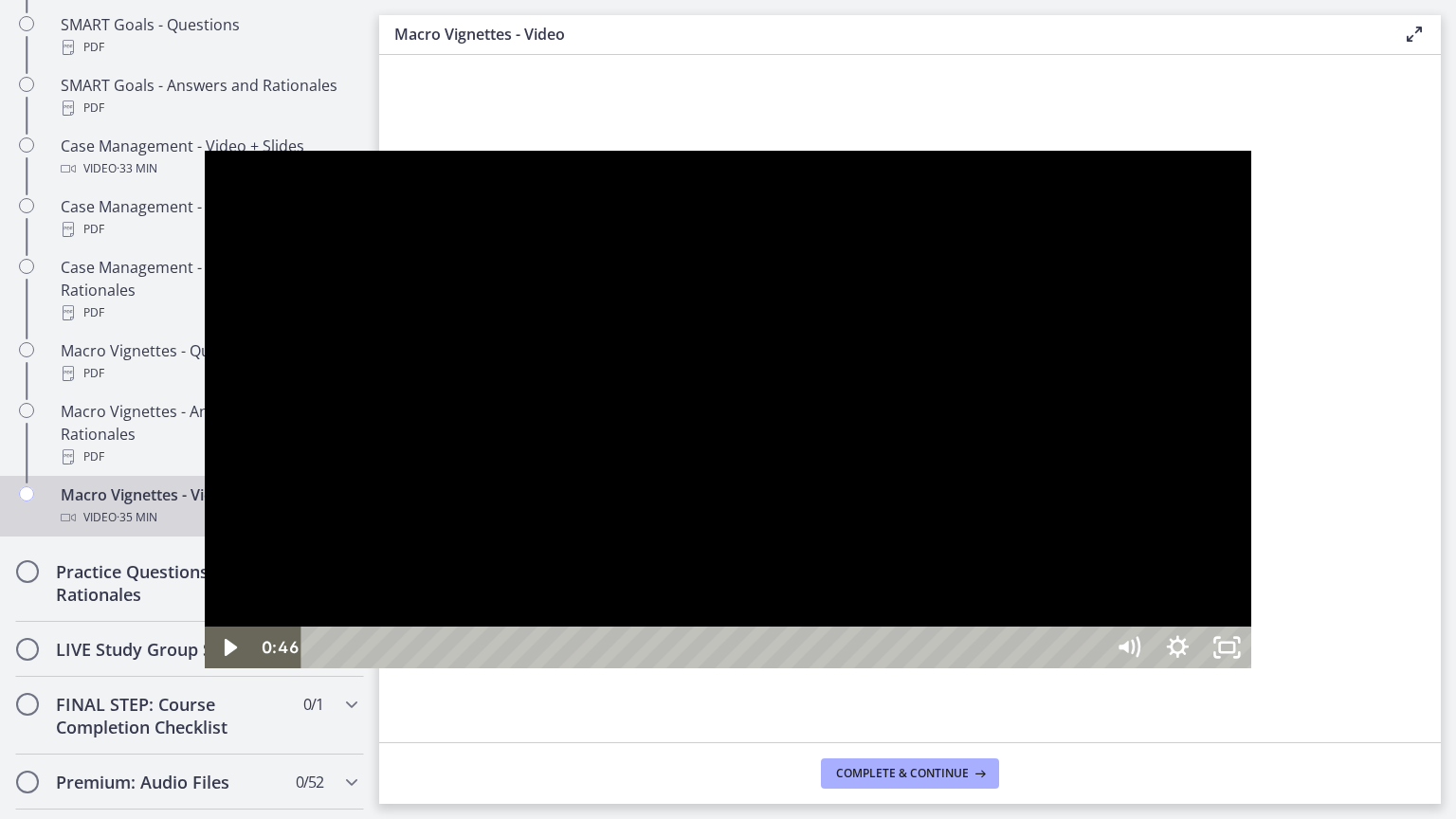 click at bounding box center [728, 409] 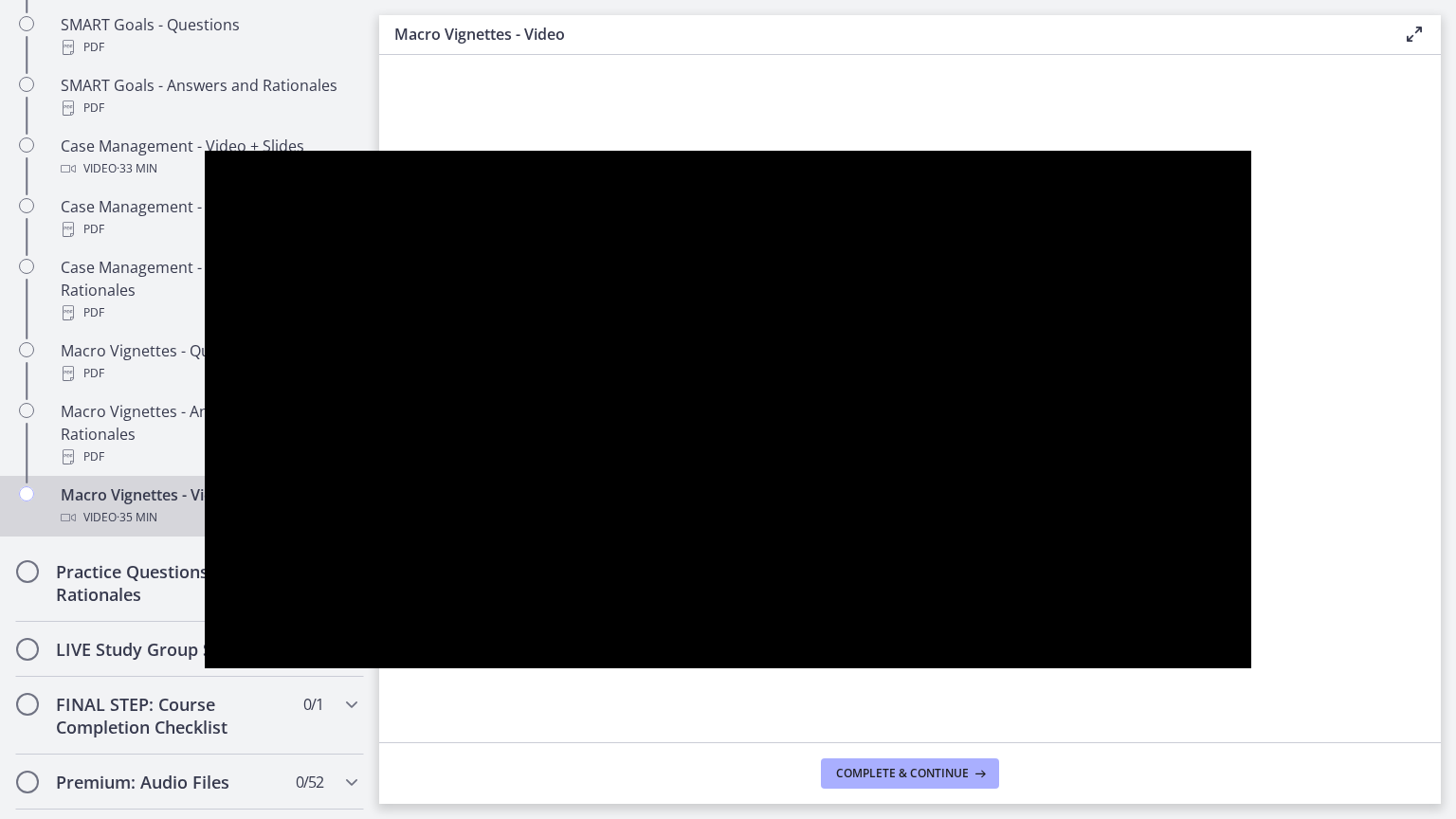 type 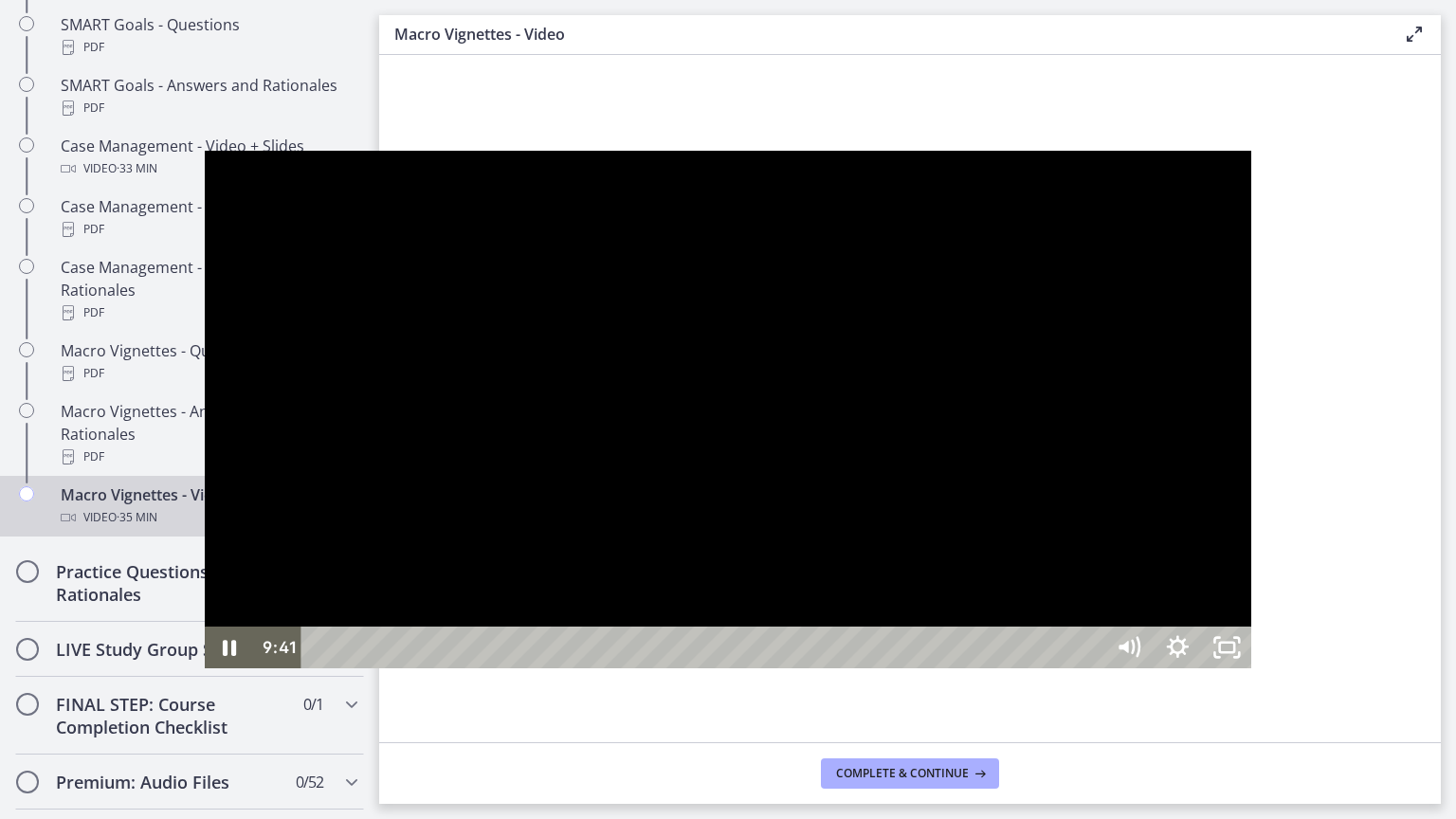 click at bounding box center (728, 409) 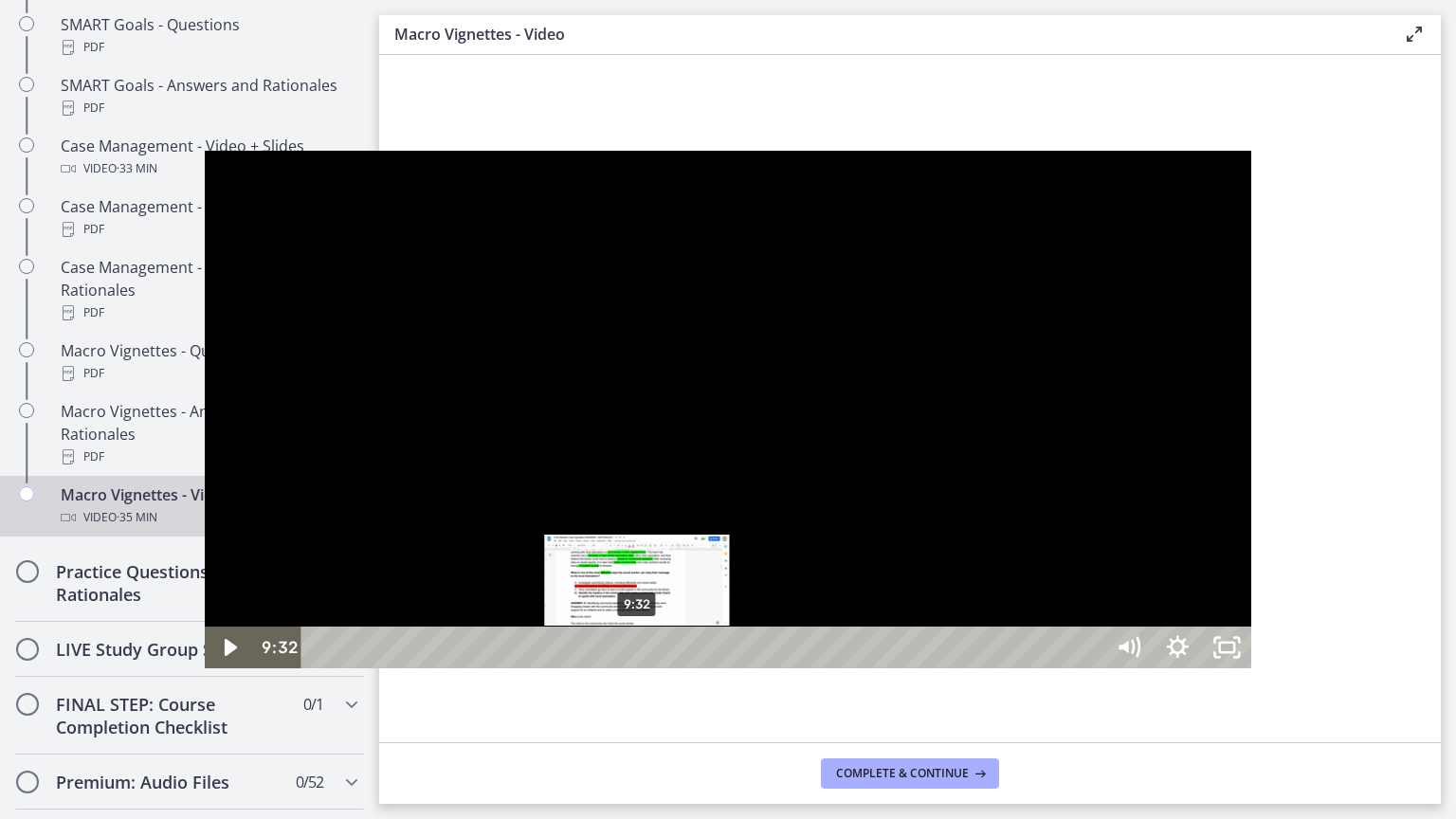 click at bounding box center [636, 646] 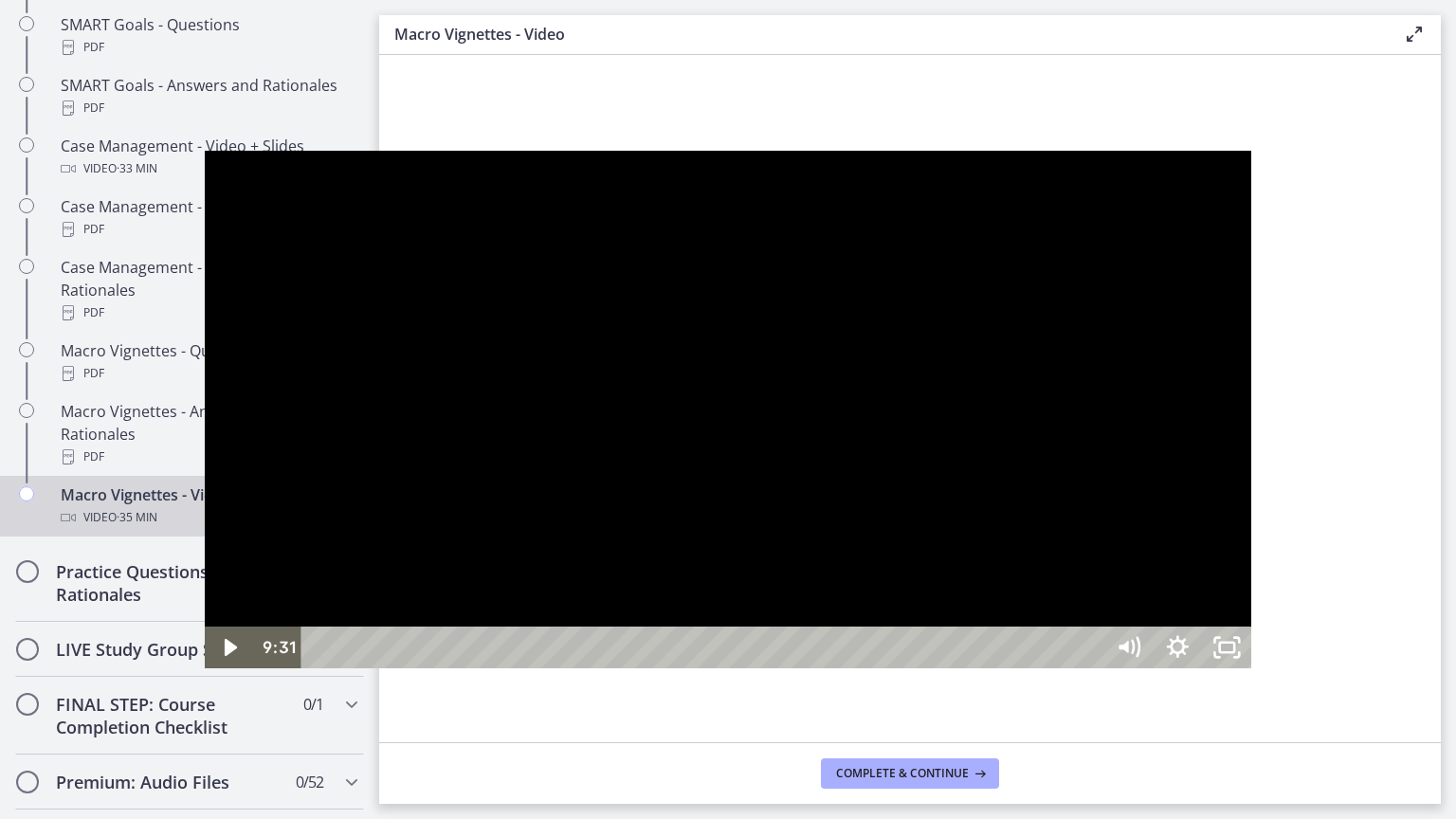 click at bounding box center [728, 409] 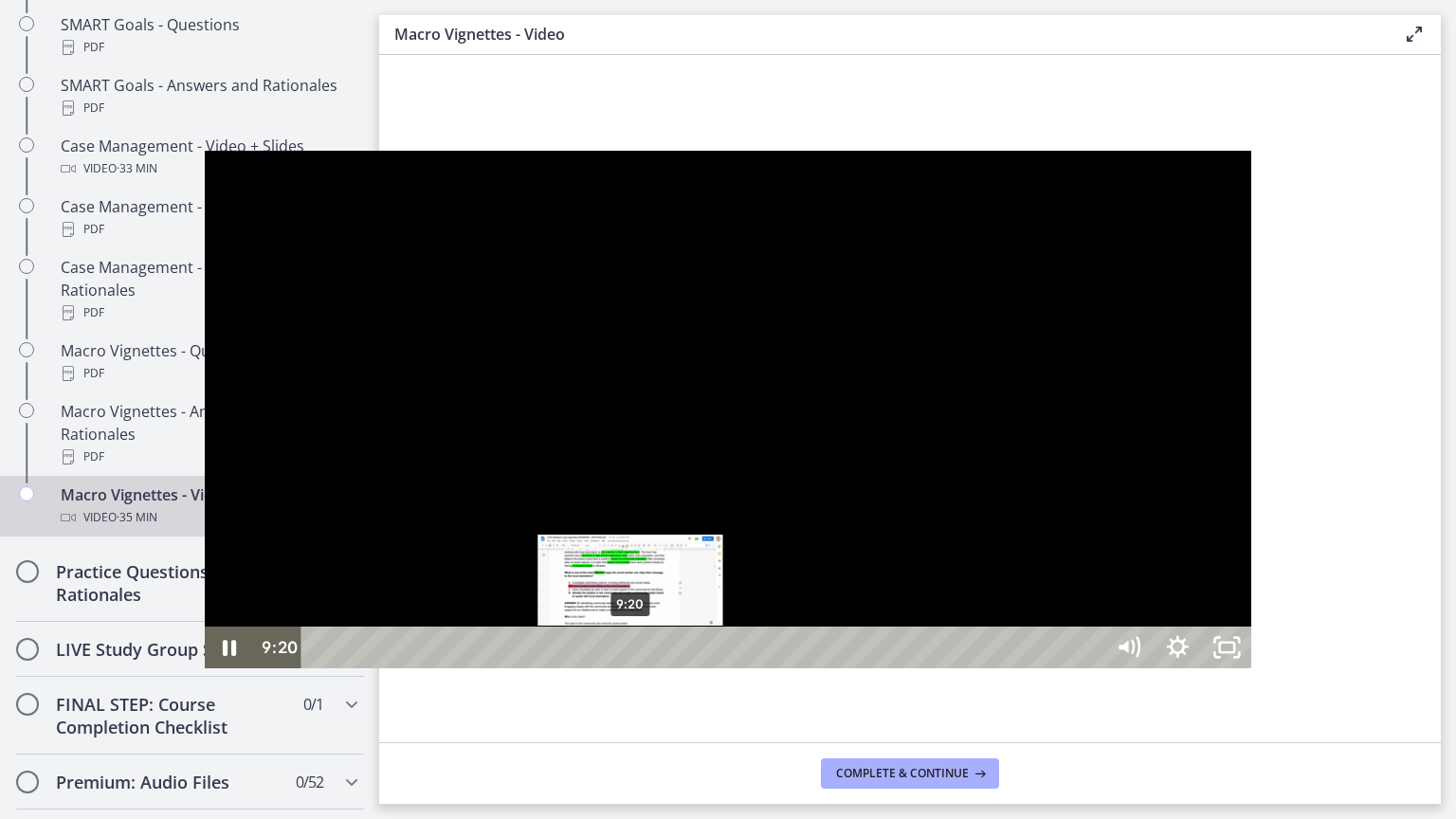 click at bounding box center [629, 646] 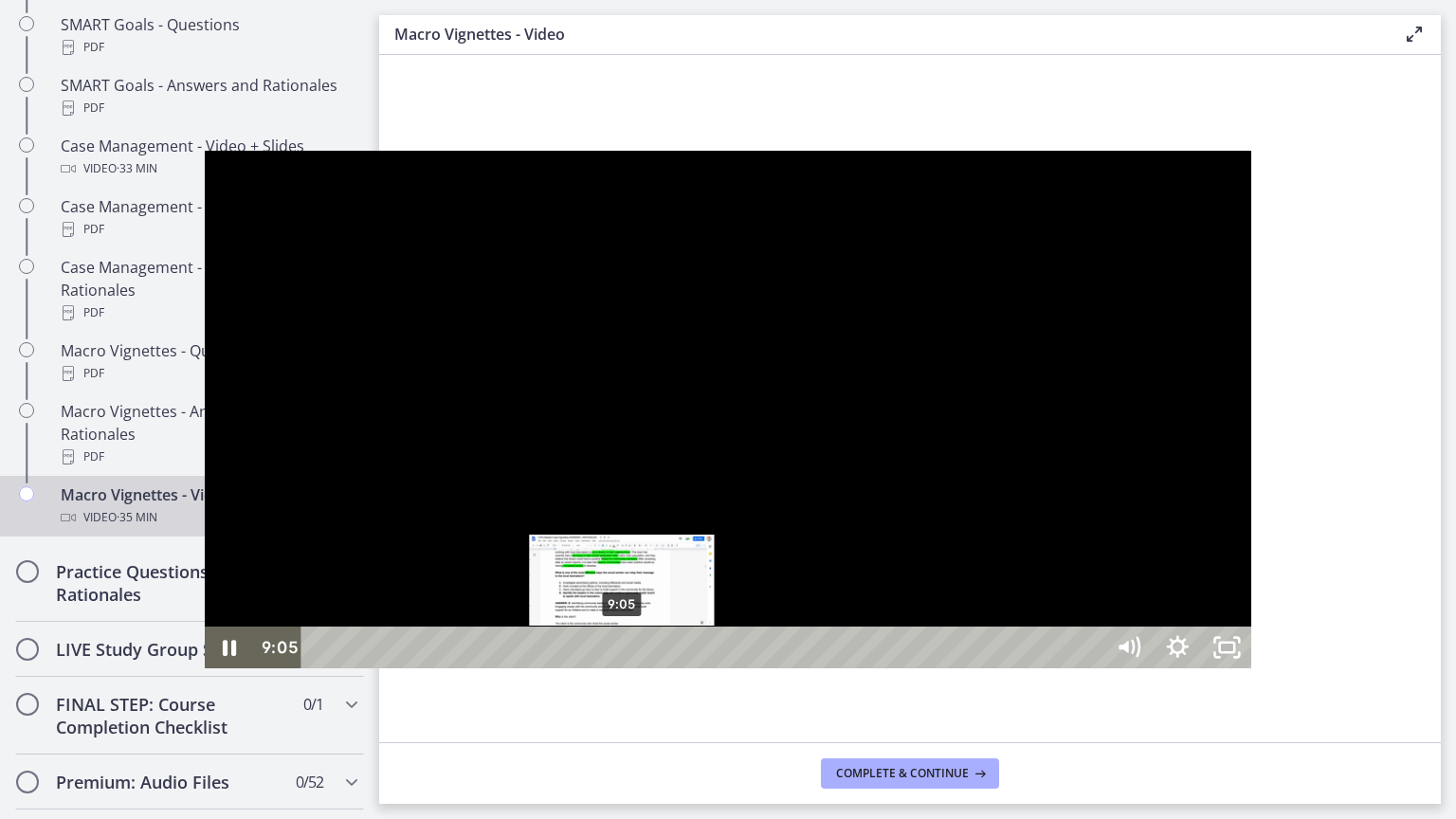 click on "9:05" at bounding box center (705, 647) 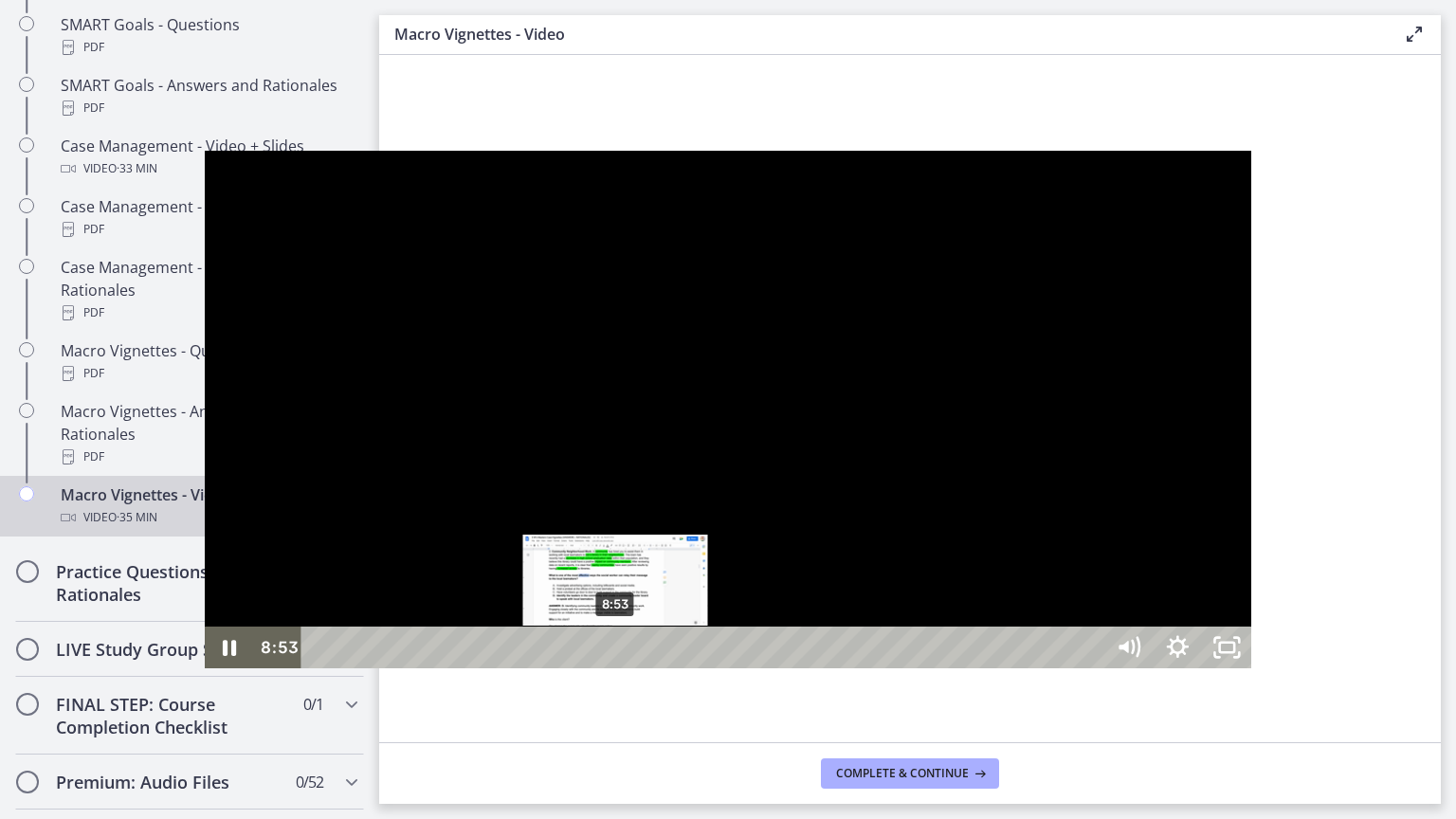 click at bounding box center (614, 646) 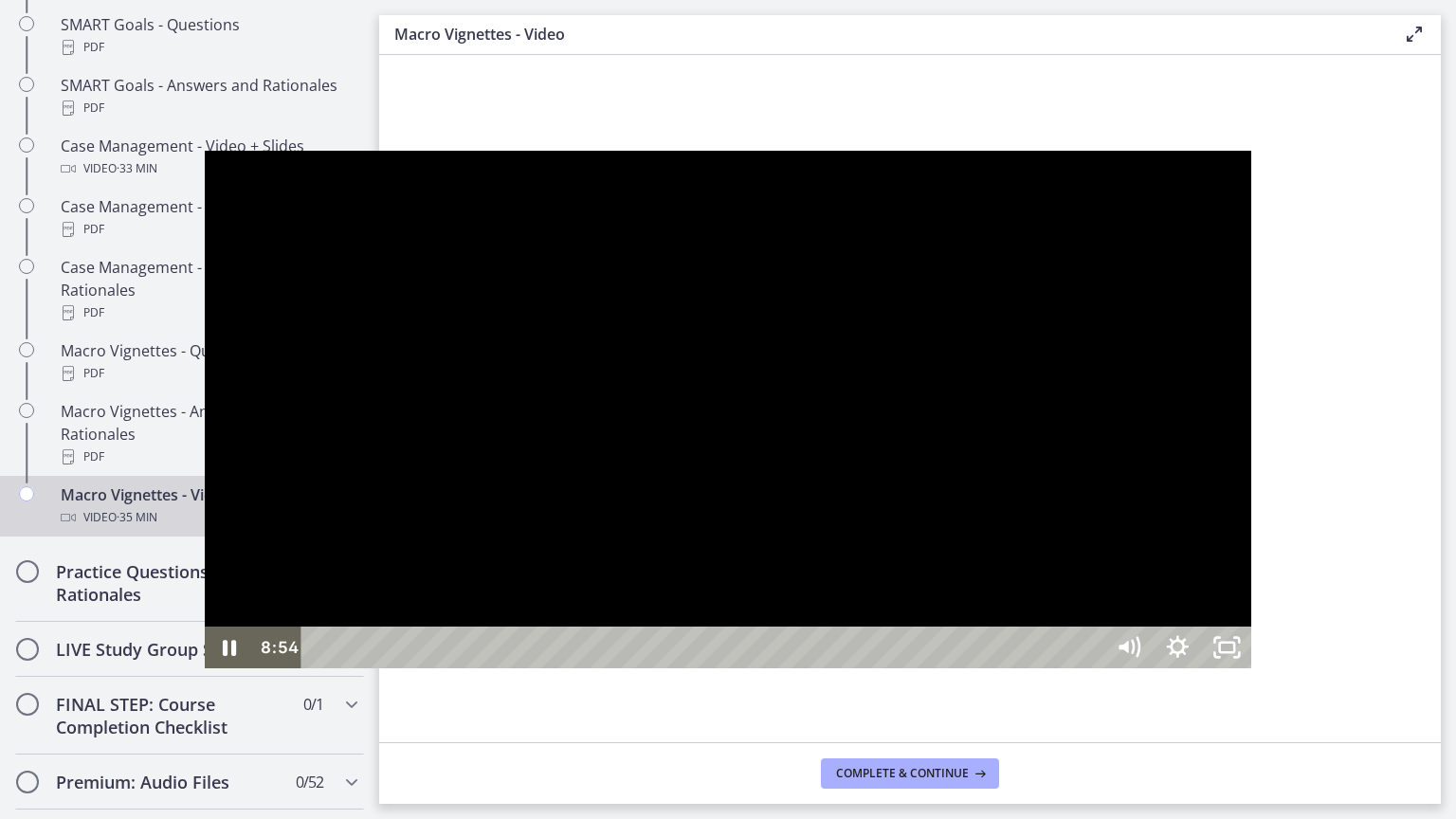 click at bounding box center [728, 409] 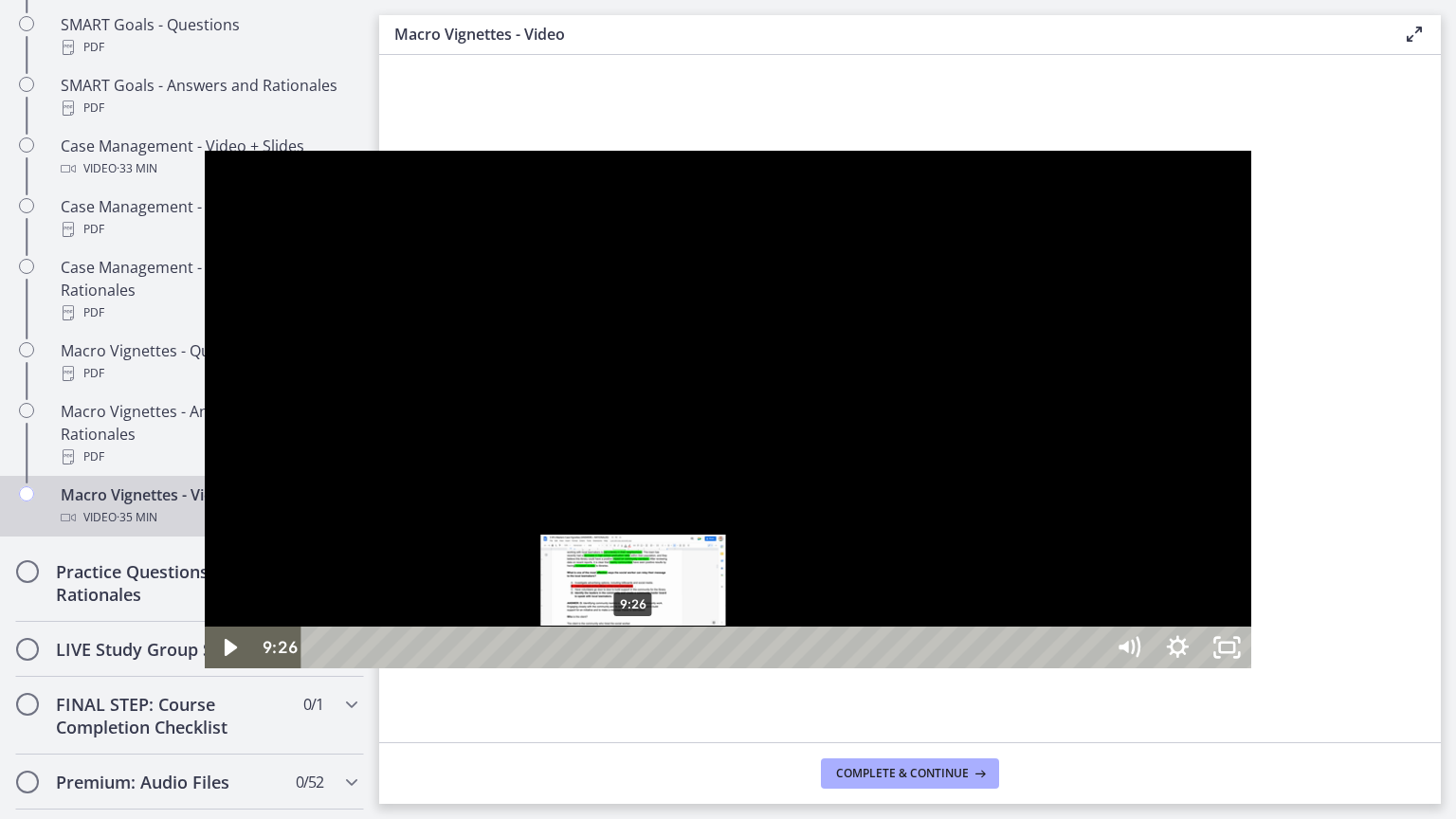 click on "9:26" at bounding box center (705, 647) 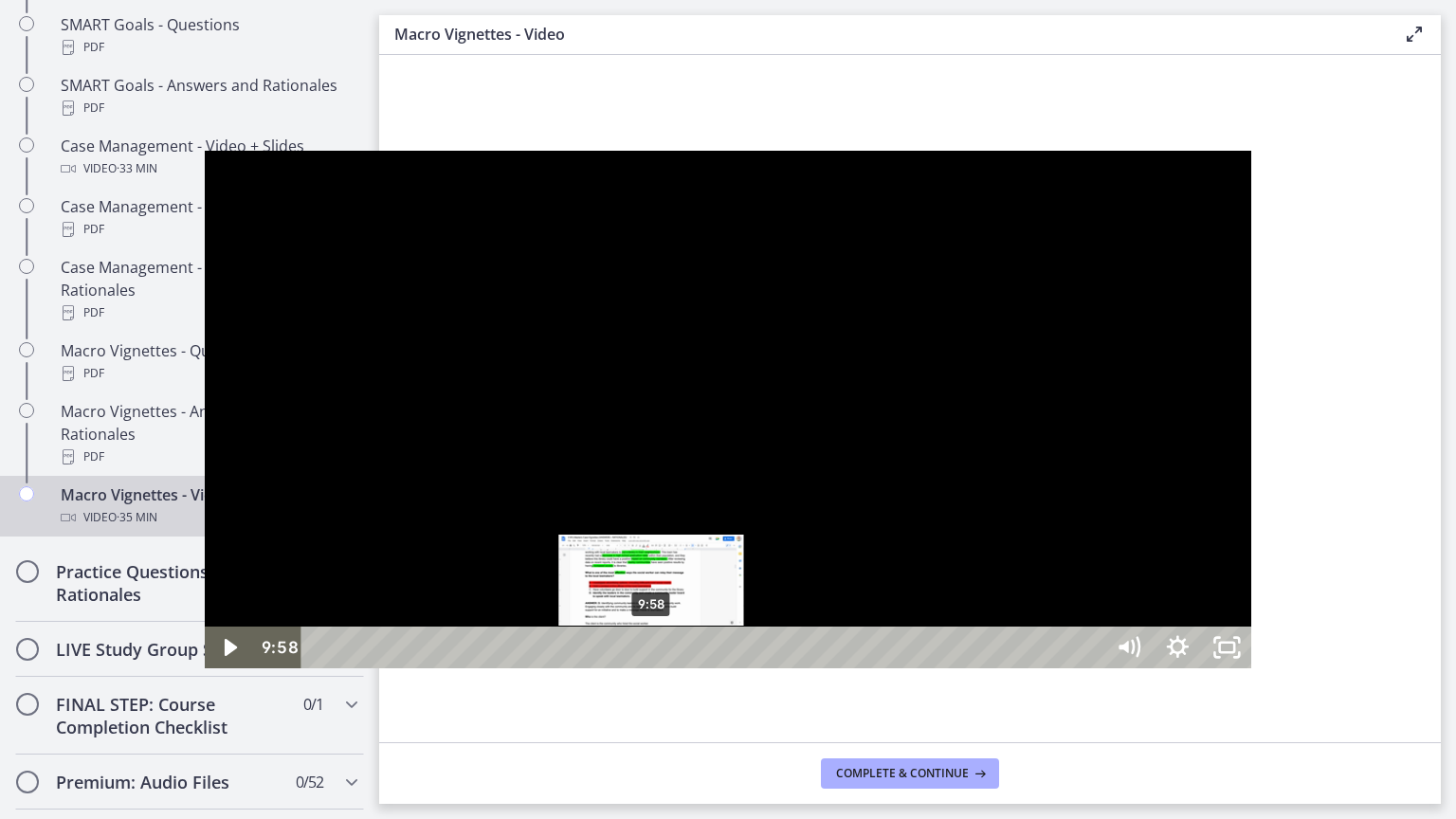 click on "9:58" at bounding box center [705, 647] 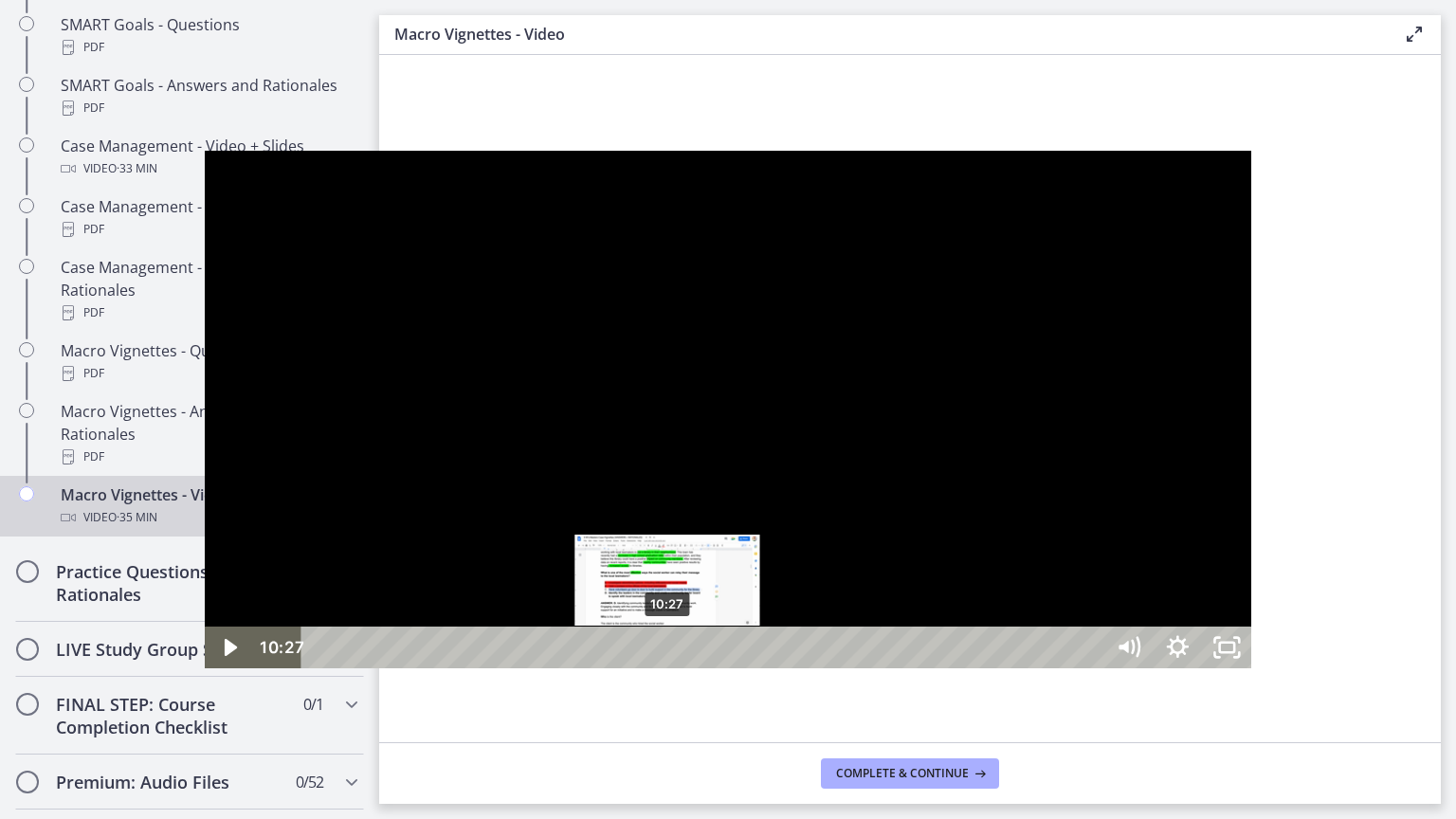 click on "10:27" at bounding box center (705, 647) 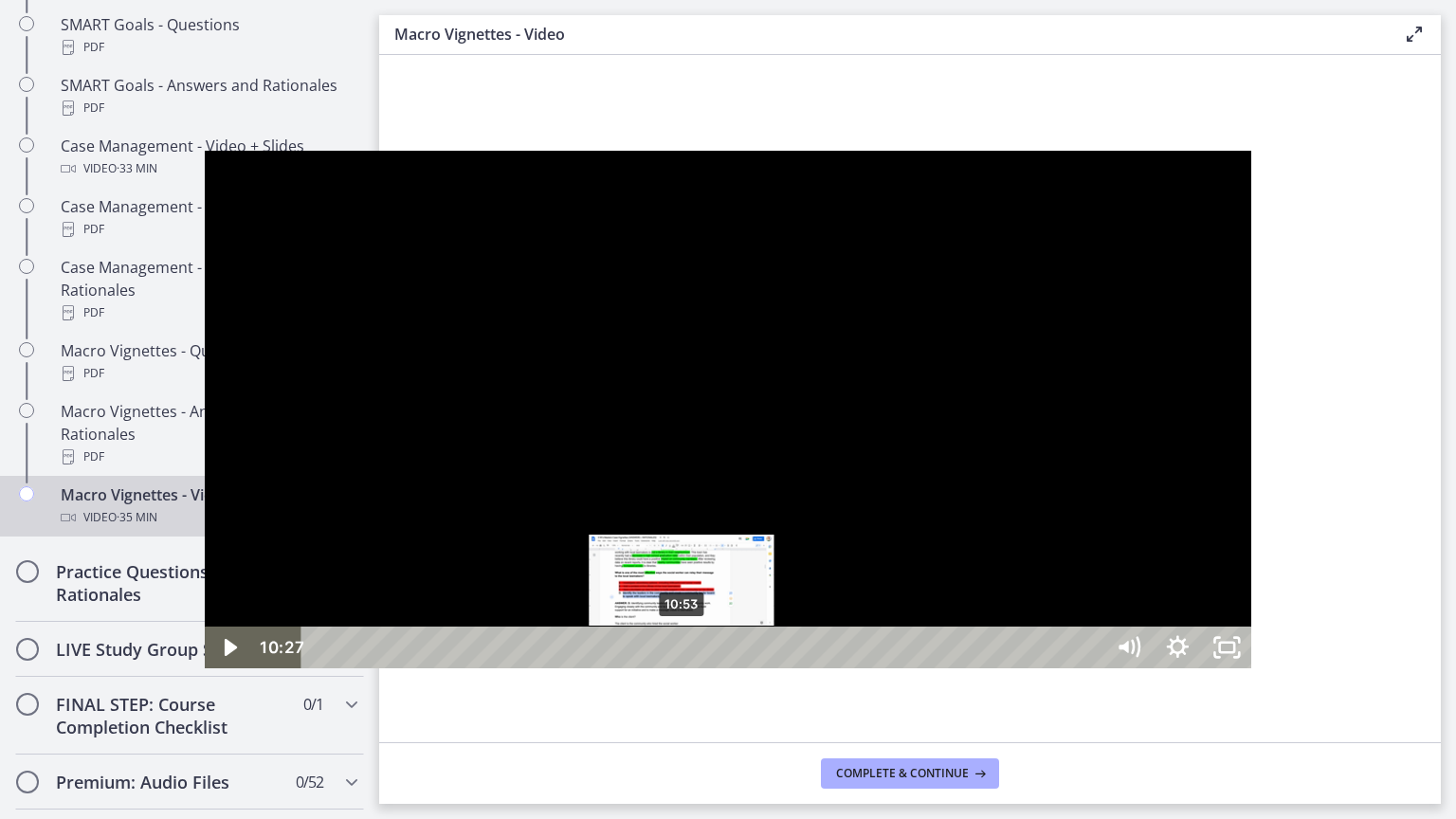 click on "10:53" at bounding box center (705, 647) 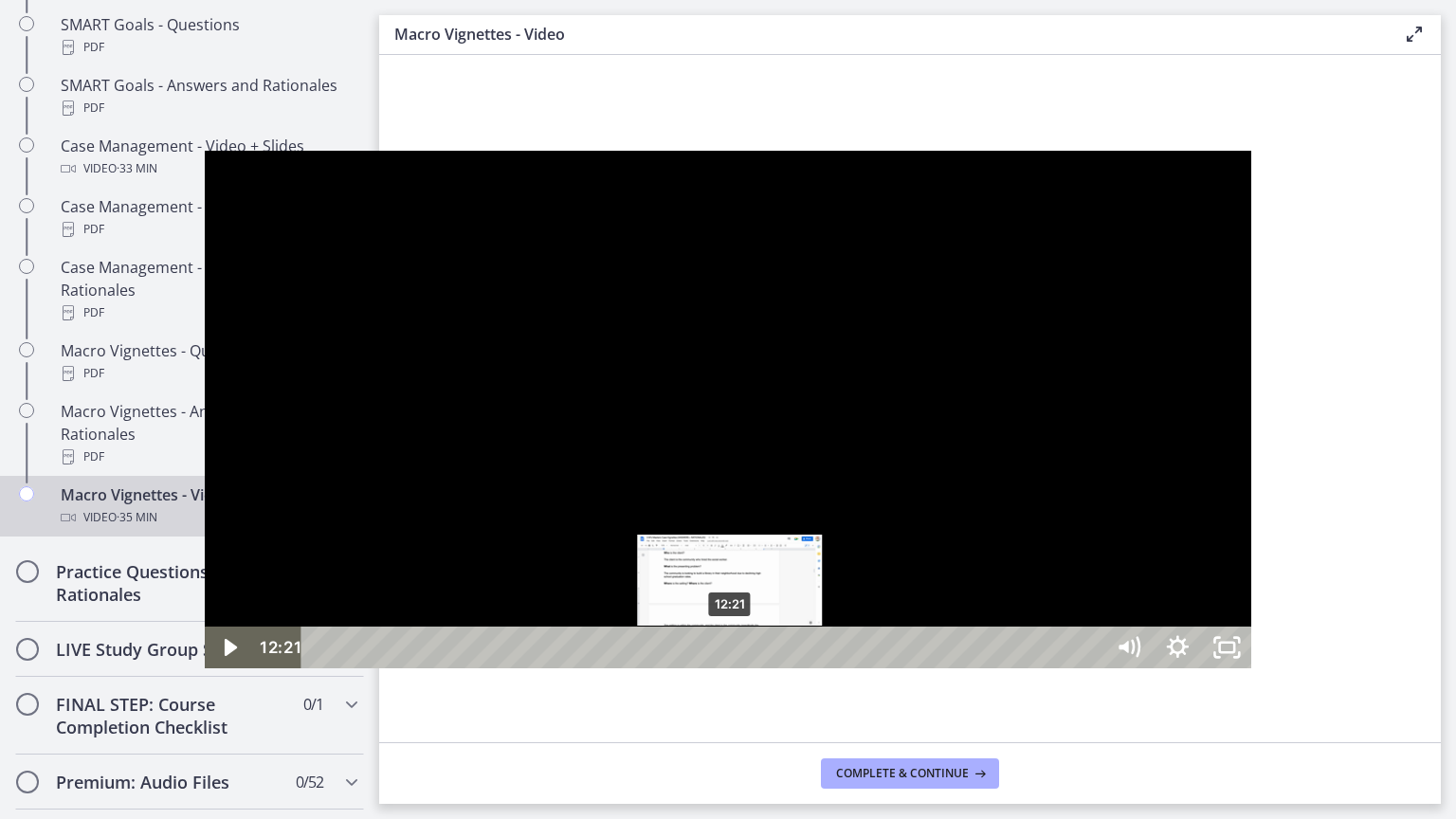 click on "12:21" at bounding box center [705, 647] 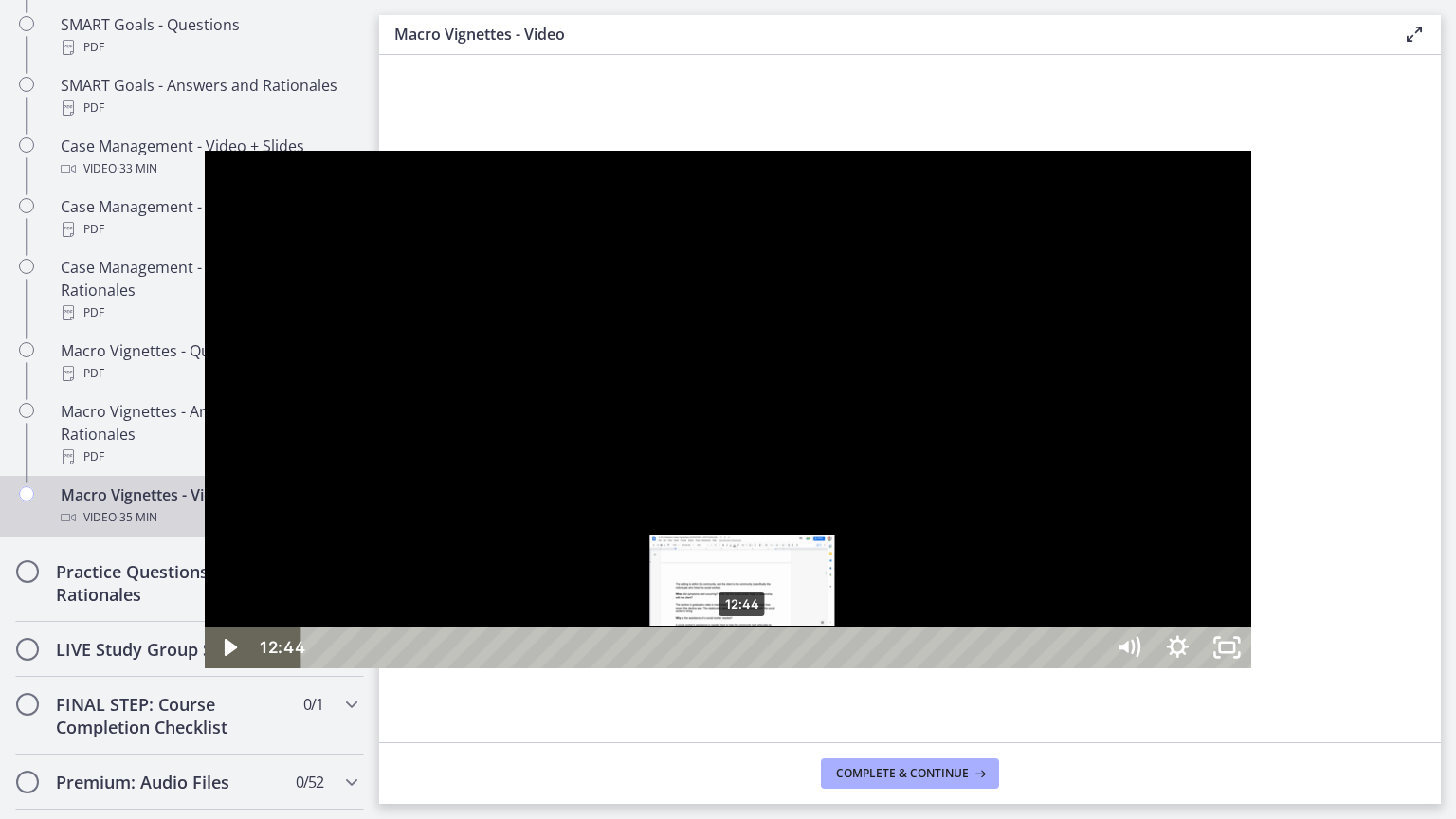 click on "12:44" at bounding box center [705, 647] 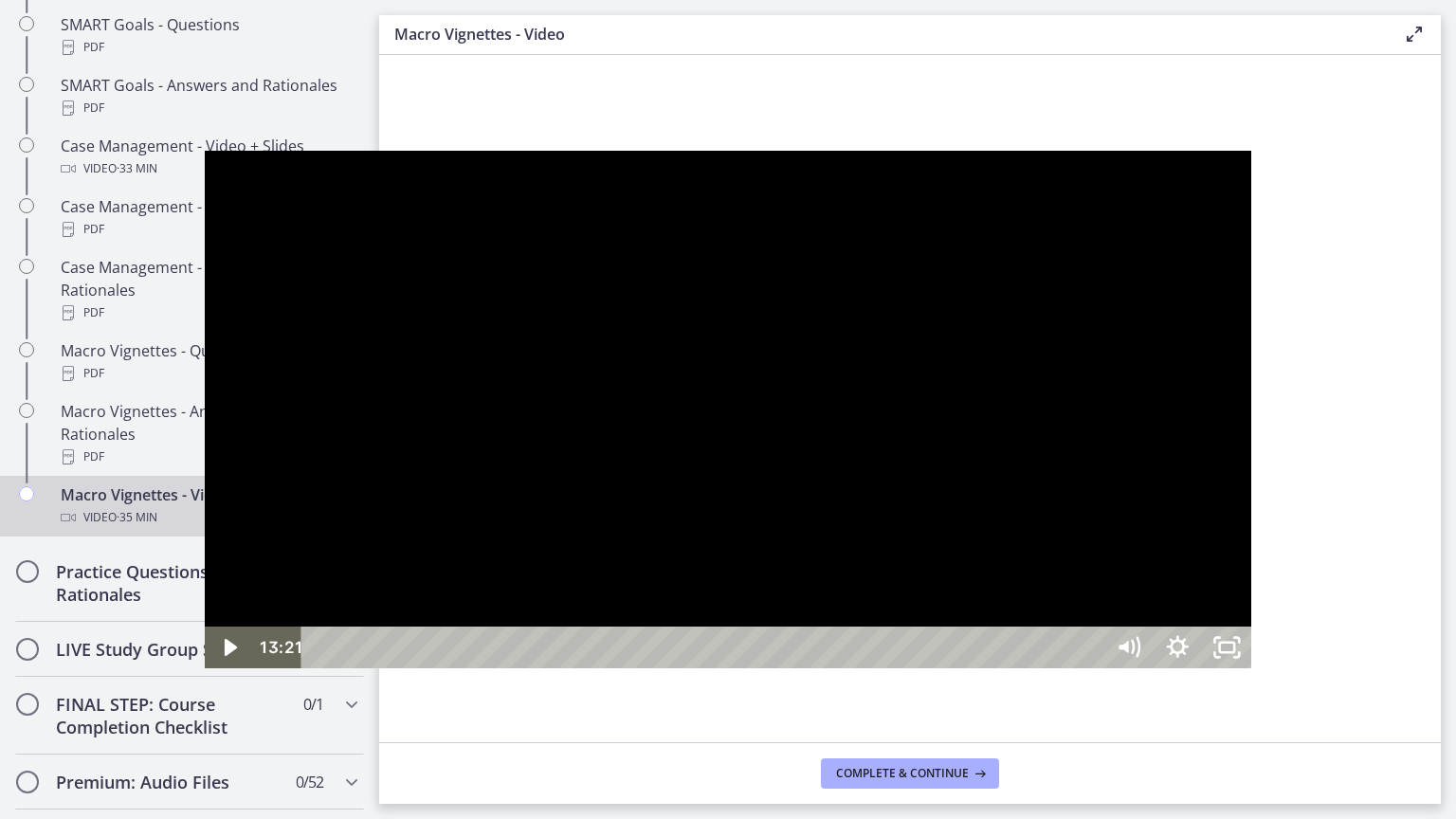 click at bounding box center [728, 409] 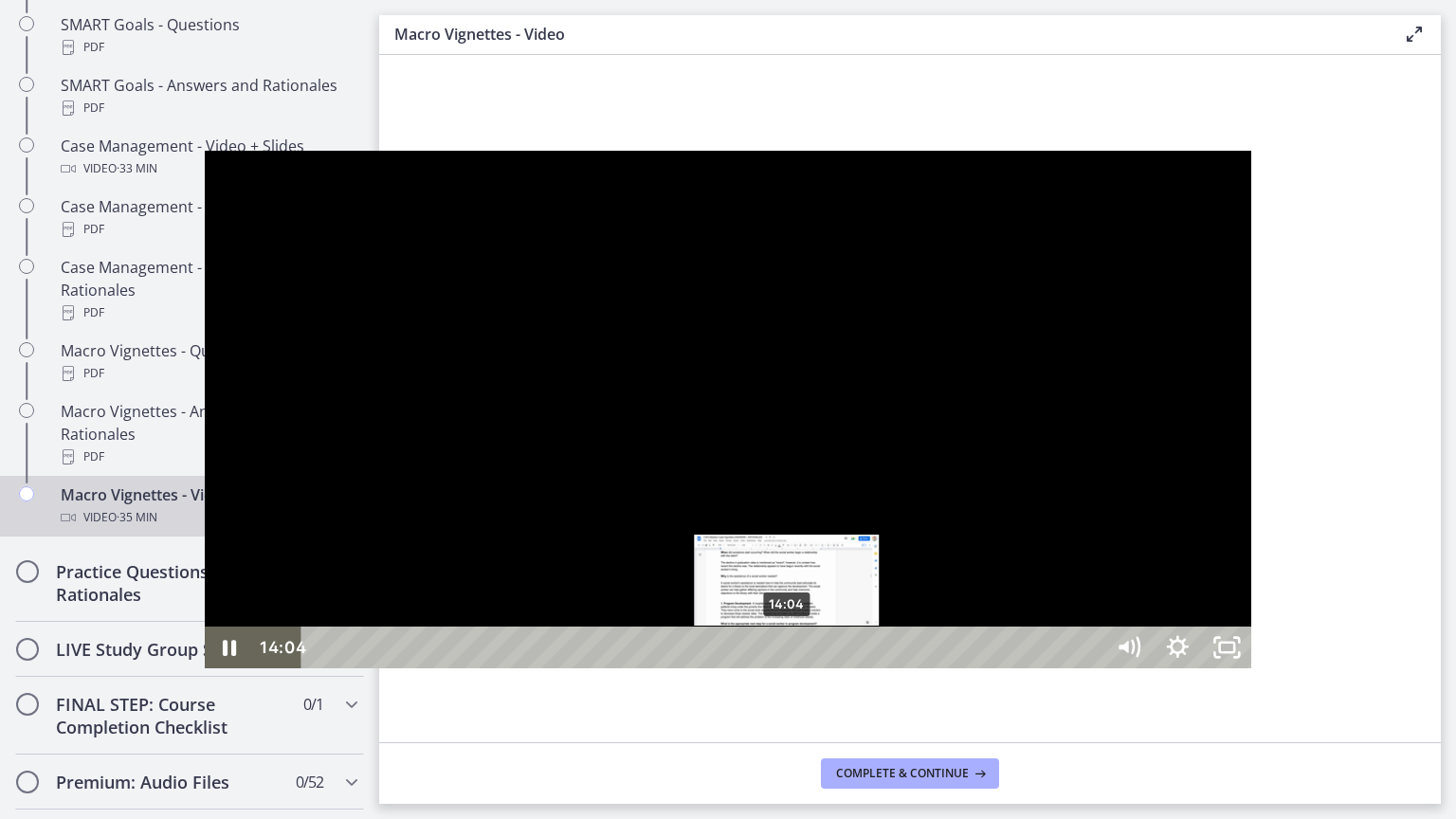 click on "14:04" at bounding box center (705, 647) 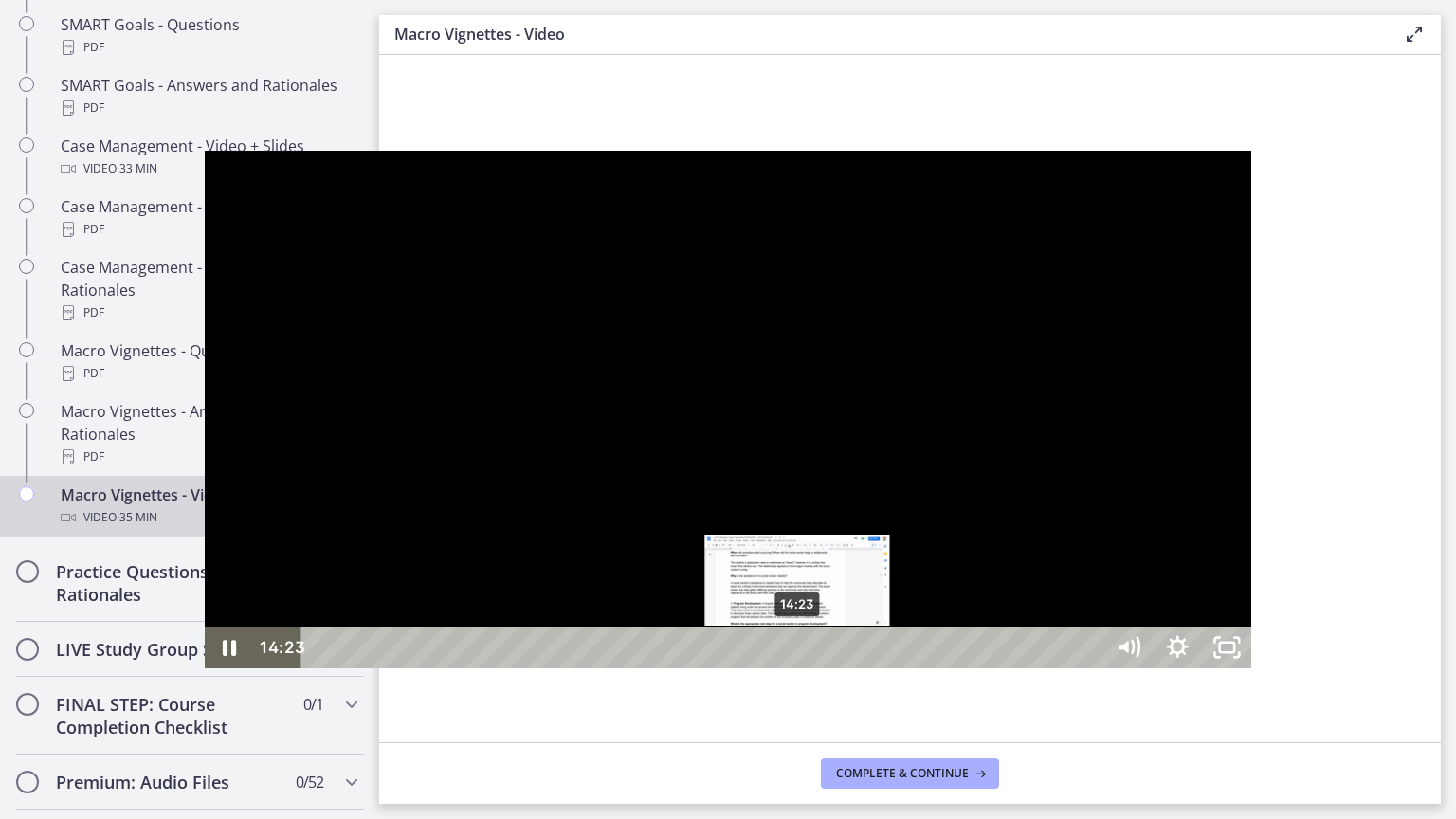 click on "14:23" at bounding box center [705, 647] 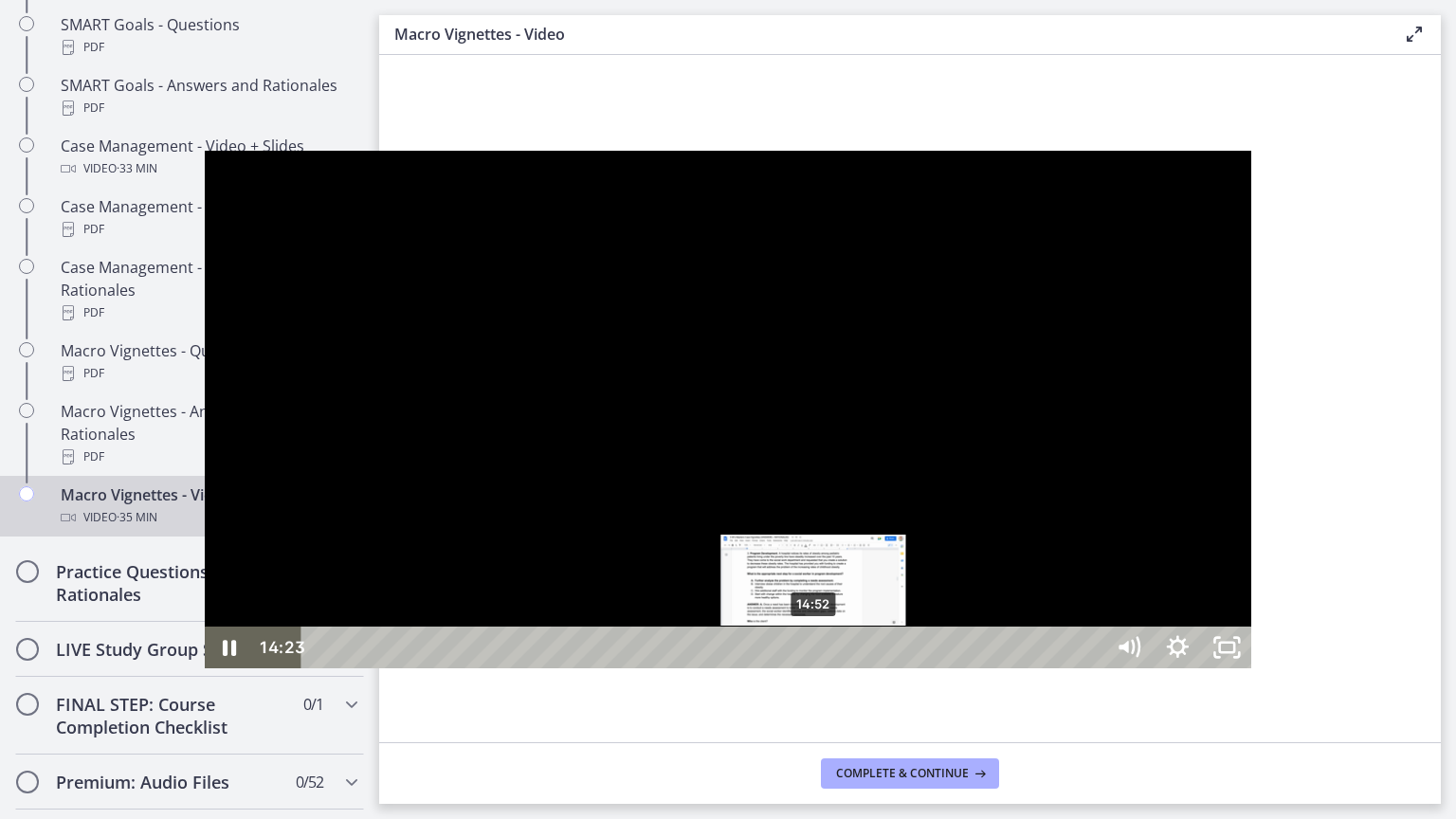 click on "14:52" at bounding box center [705, 647] 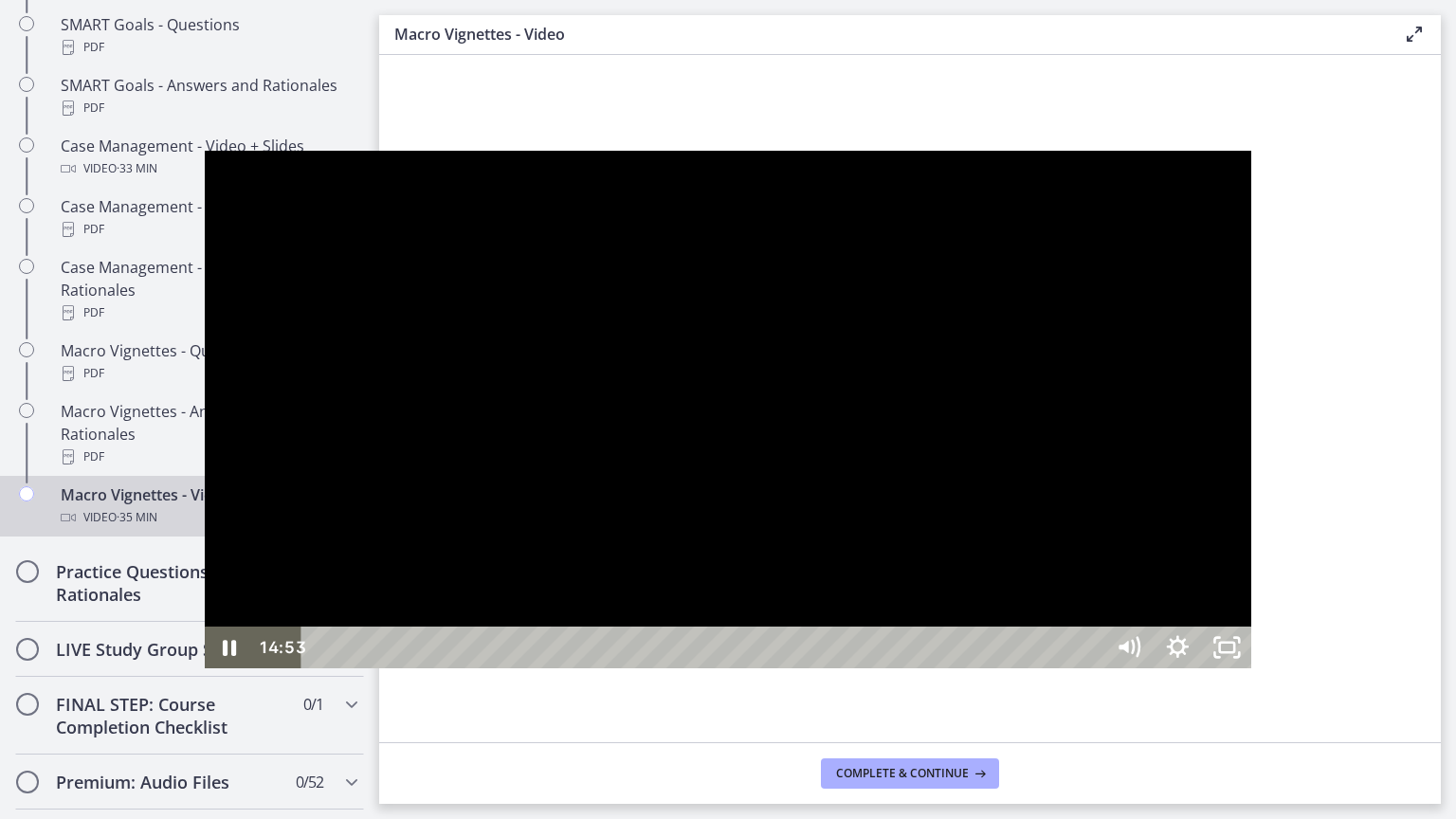 click at bounding box center [728, 409] 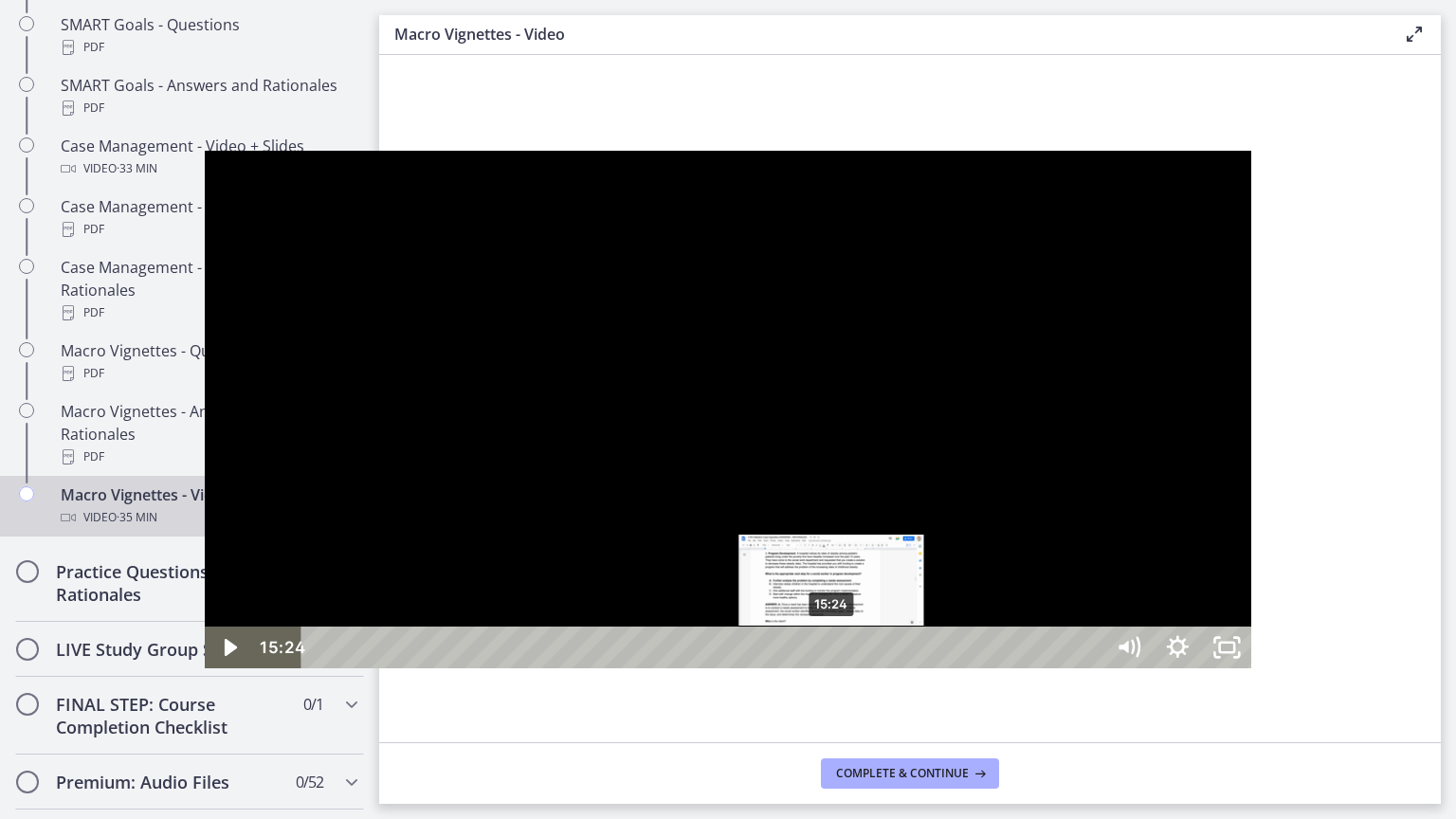 click on "15:24" at bounding box center (705, 647) 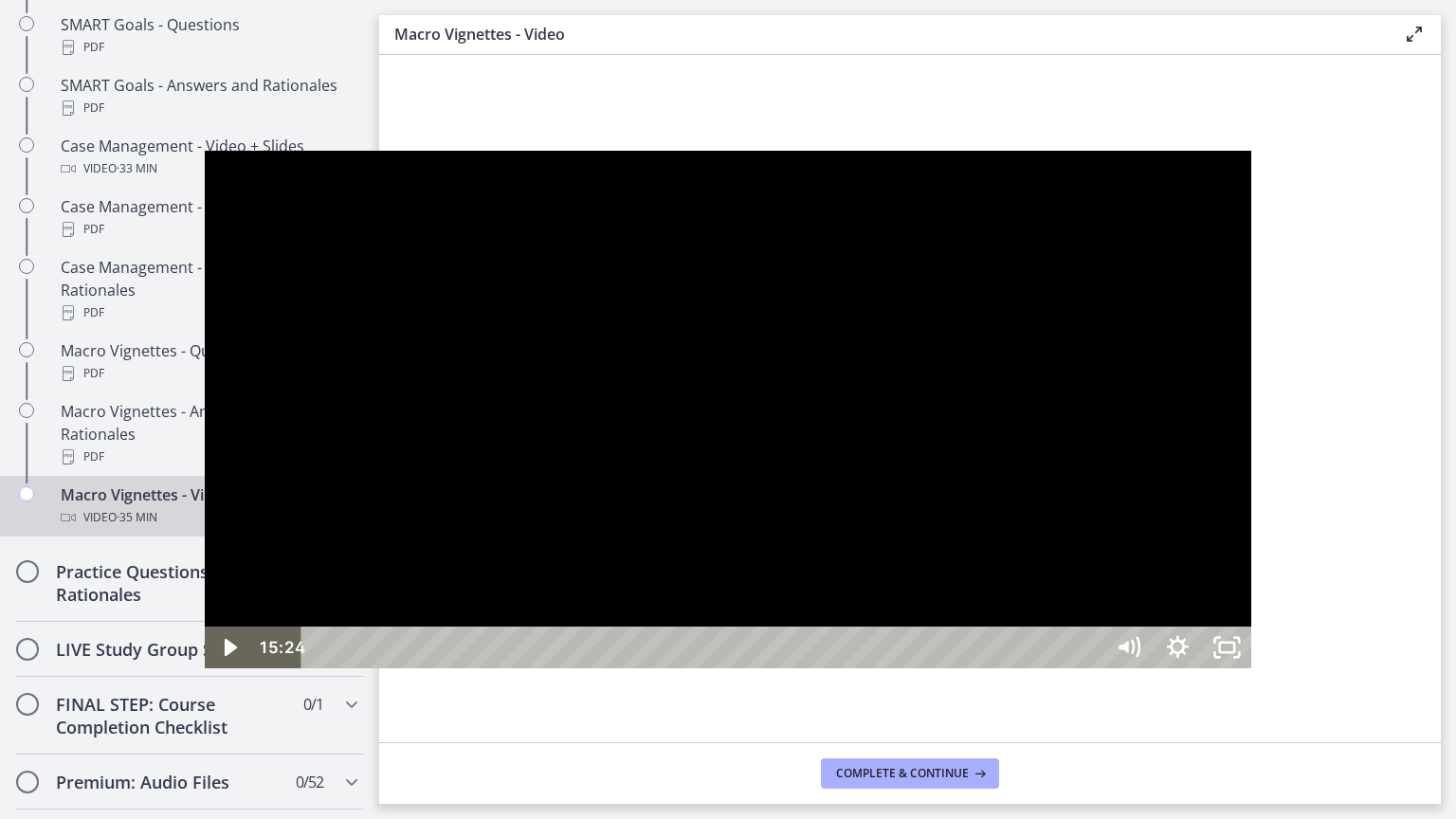 click at bounding box center [728, 409] 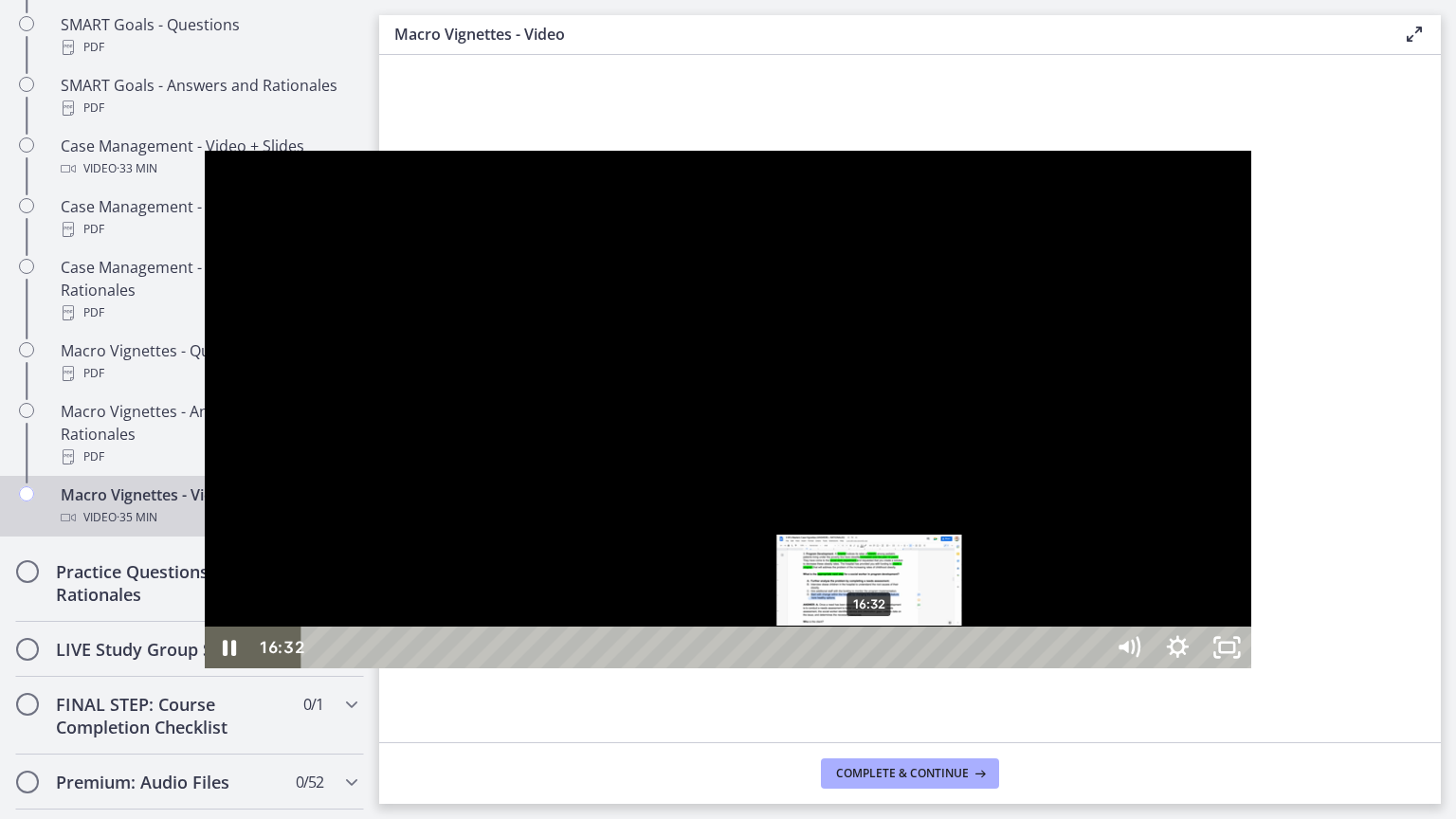 click on "16:32" at bounding box center (705, 647) 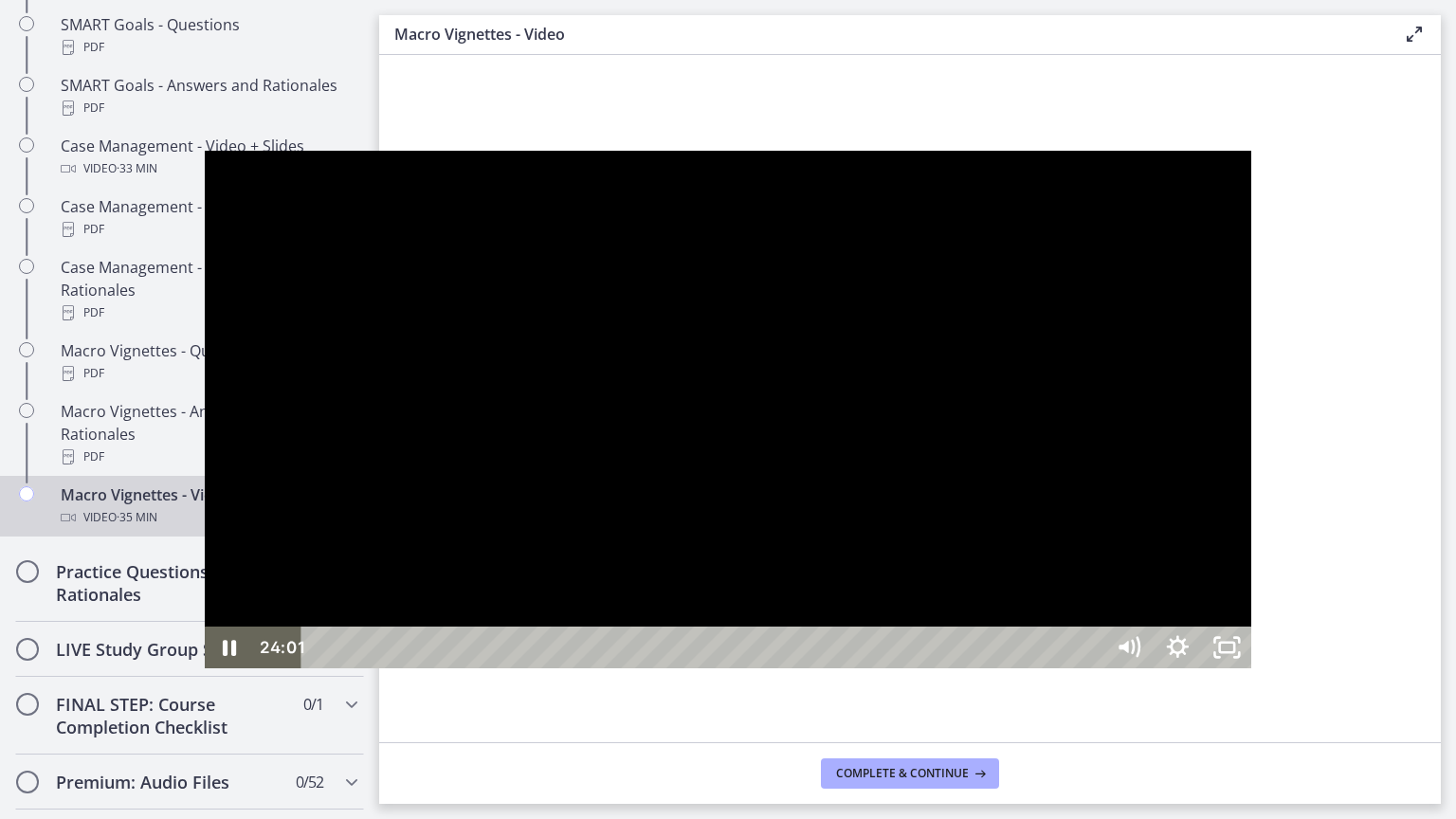 drag, startPoint x: 178, startPoint y: 744, endPoint x: 188, endPoint y: 712, distance: 33.52611 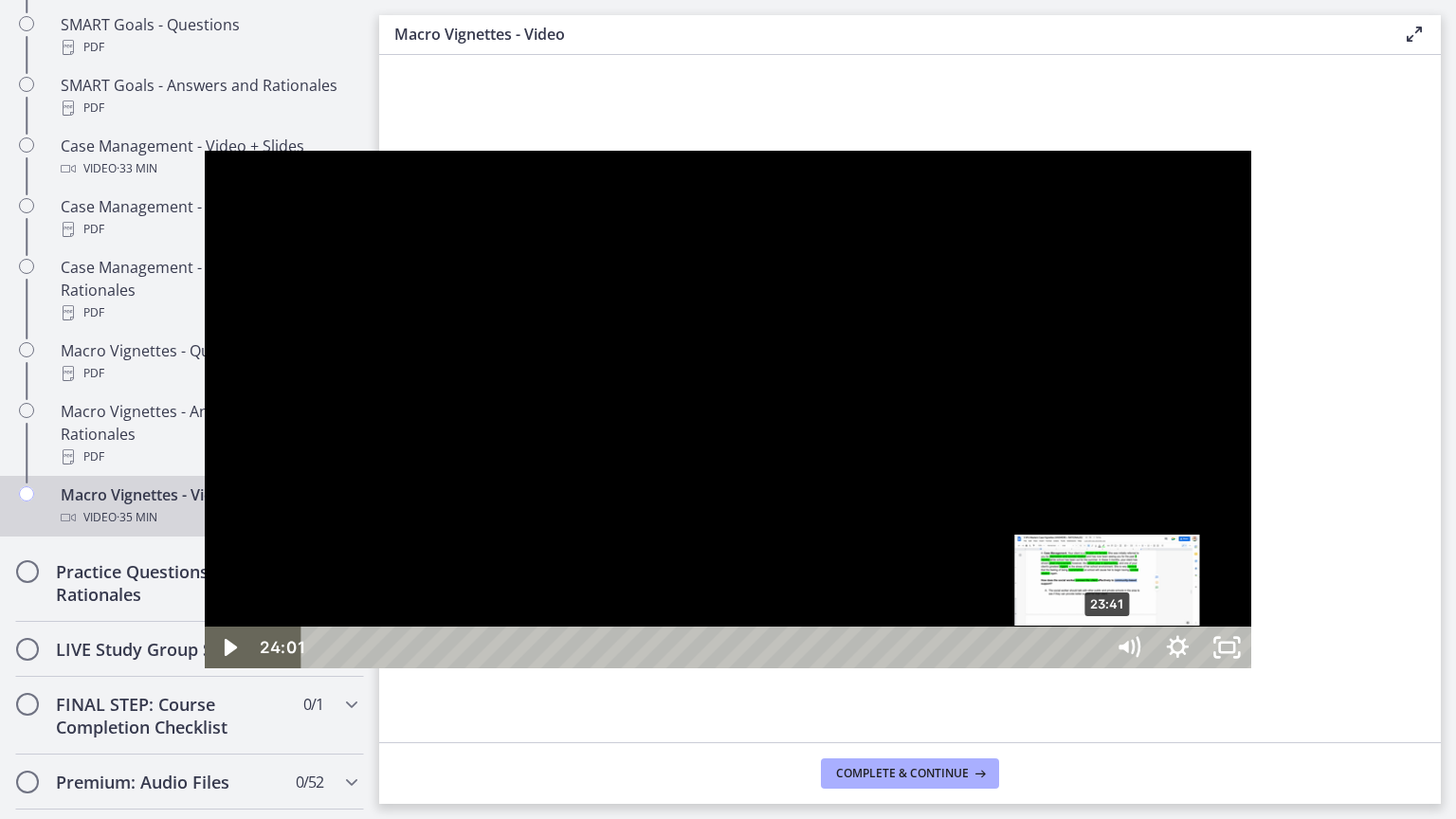 click on "23:41" at bounding box center (705, 647) 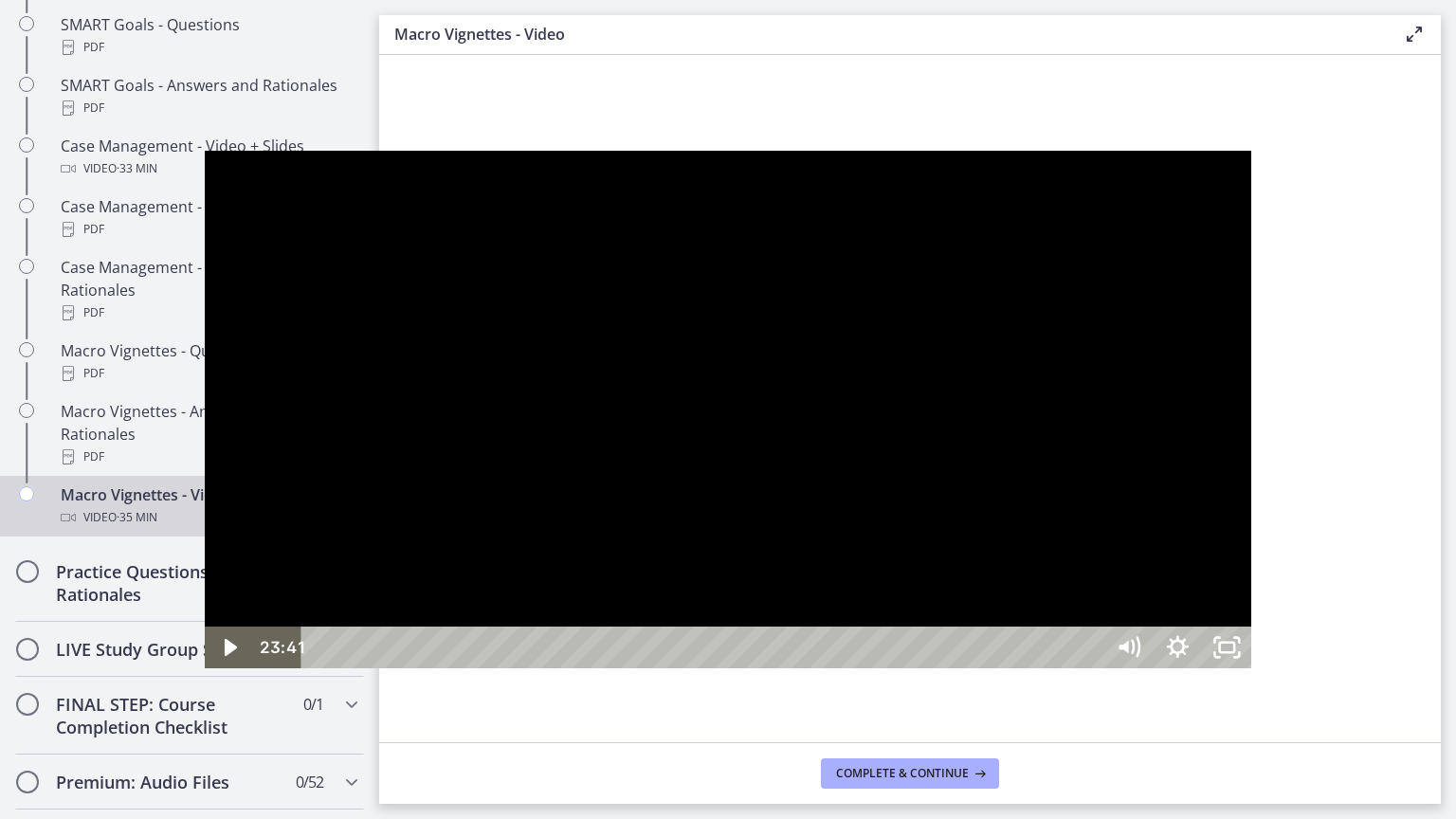 click at bounding box center (728, 409) 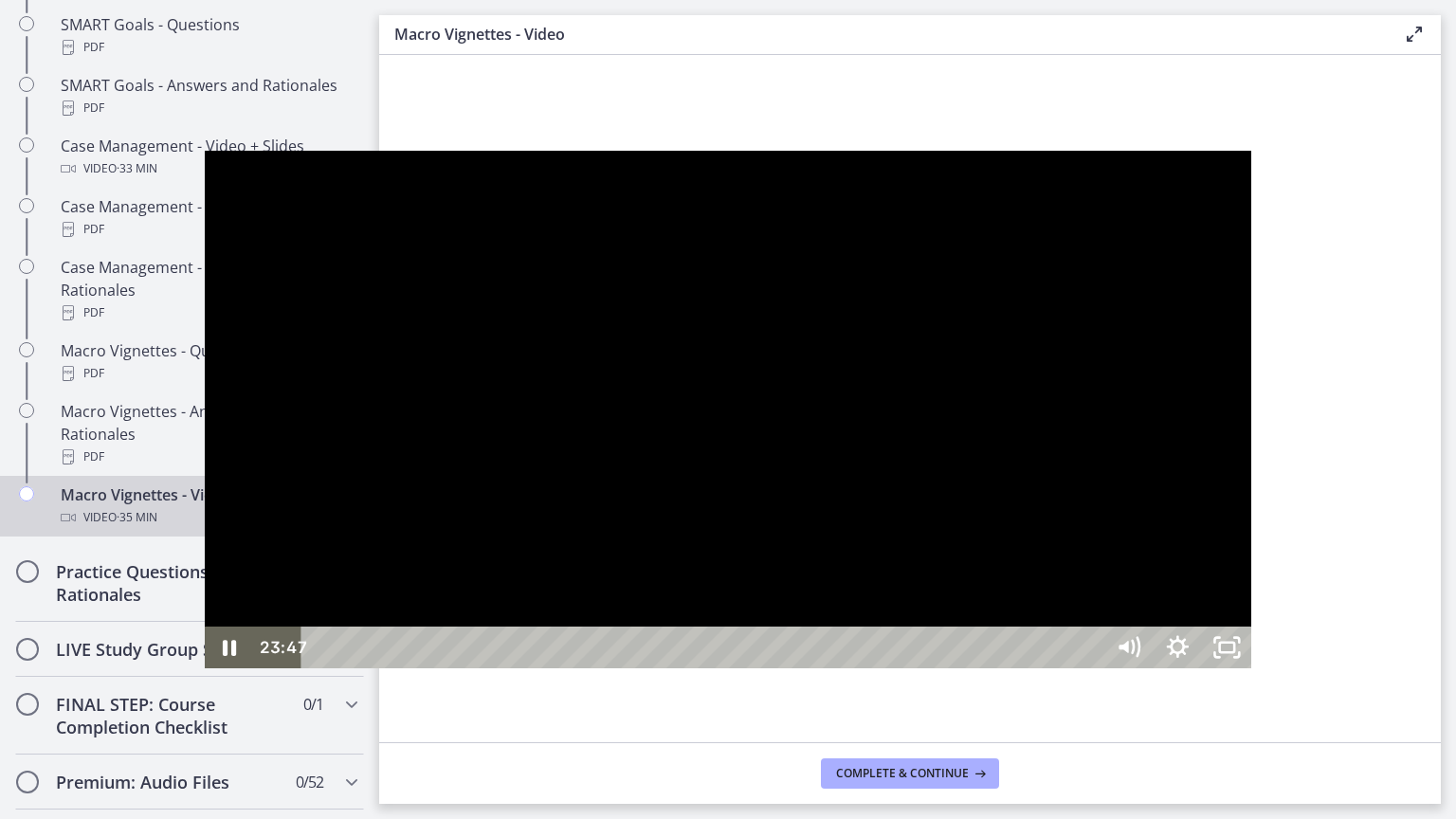 click at bounding box center [728, 409] 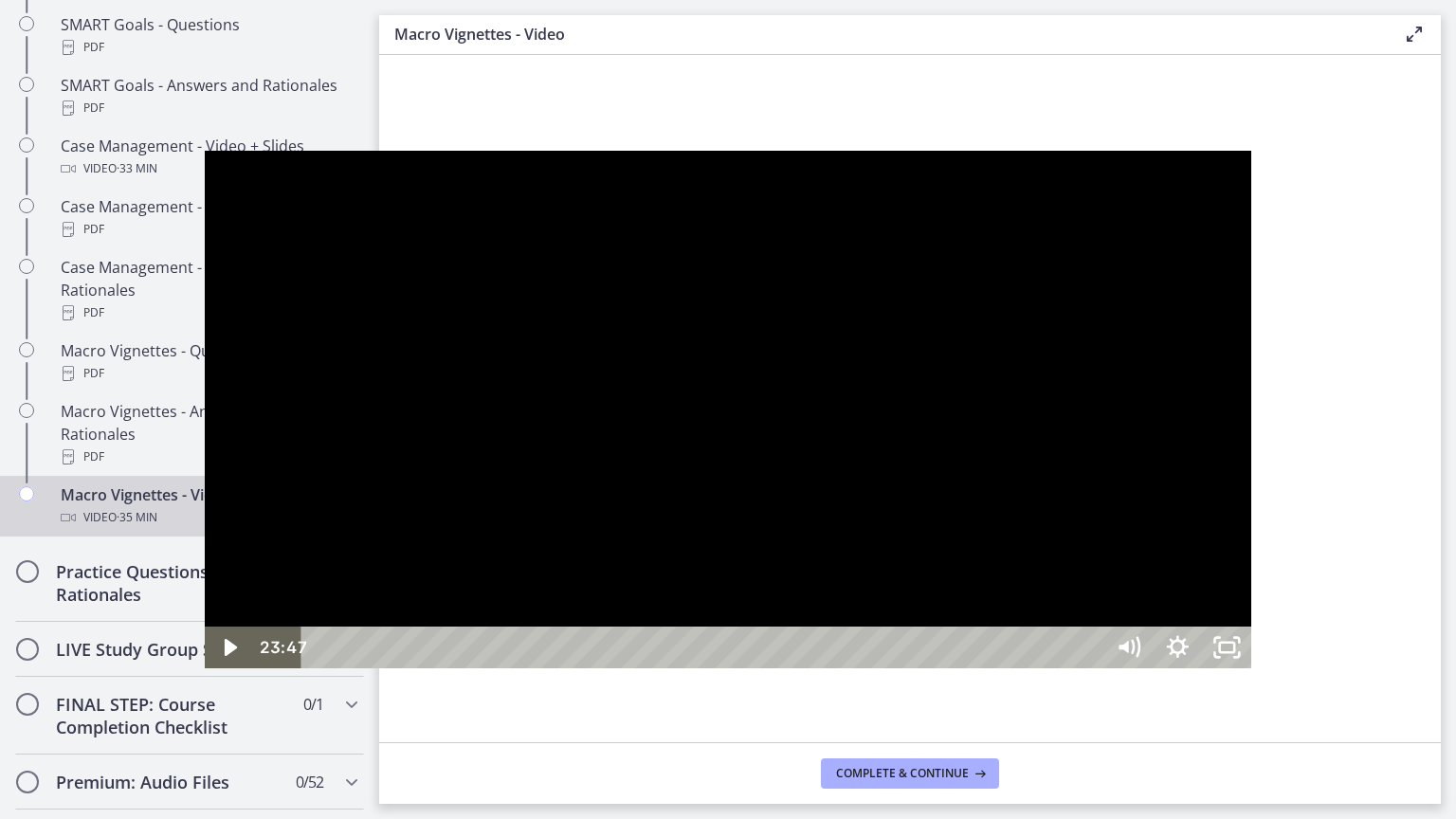 click at bounding box center (728, 409) 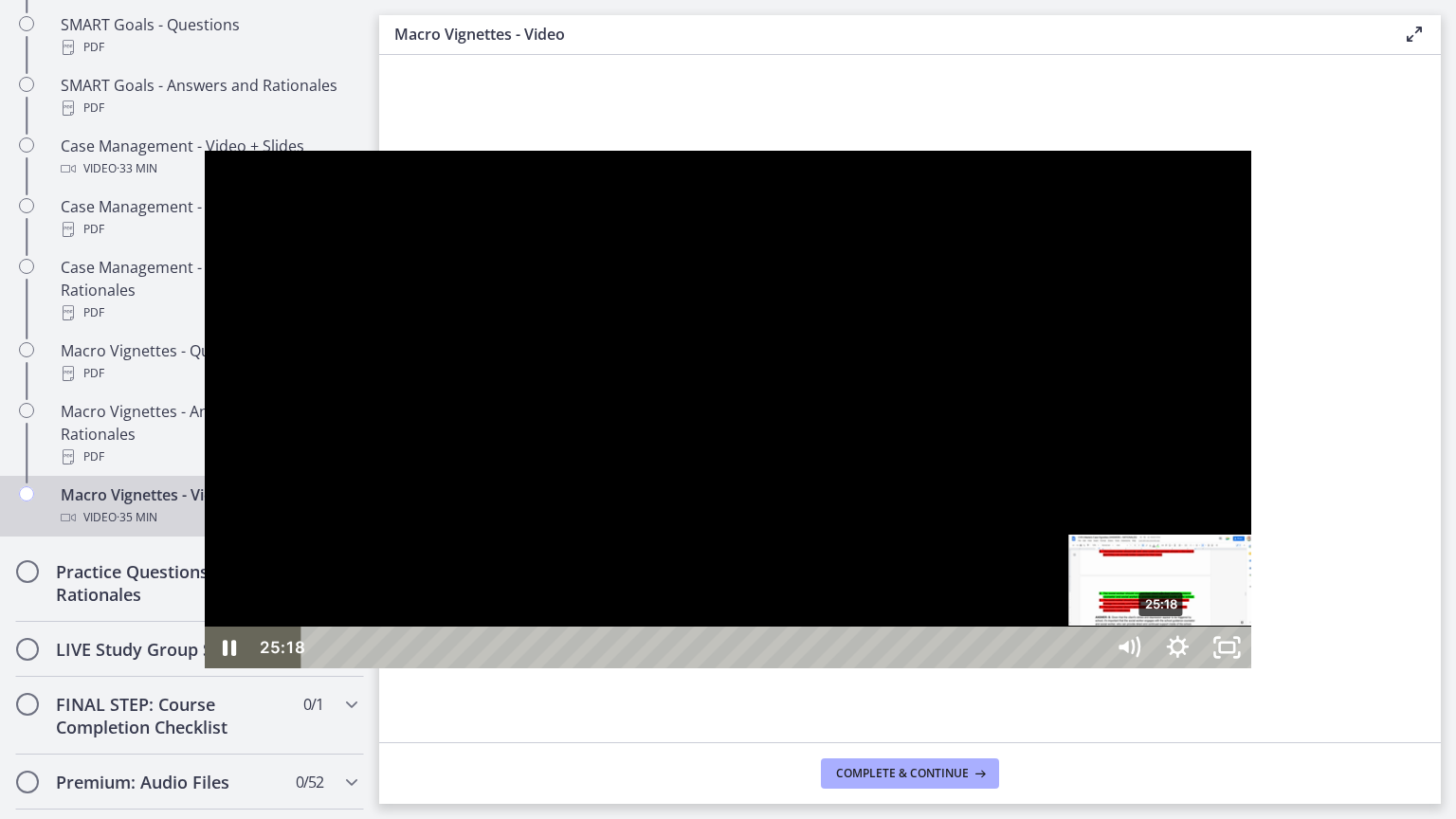 click on "25:18" at bounding box center [705, 647] 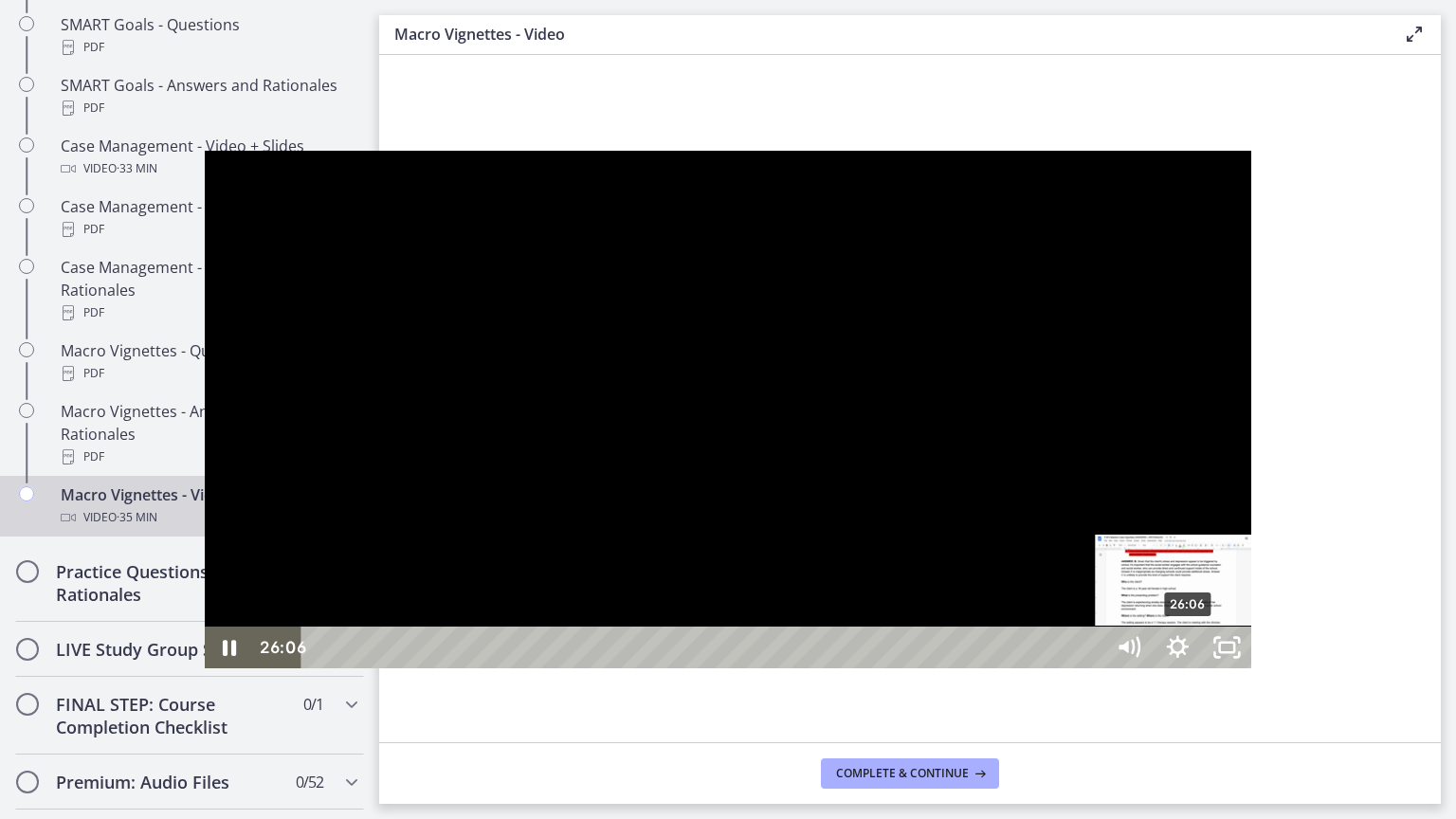 click on "26:06" at bounding box center [705, 647] 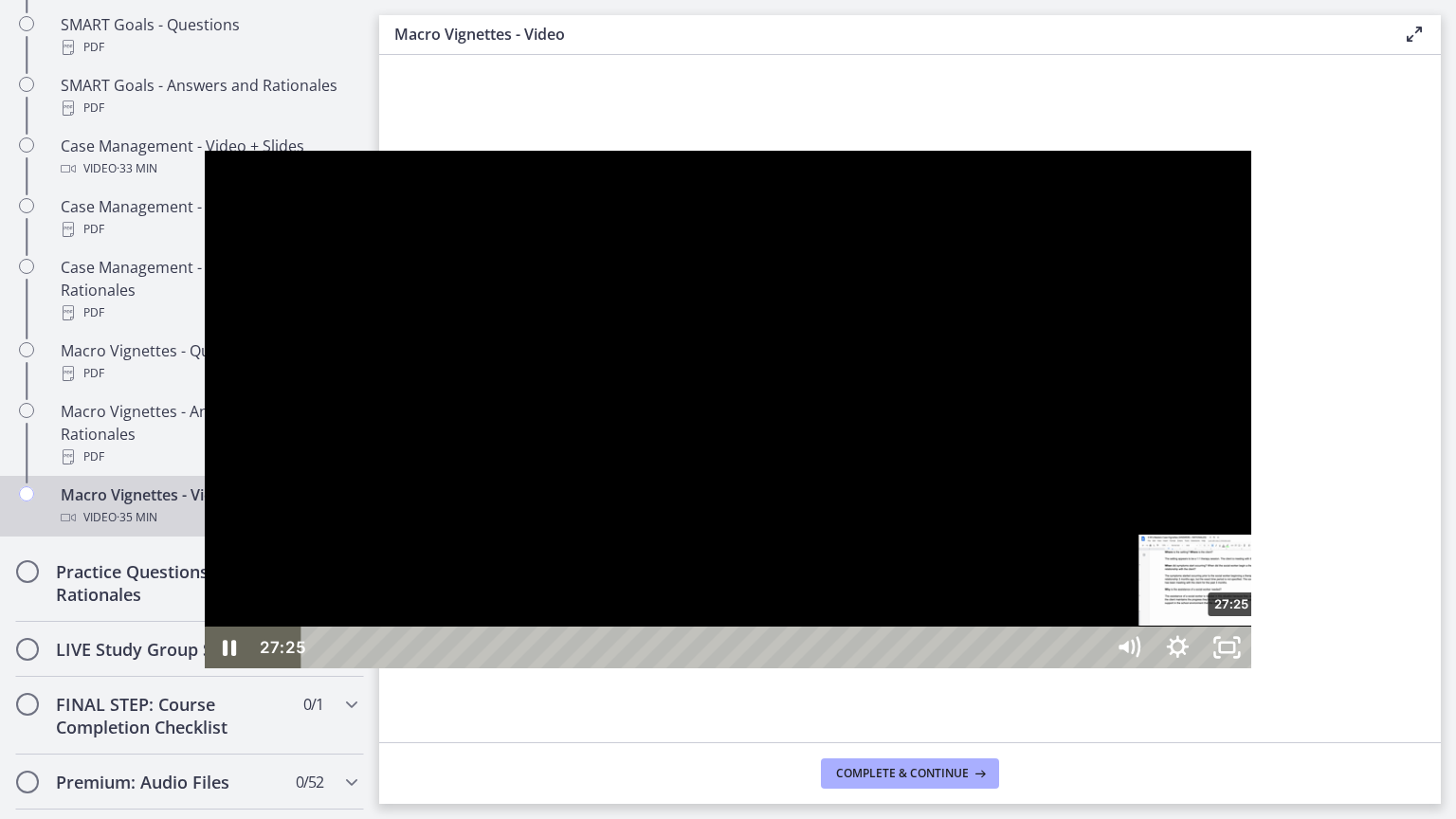 click on "27:25" at bounding box center (705, 647) 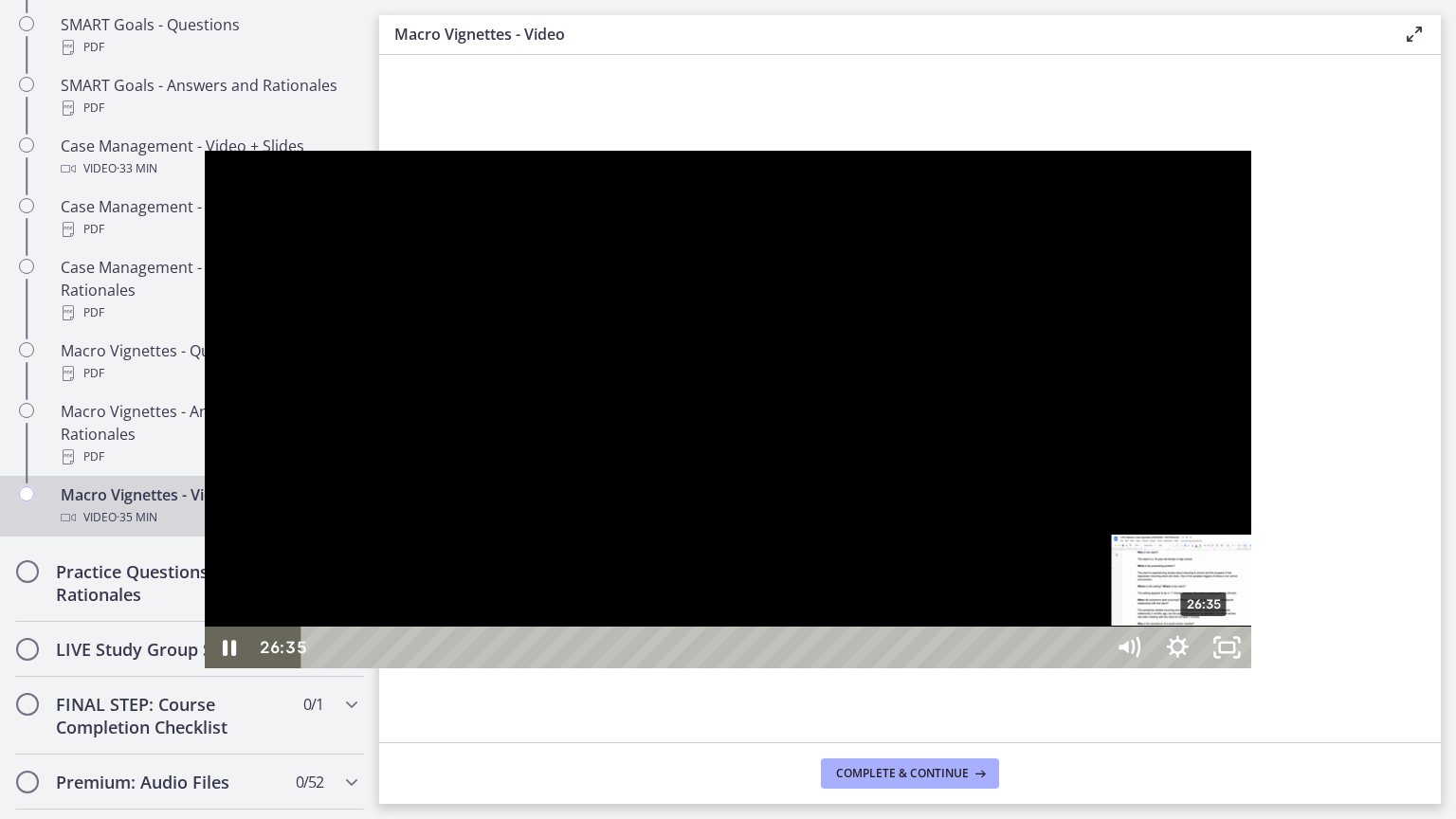 click on "26:35" at bounding box center [705, 647] 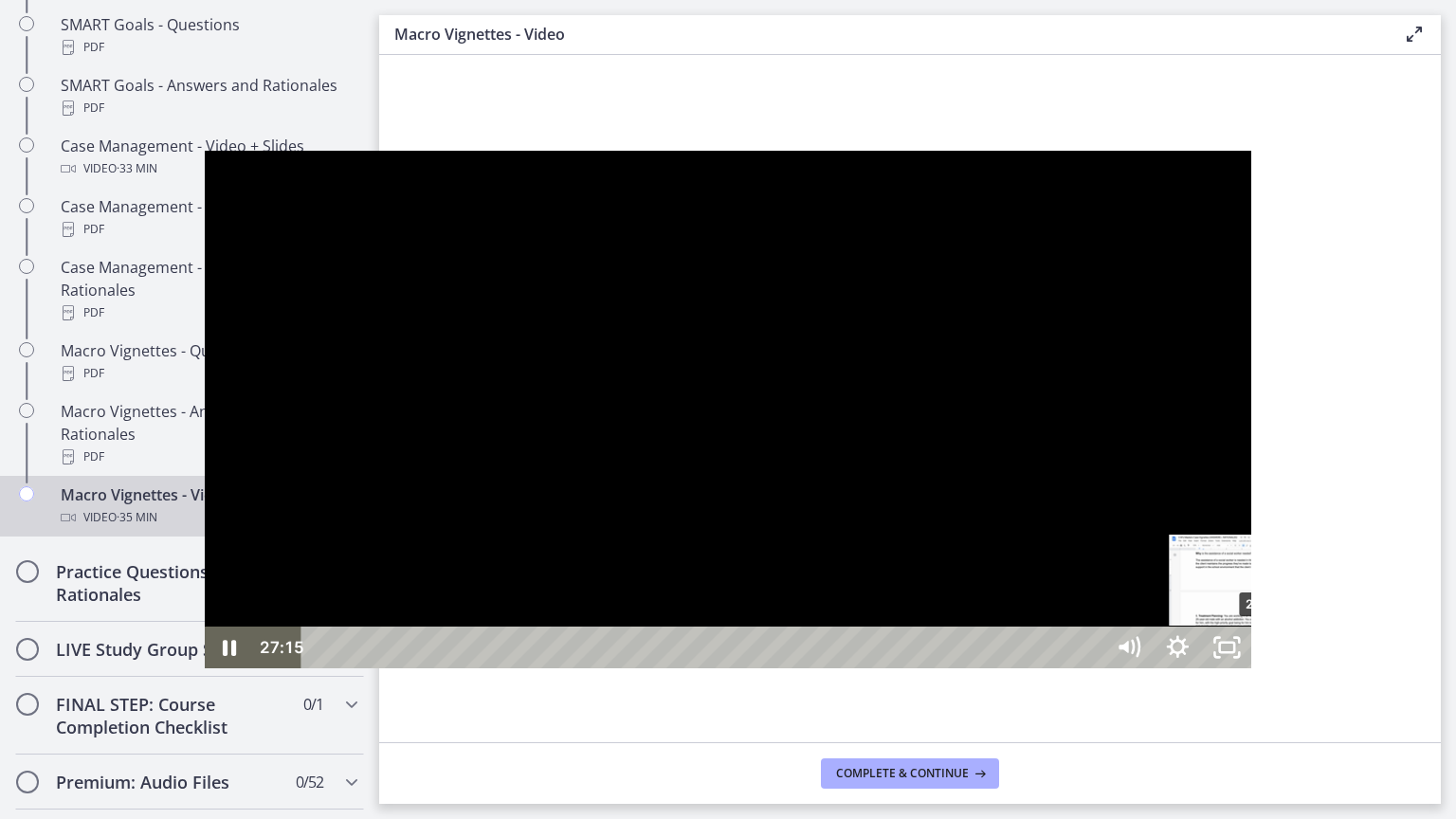 click on "28:19" at bounding box center (705, 647) 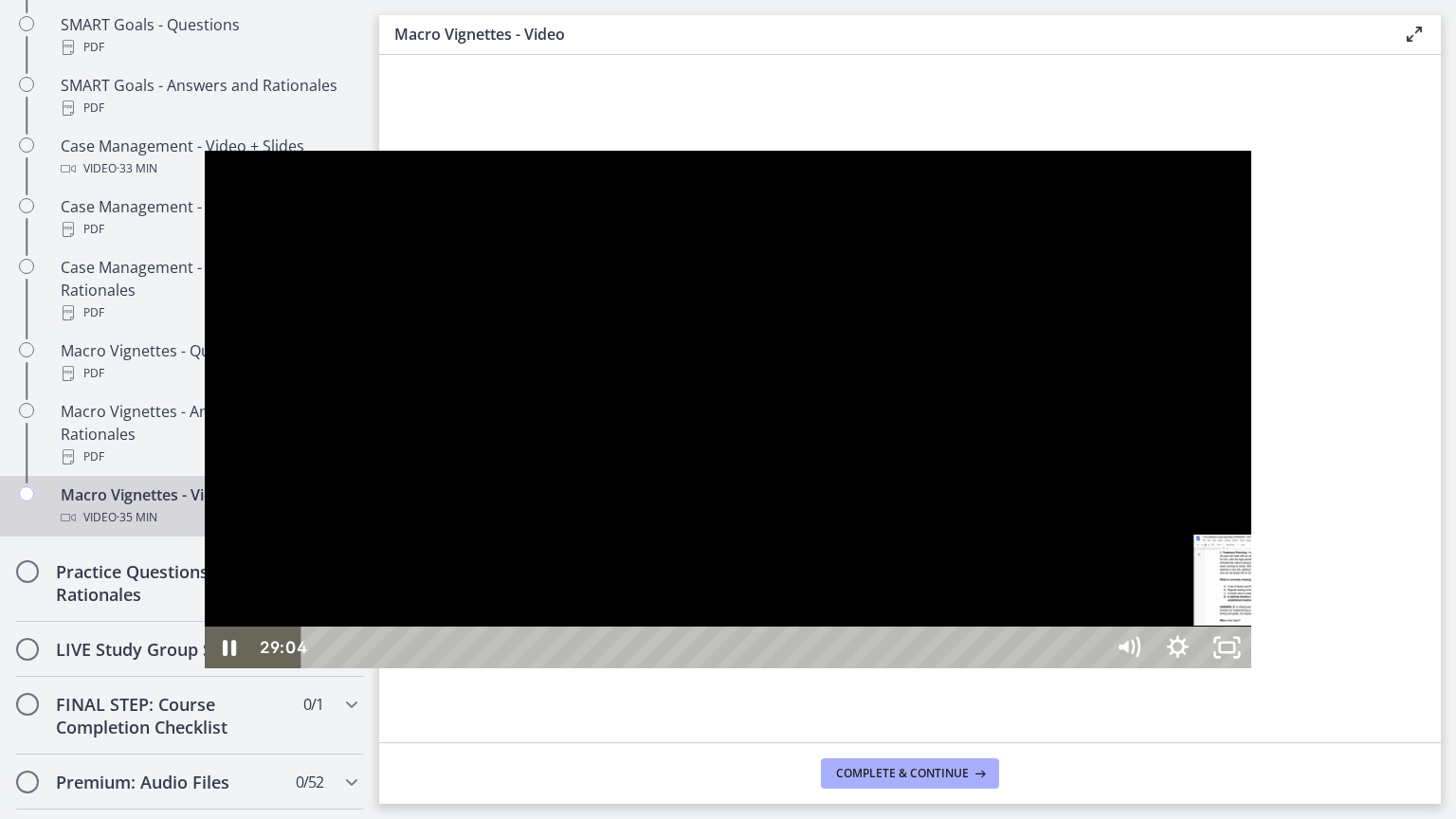 click on "29:04" at bounding box center (705, 647) 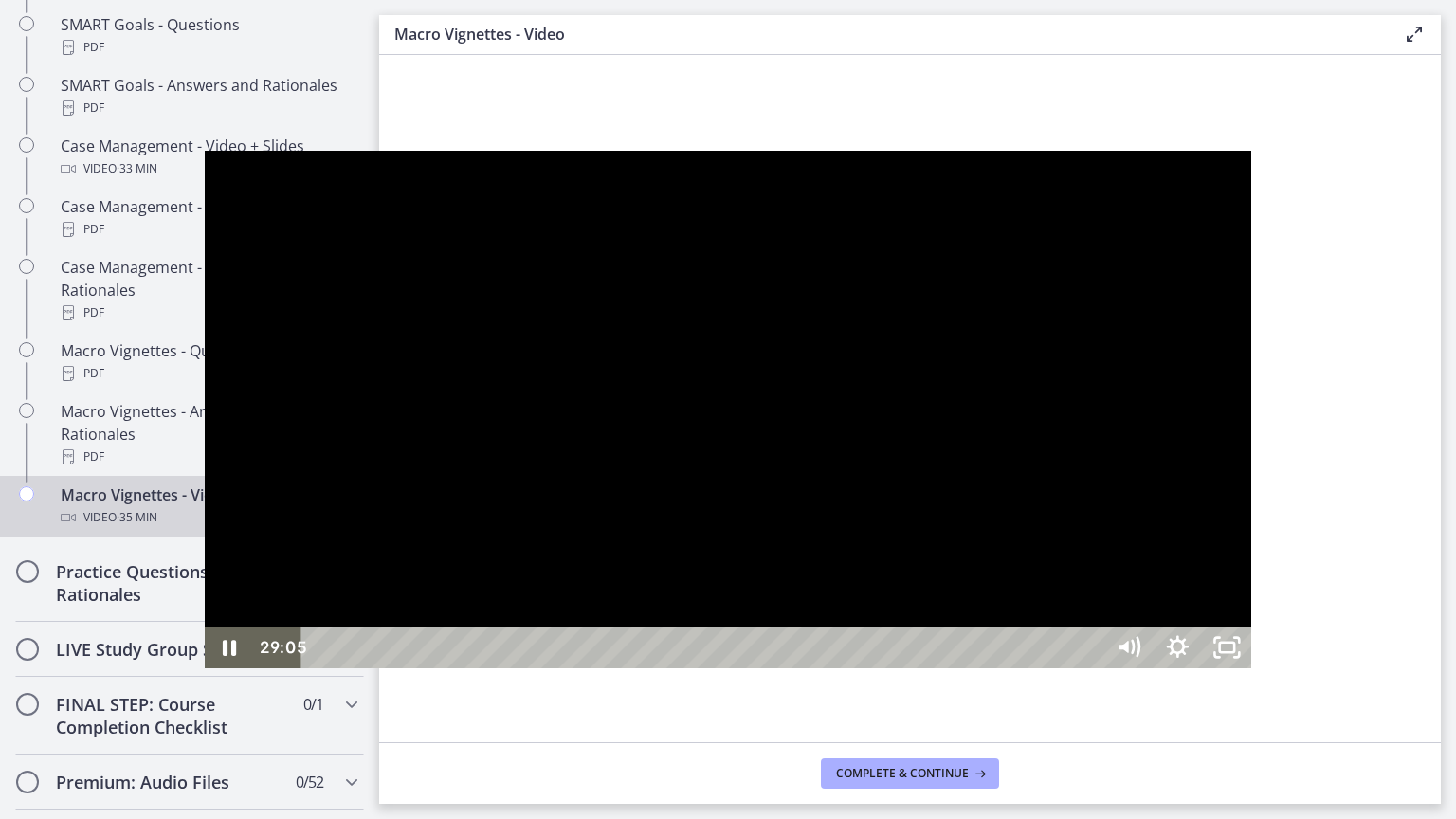 click at bounding box center [728, 409] 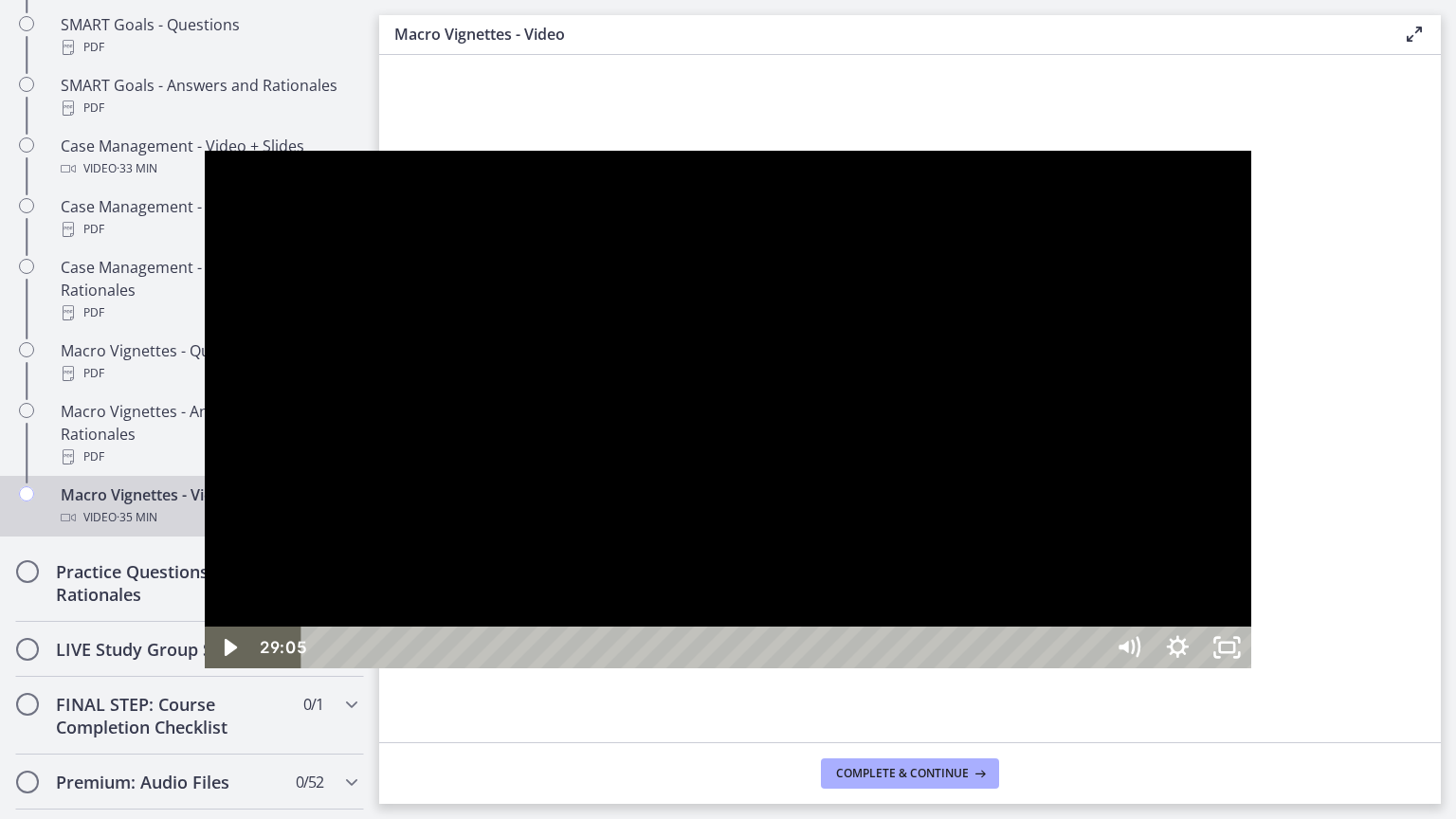 click at bounding box center [728, 409] 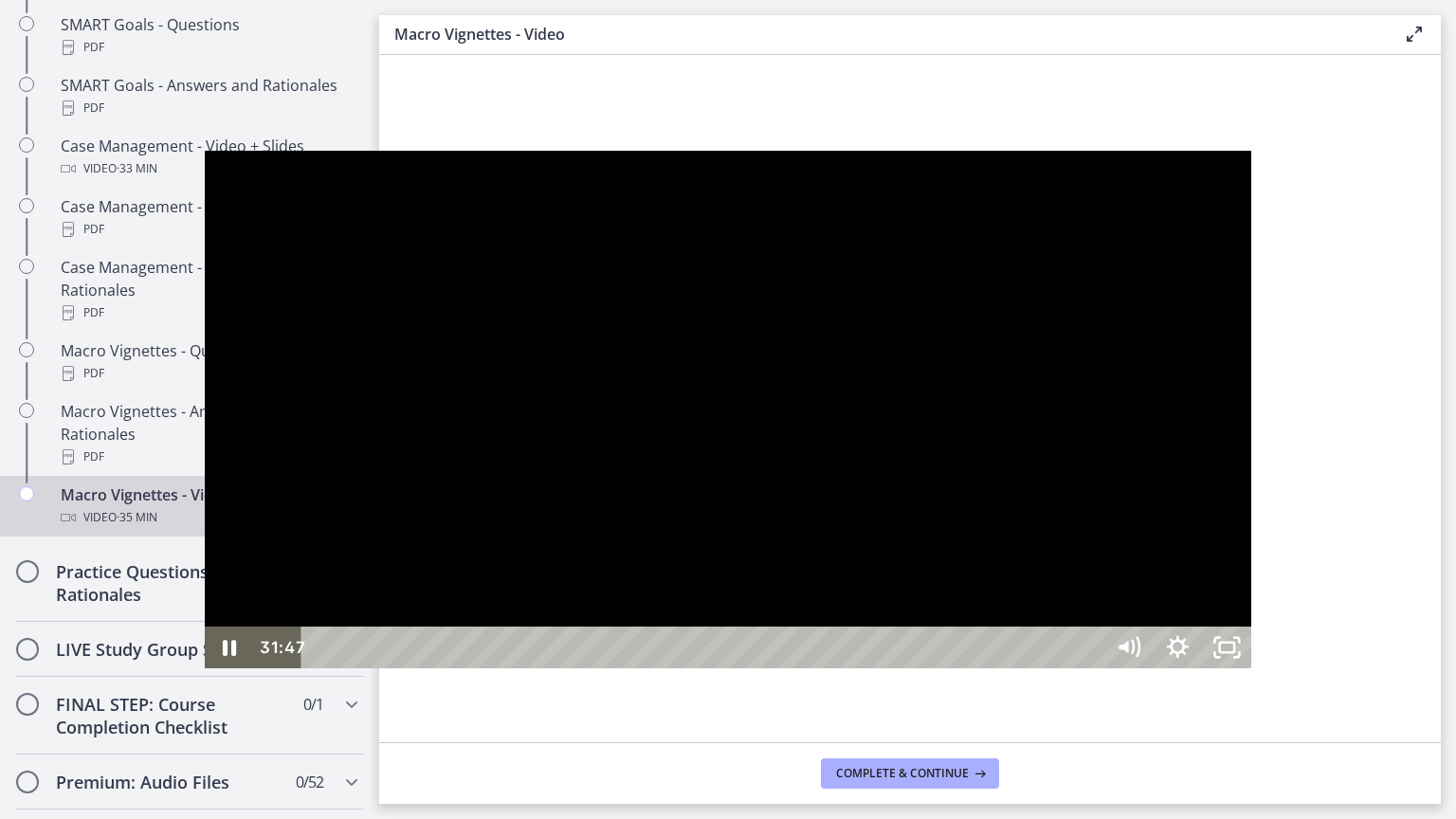 click at bounding box center (728, 409) 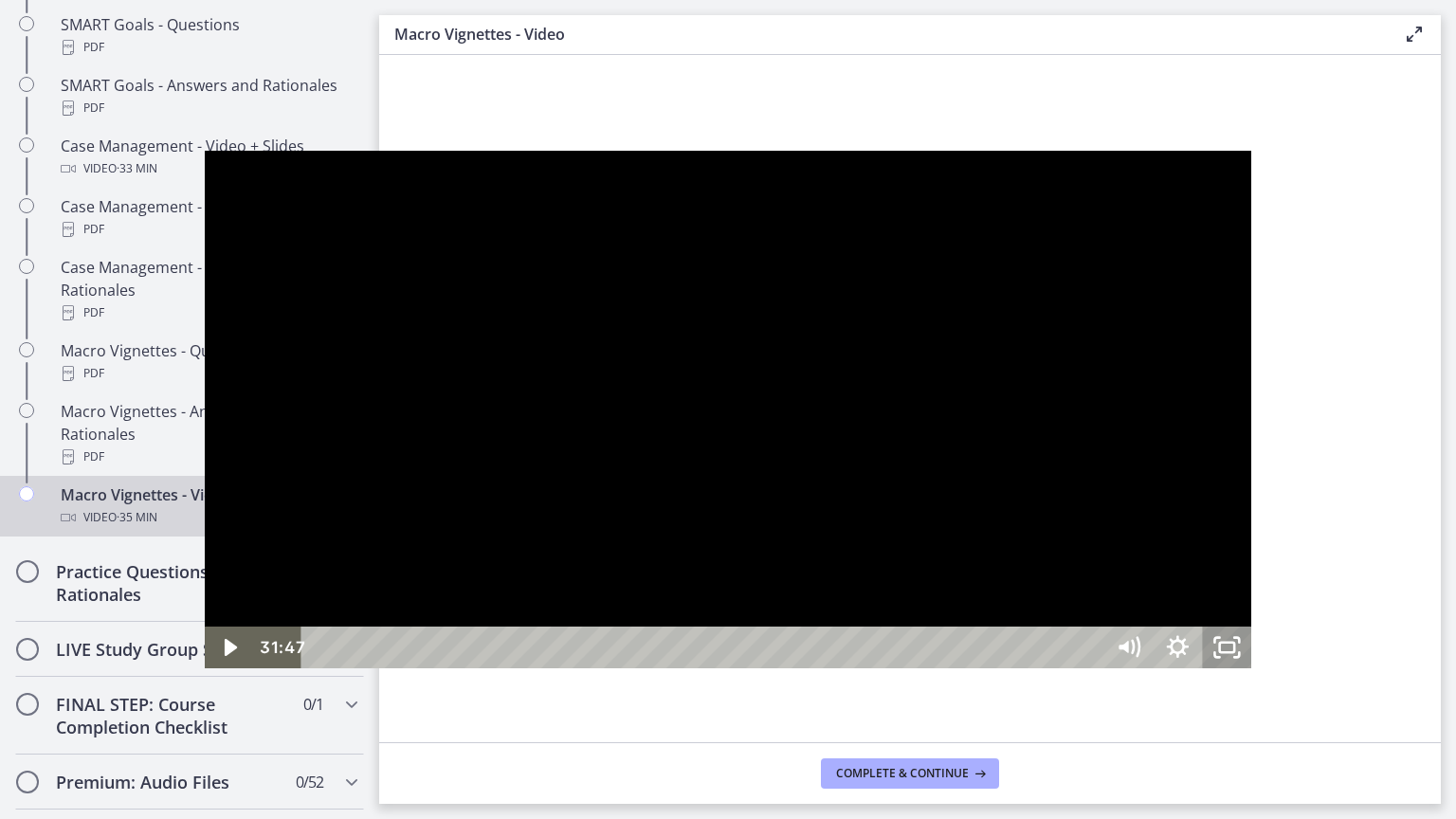 click 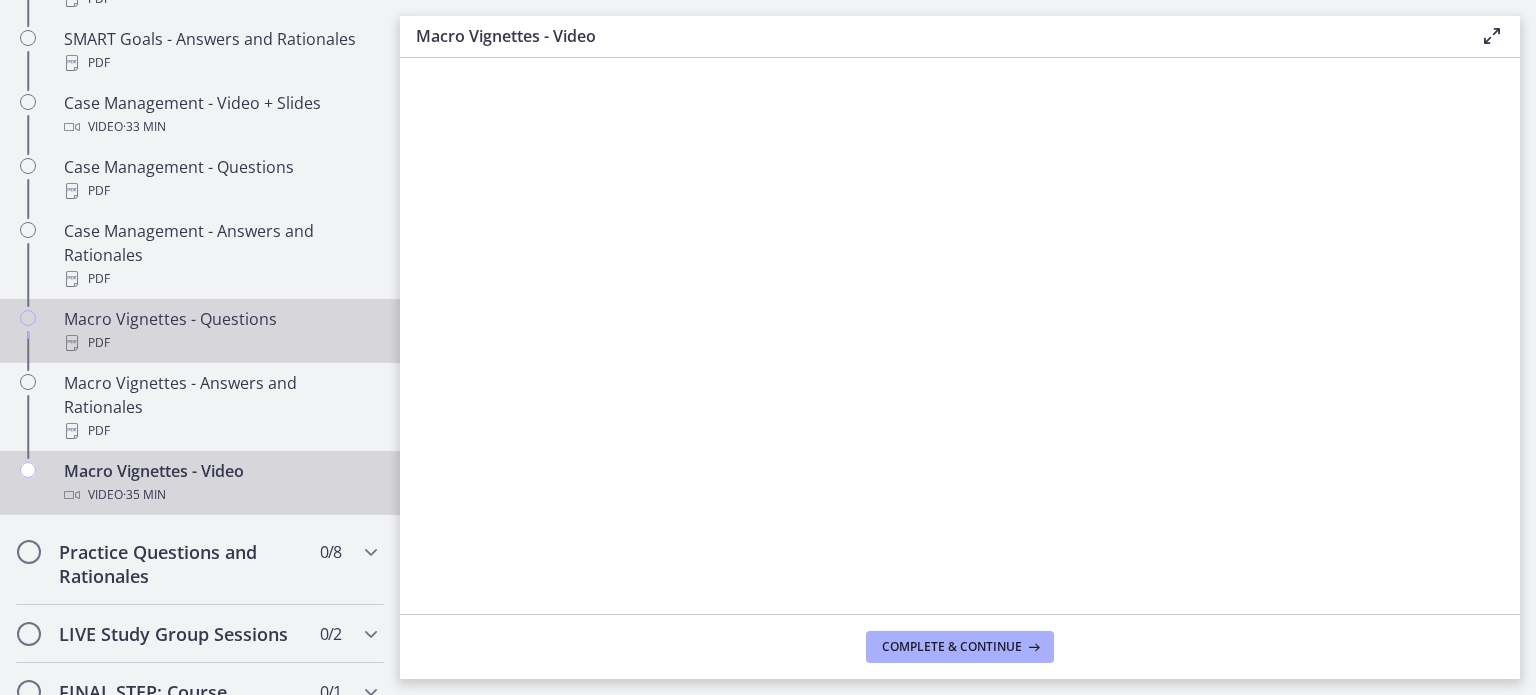 scroll, scrollTop: 1929, scrollLeft: 0, axis: vertical 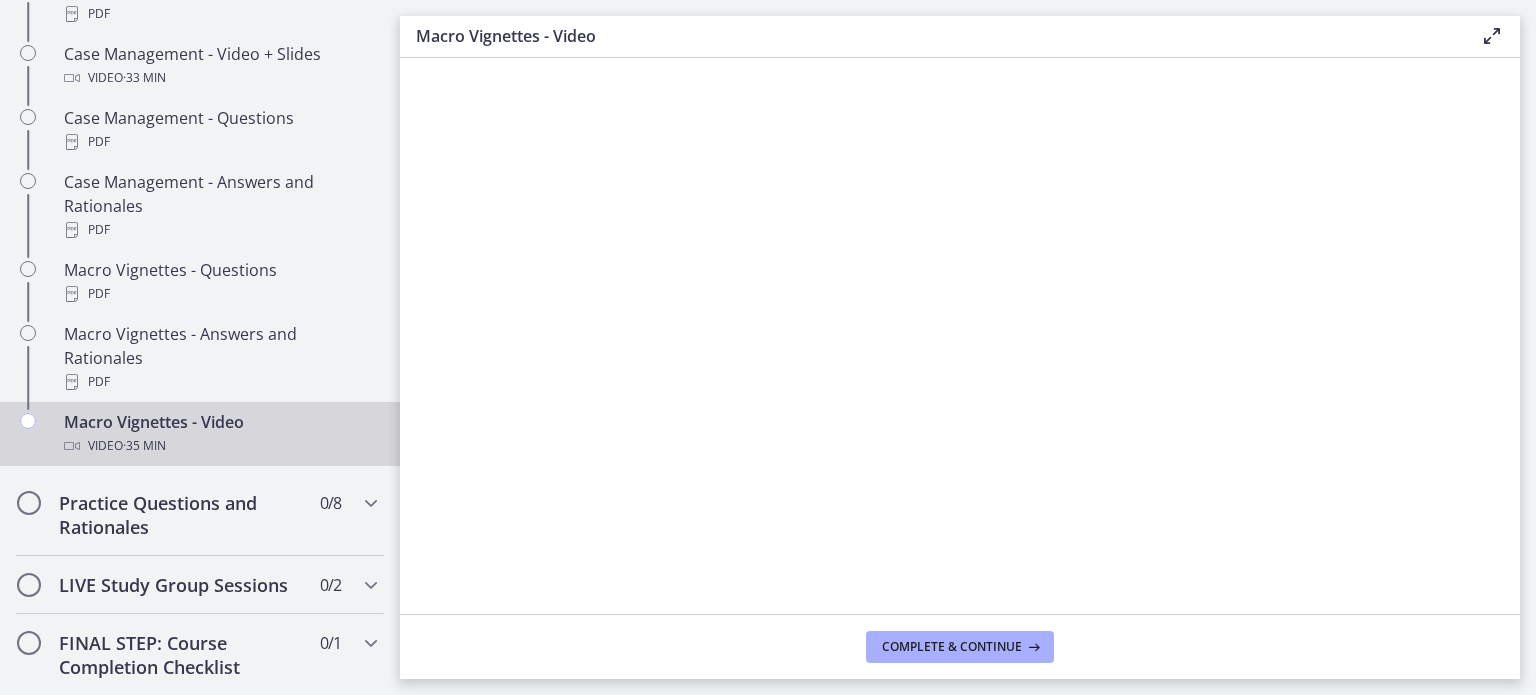 click at bounding box center [960, 333] 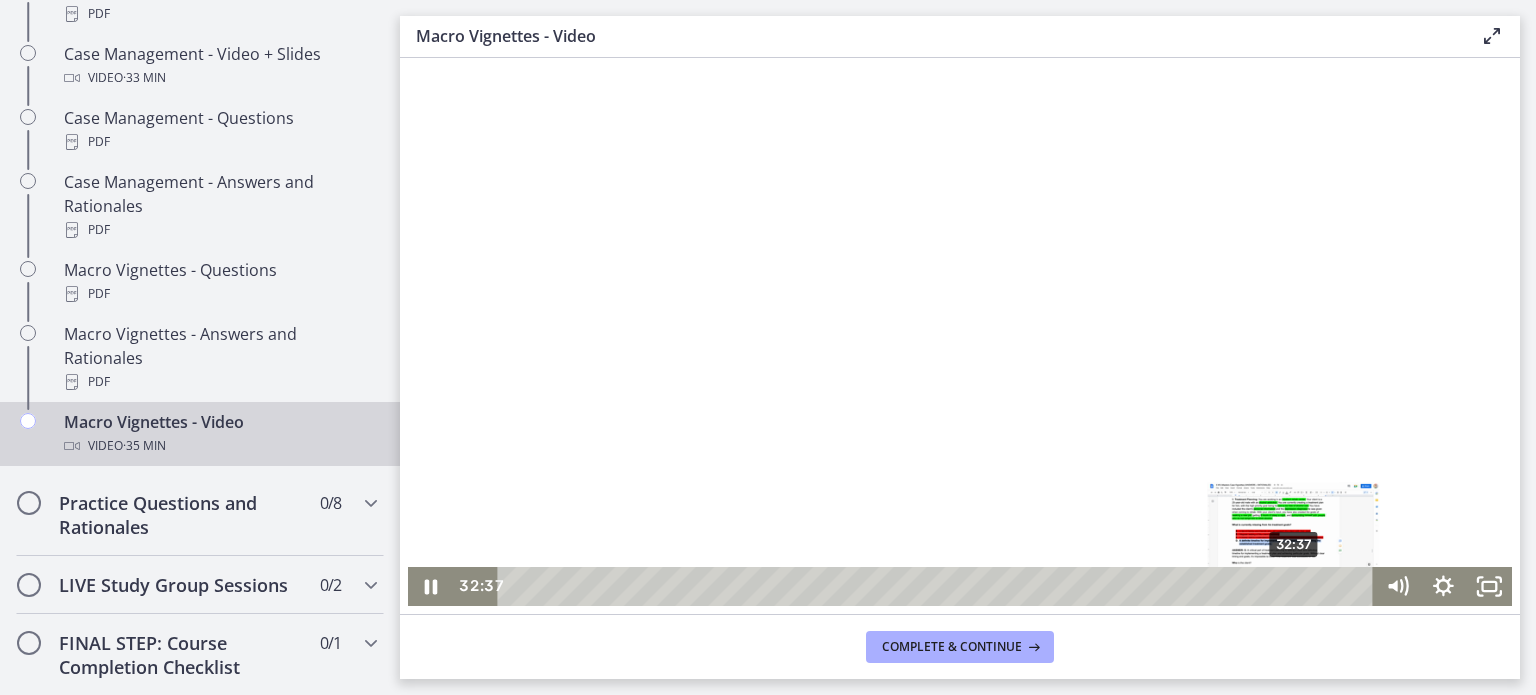 click on "32:37" at bounding box center (939, 586) 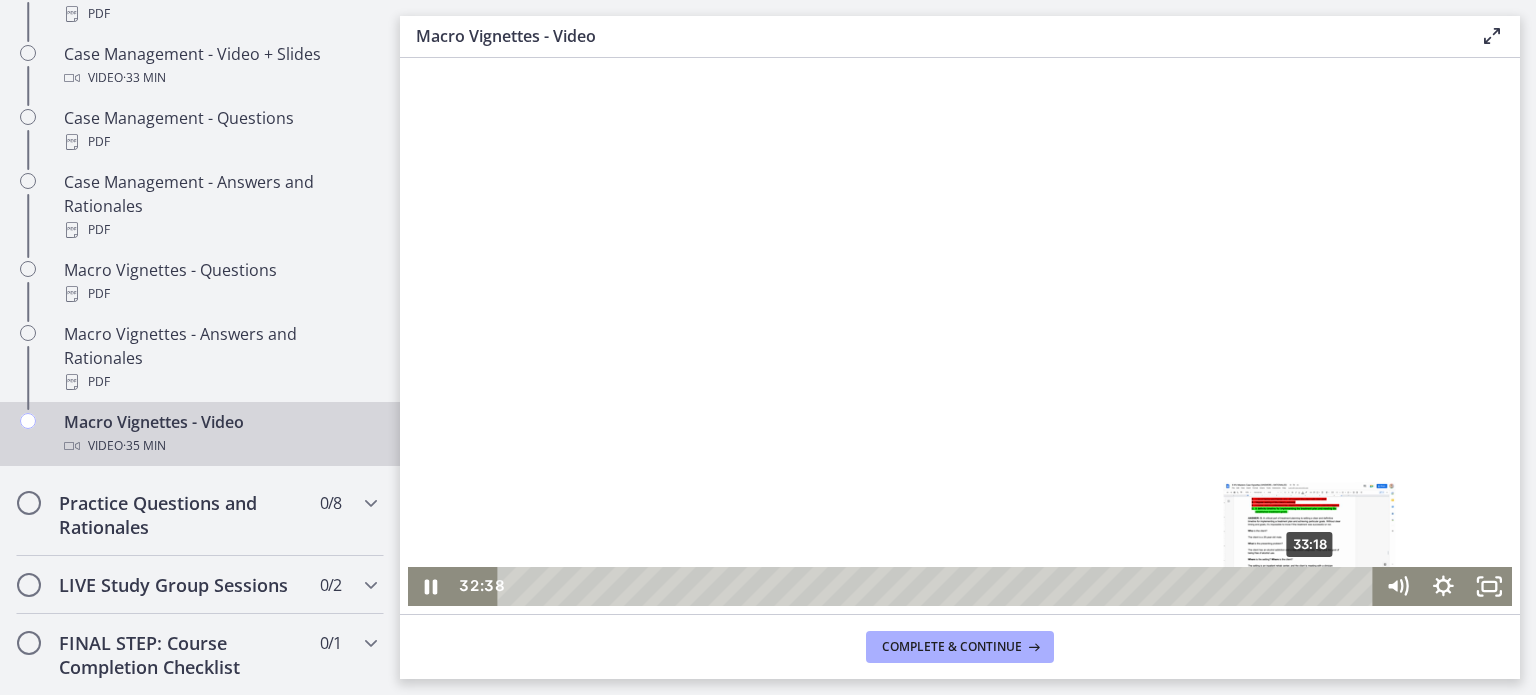 click on "33:18" at bounding box center (939, 586) 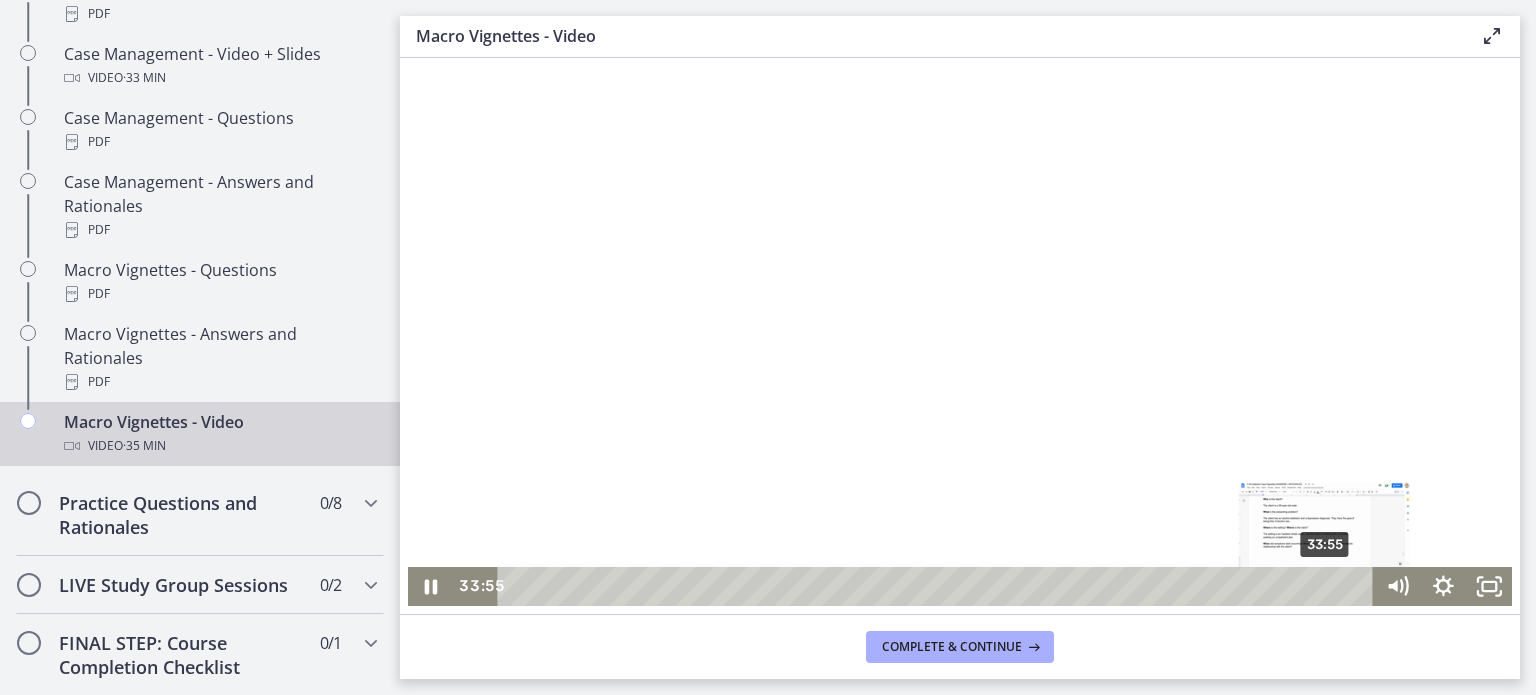 click on "33:55" at bounding box center (939, 586) 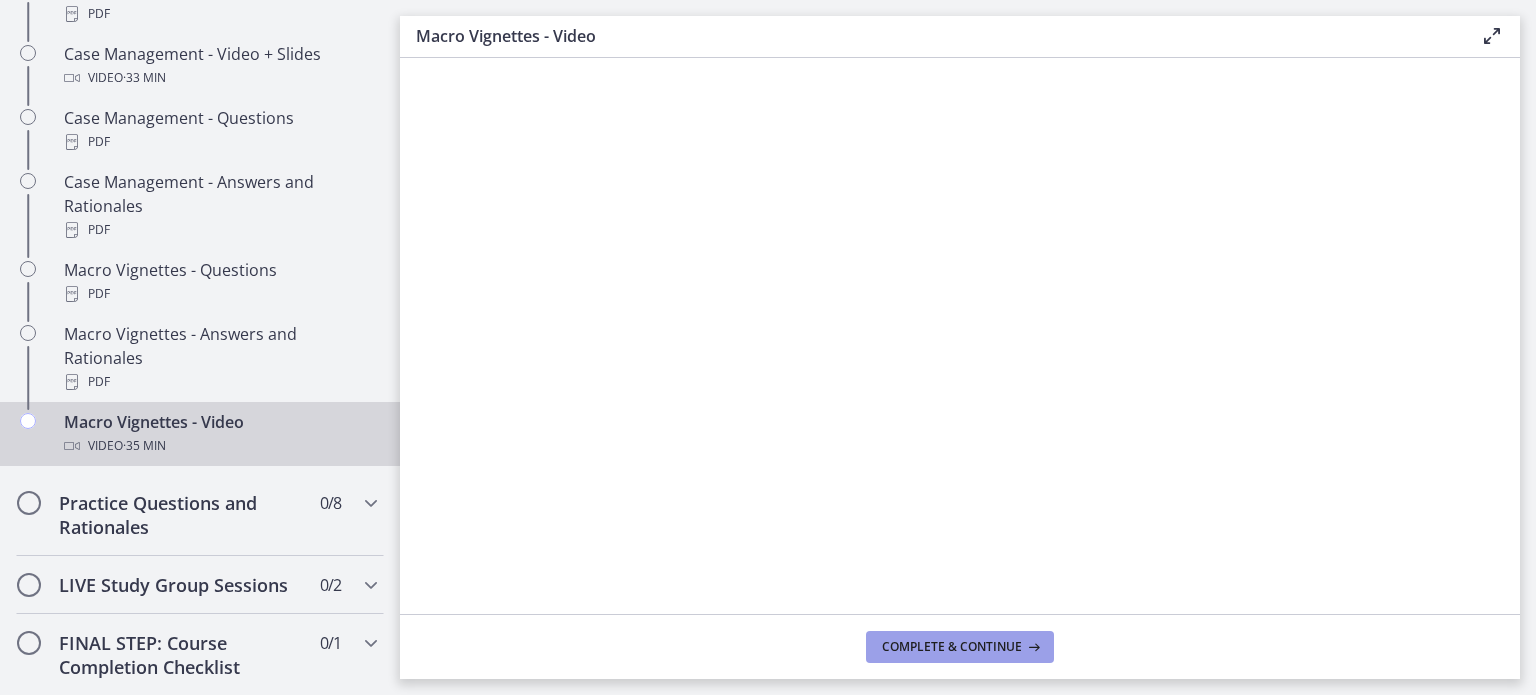 click on "Complete & continue" at bounding box center (960, 647) 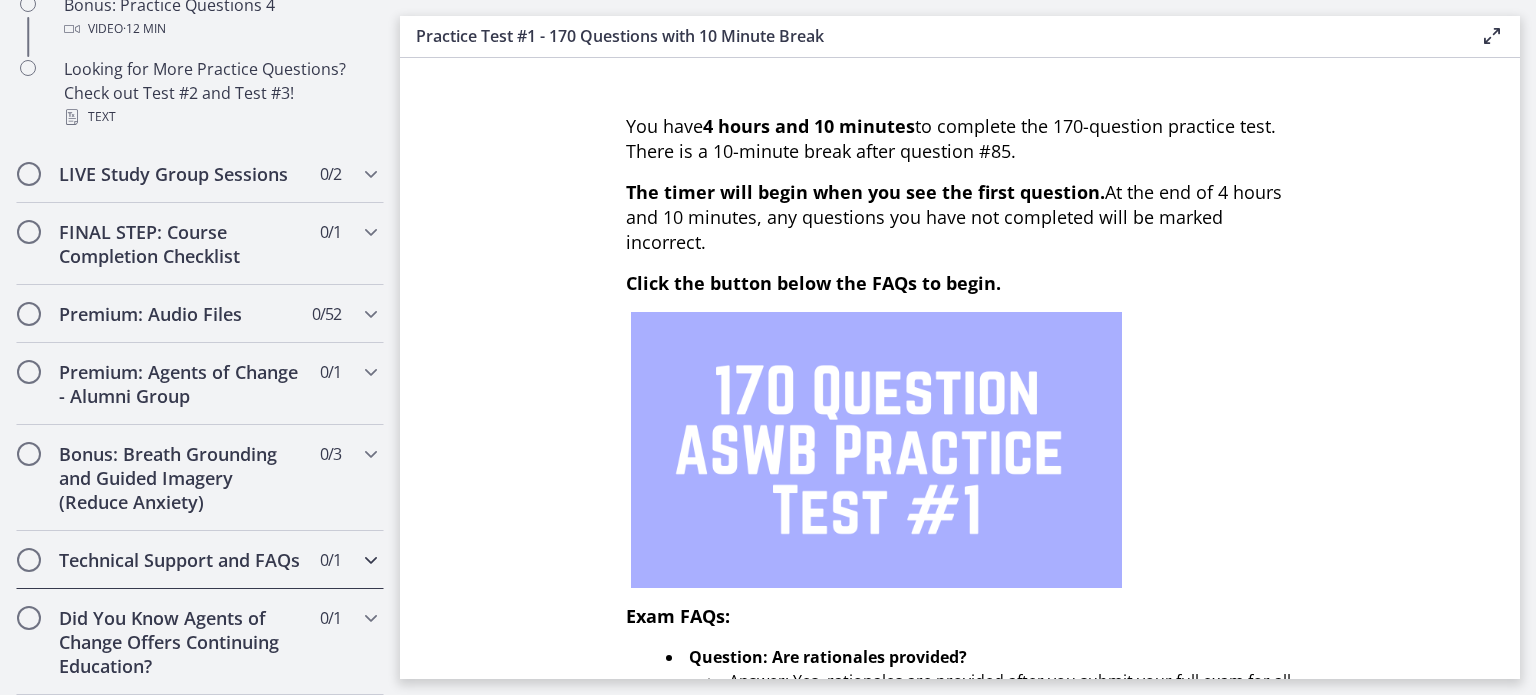scroll, scrollTop: 1629, scrollLeft: 0, axis: vertical 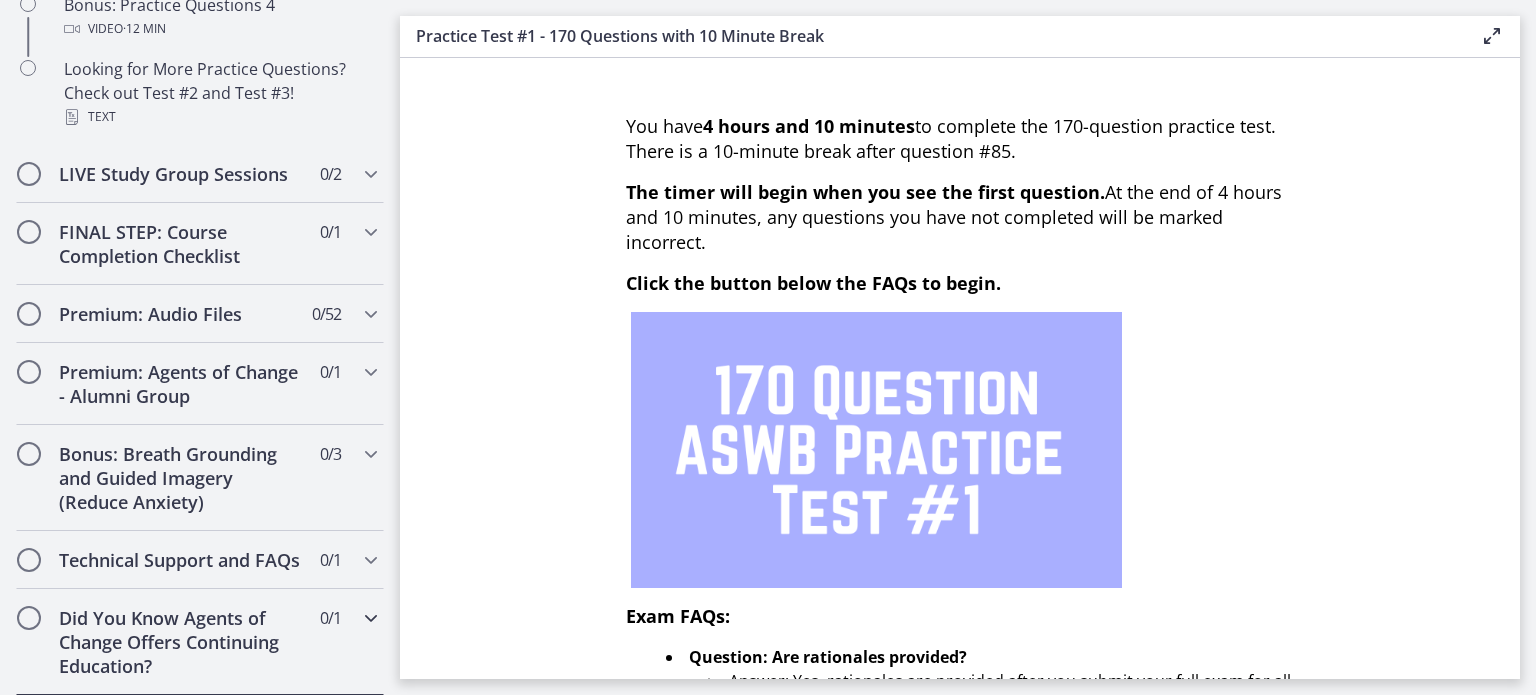 click on "Did You Know Agents of Change Offers Continuing Education?
0  /  1
Completed" at bounding box center (200, 642) 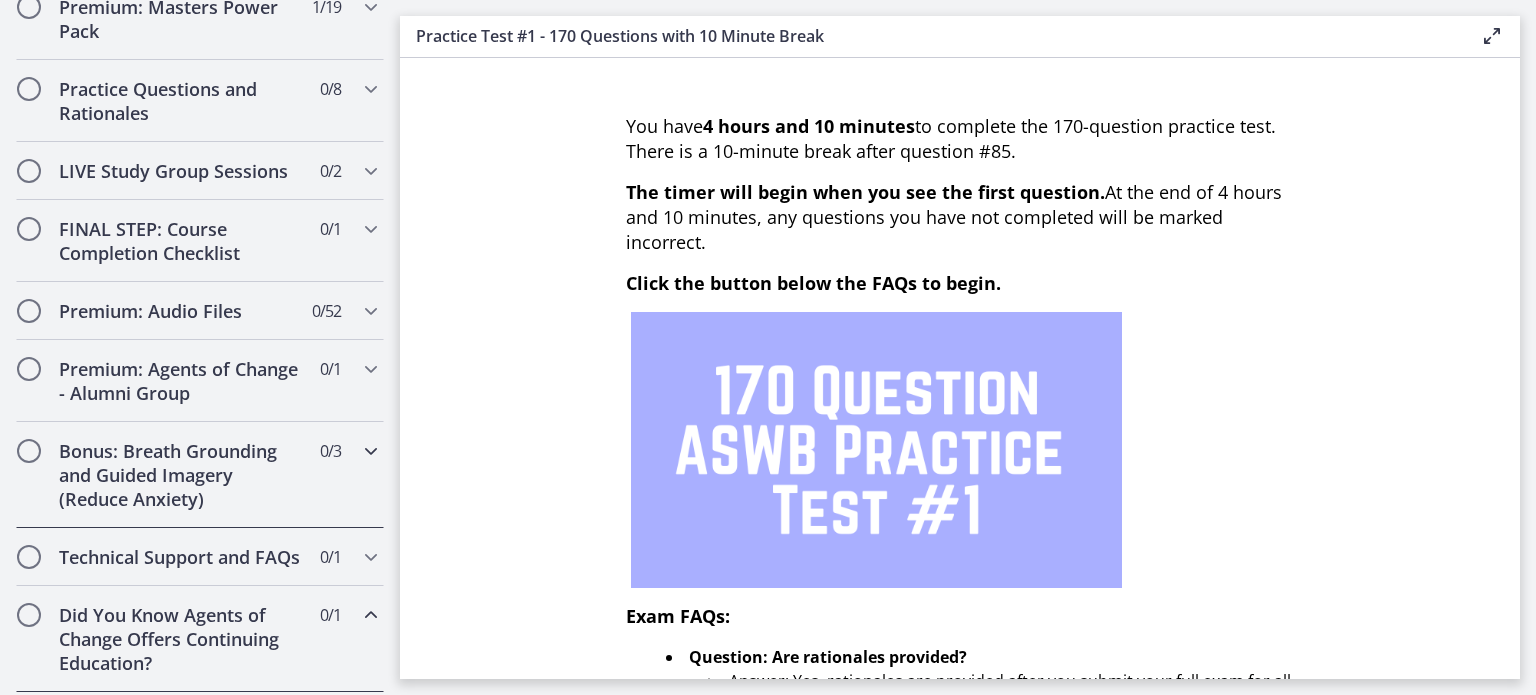 scroll, scrollTop: 955, scrollLeft: 0, axis: vertical 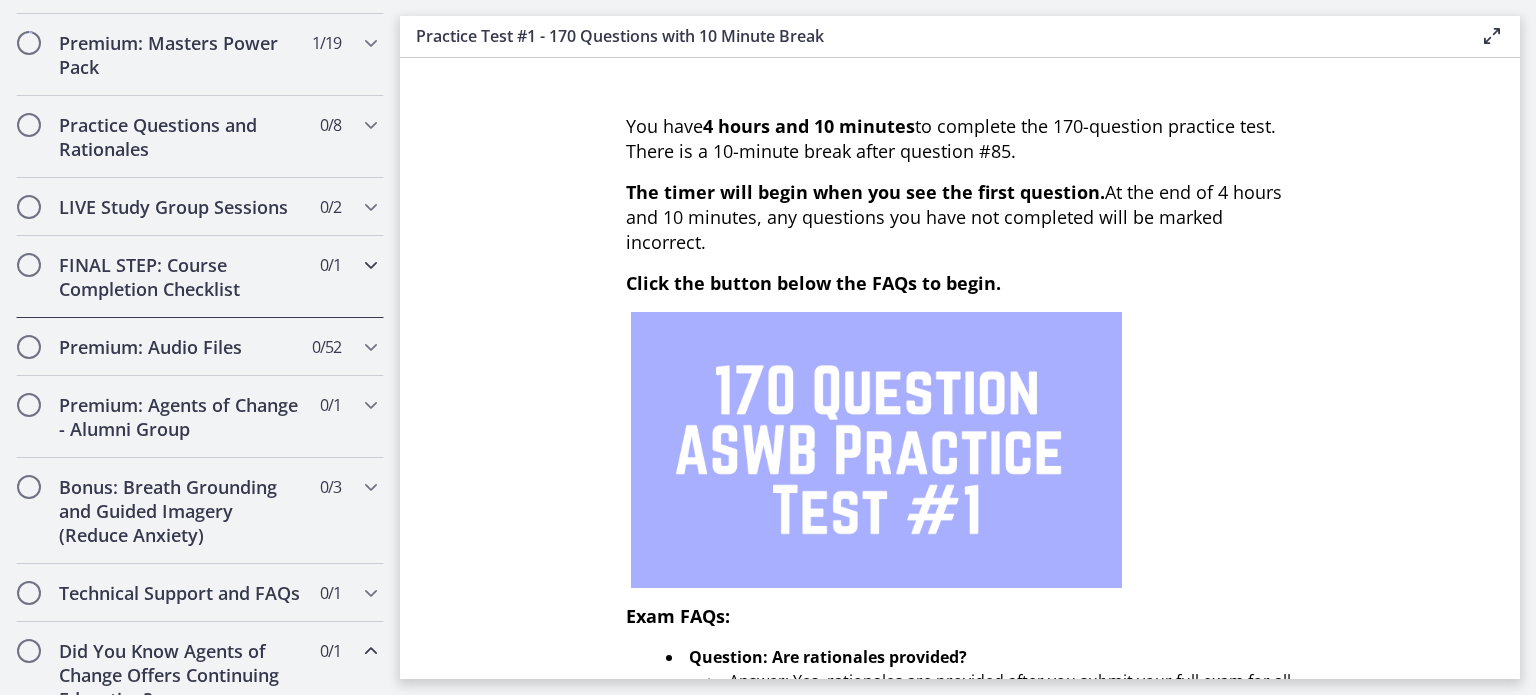 click on "FINAL STEP: Course Completion Checklist" at bounding box center [181, 277] 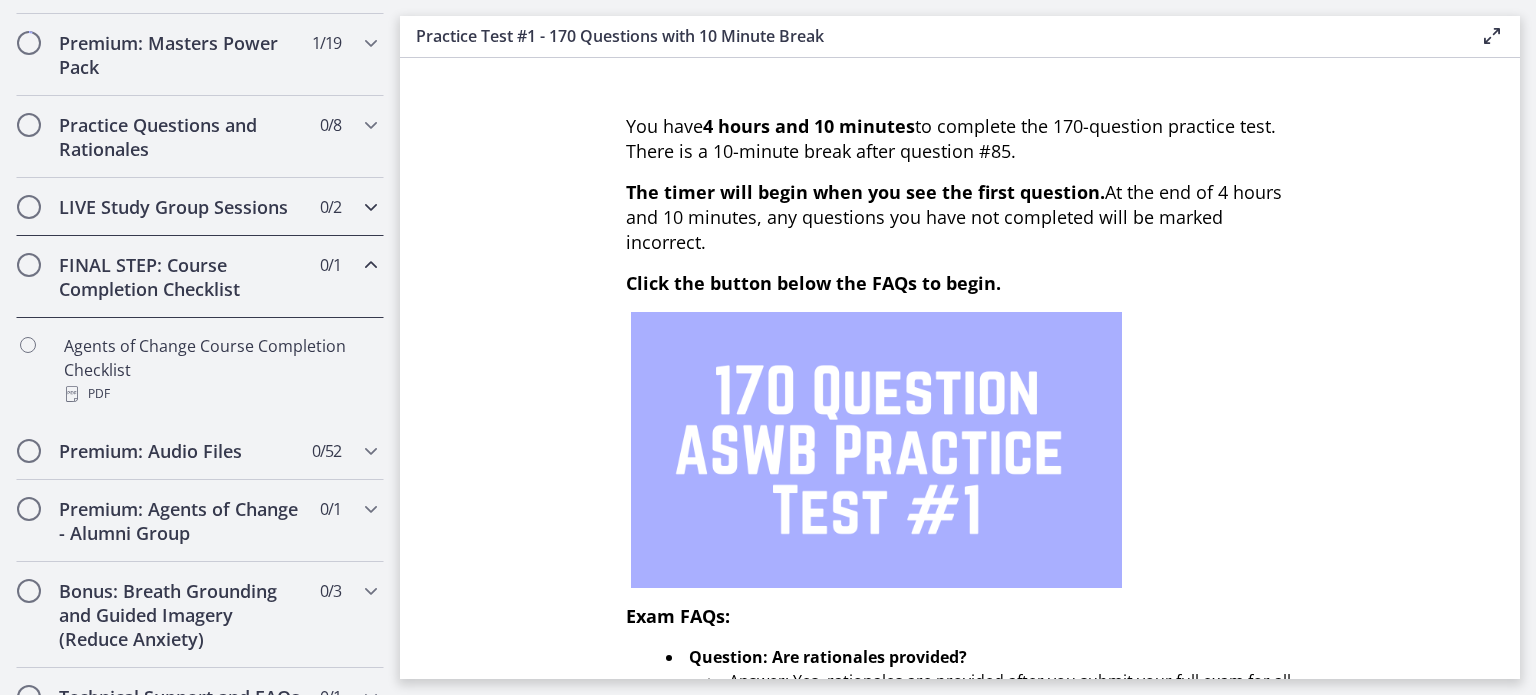 click on "LIVE Study Group Sessions" at bounding box center [181, 207] 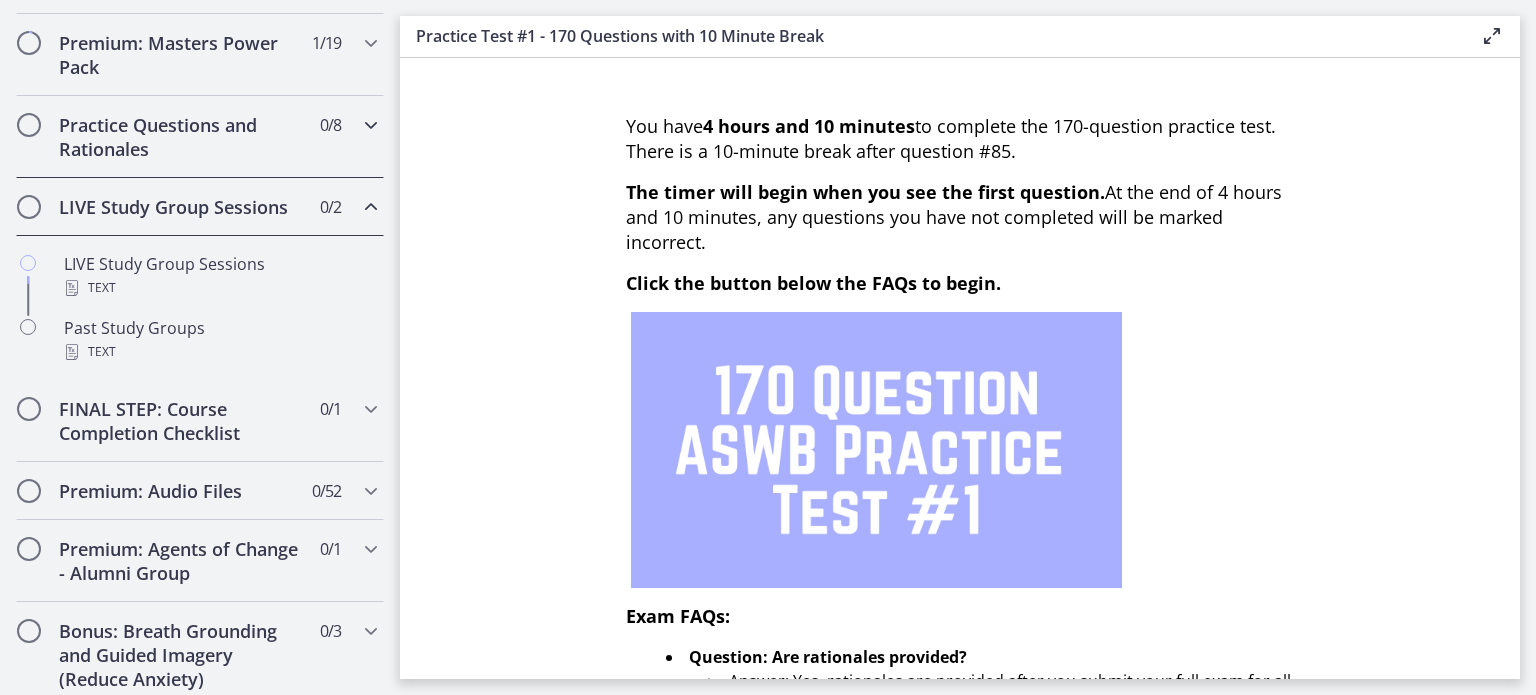 click on "Practice Questions and Rationales" at bounding box center [181, 137] 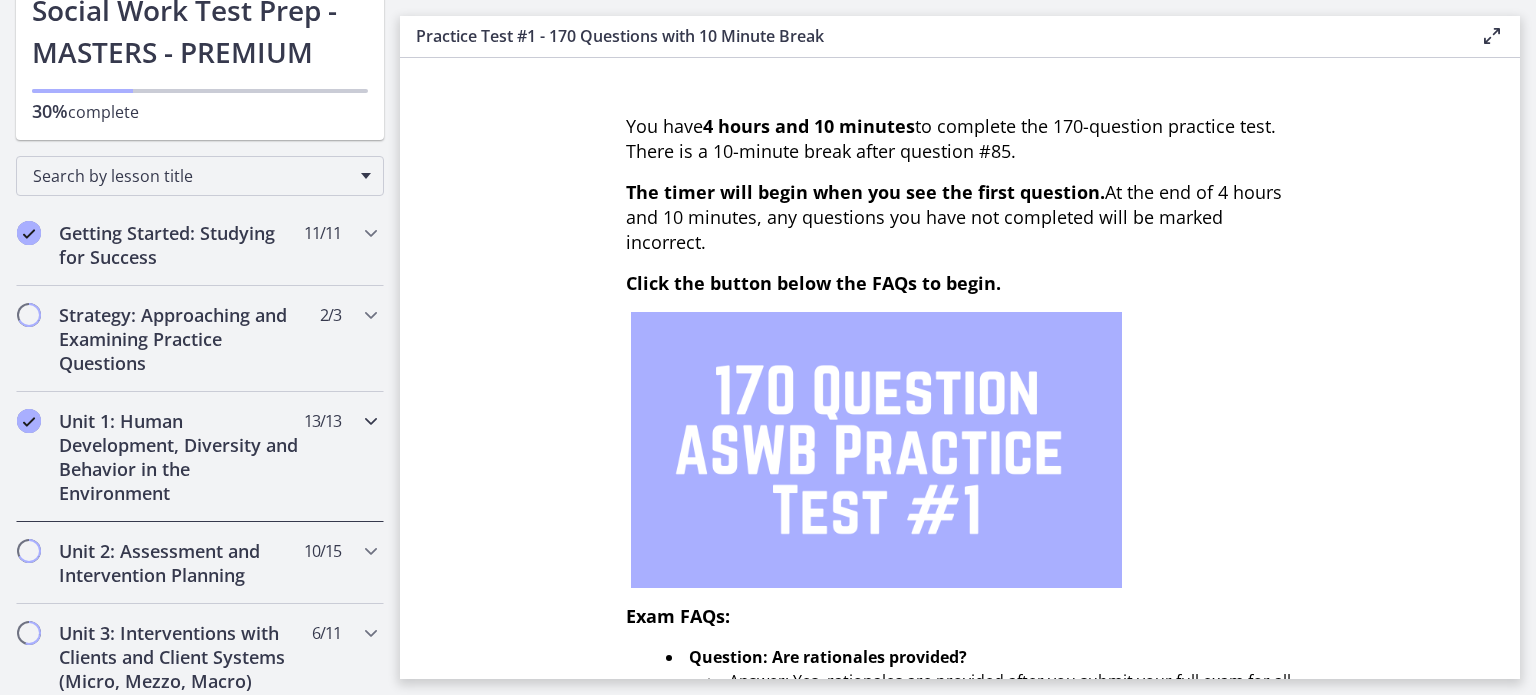 scroll, scrollTop: 300, scrollLeft: 0, axis: vertical 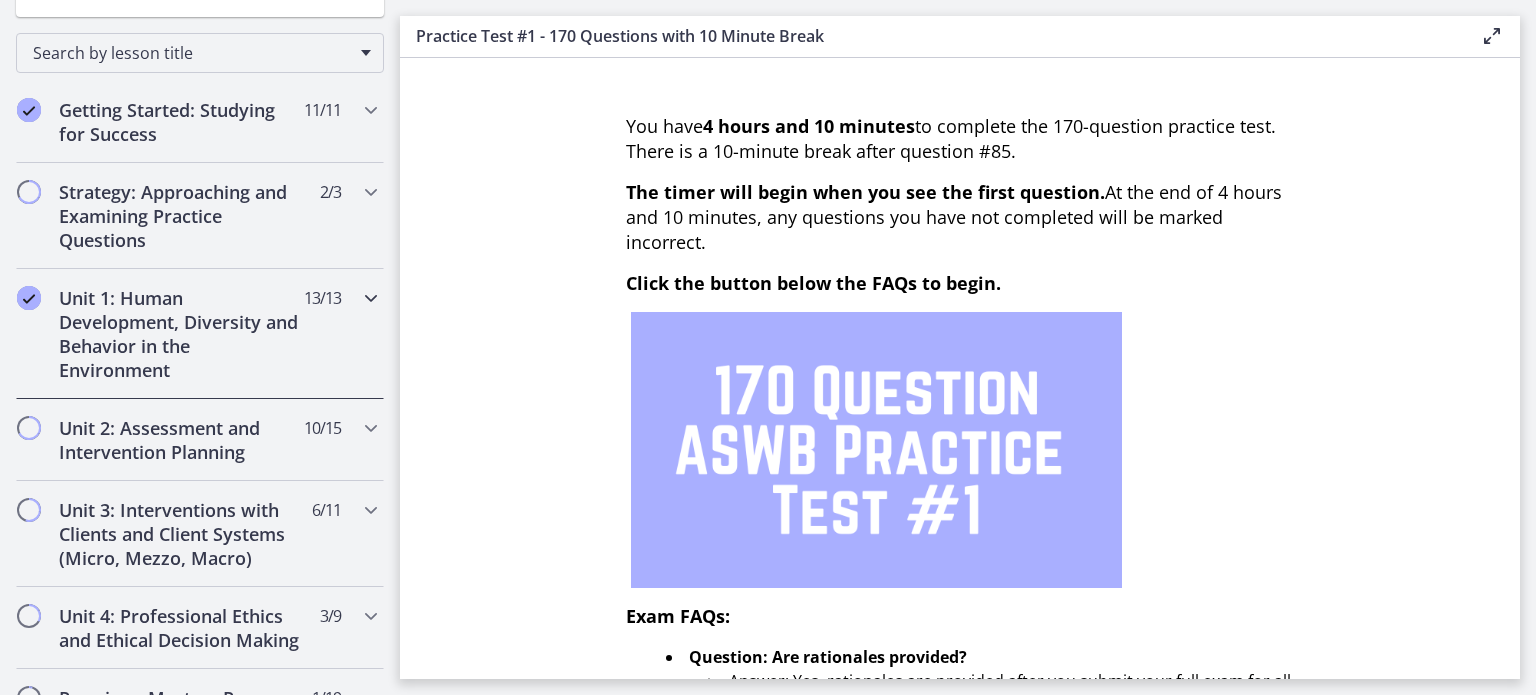 click at bounding box center [371, 298] 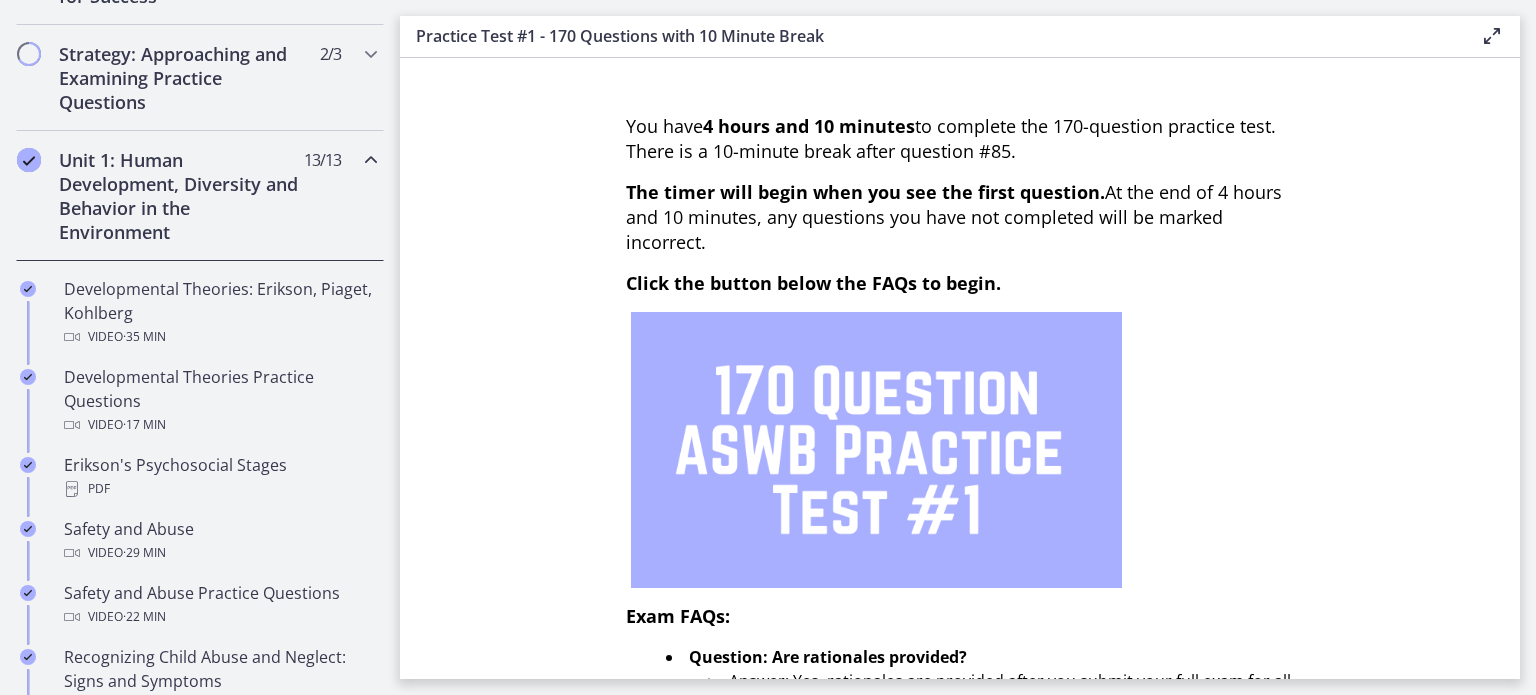 scroll, scrollTop: 500, scrollLeft: 0, axis: vertical 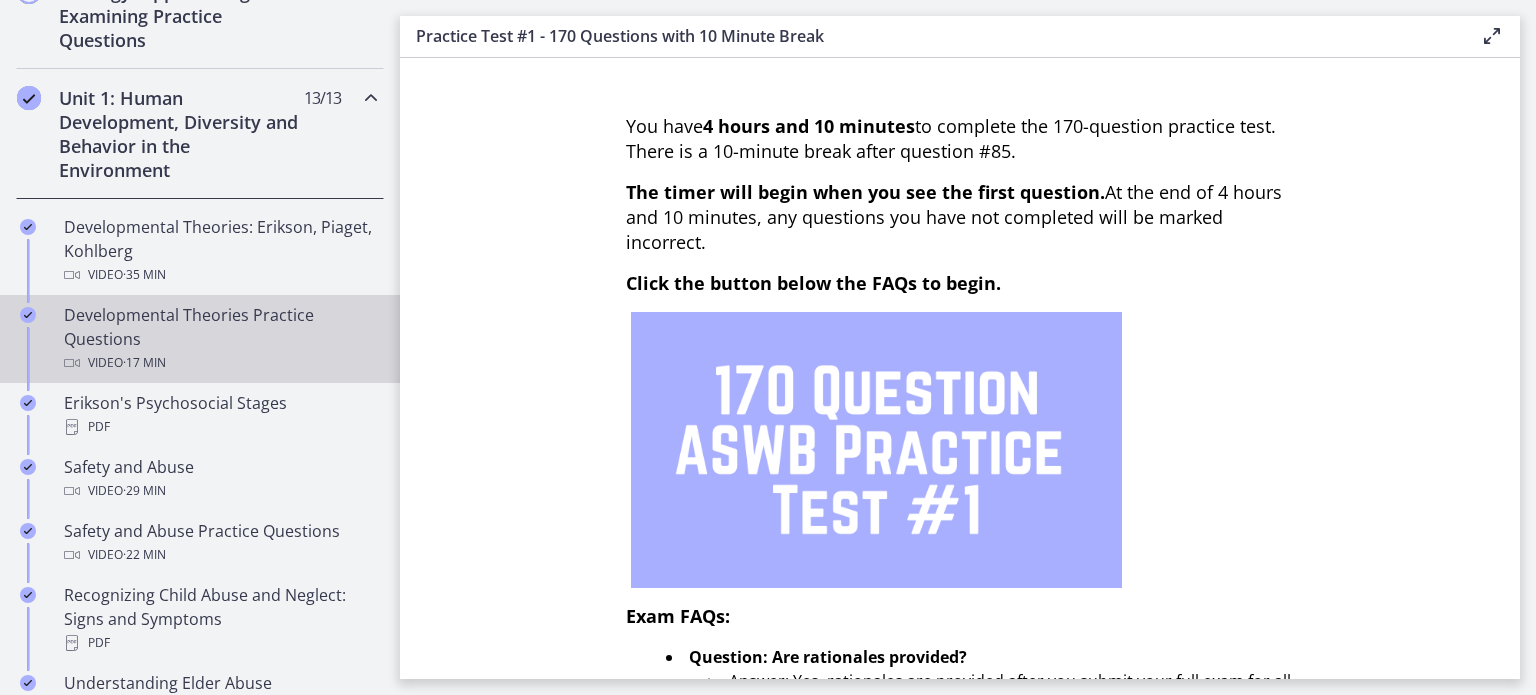 click on "Developmental Theories Practice Questions
Video
·  17 min" at bounding box center (220, 339) 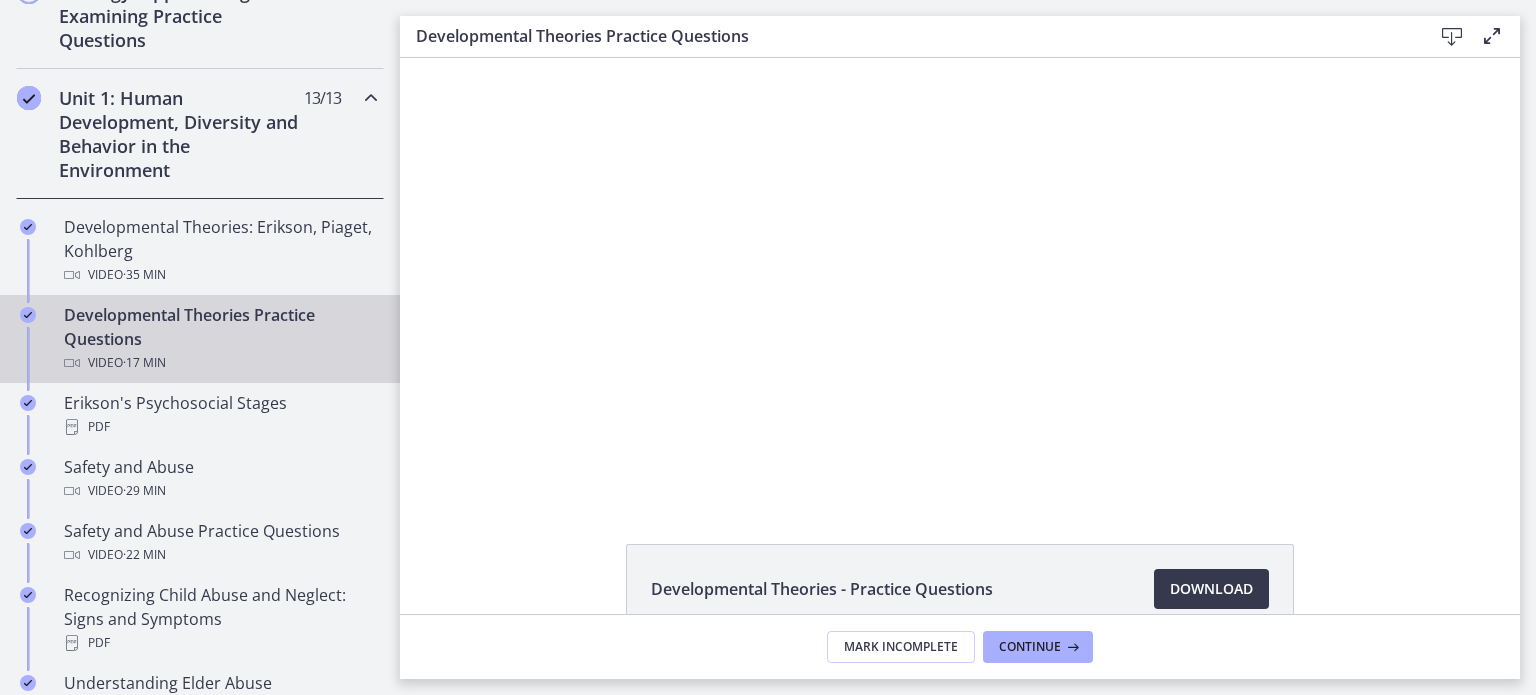 scroll, scrollTop: 0, scrollLeft: 0, axis: both 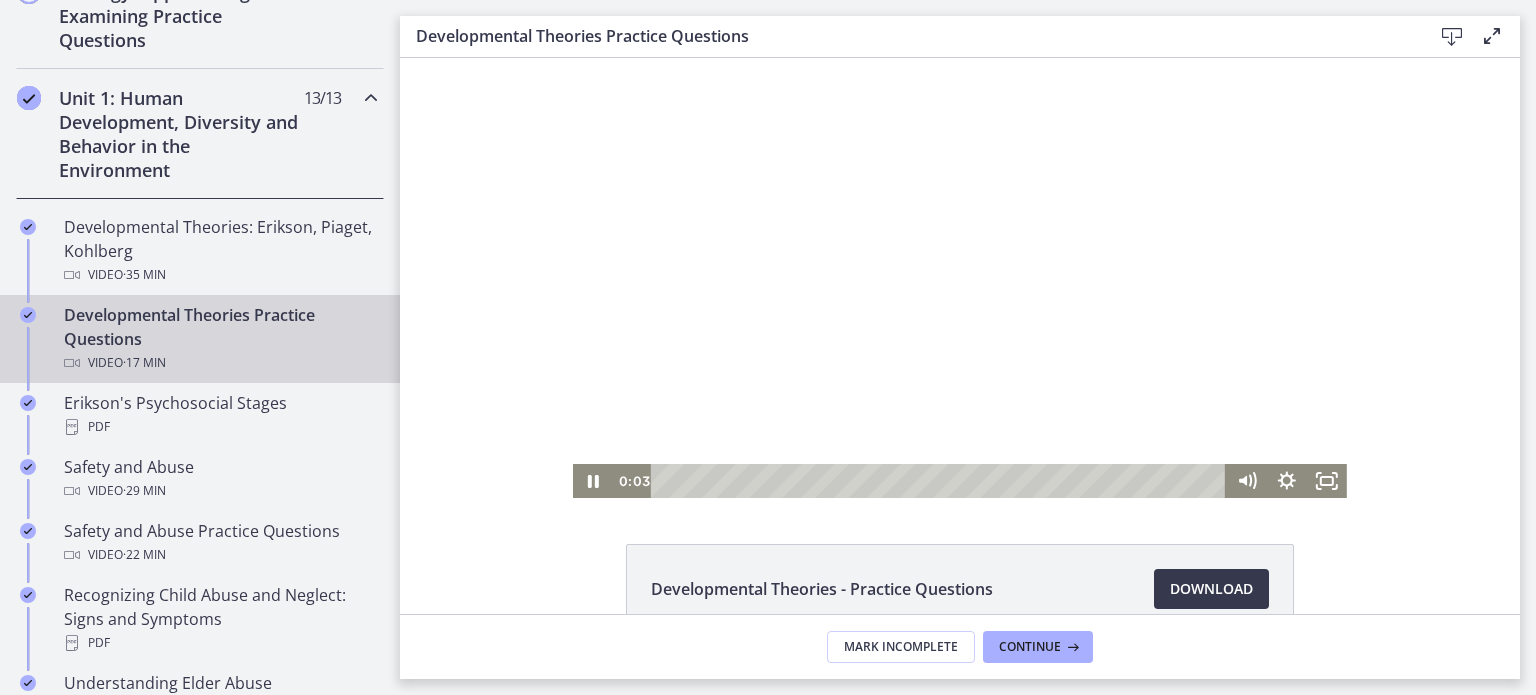 click at bounding box center (960, 278) 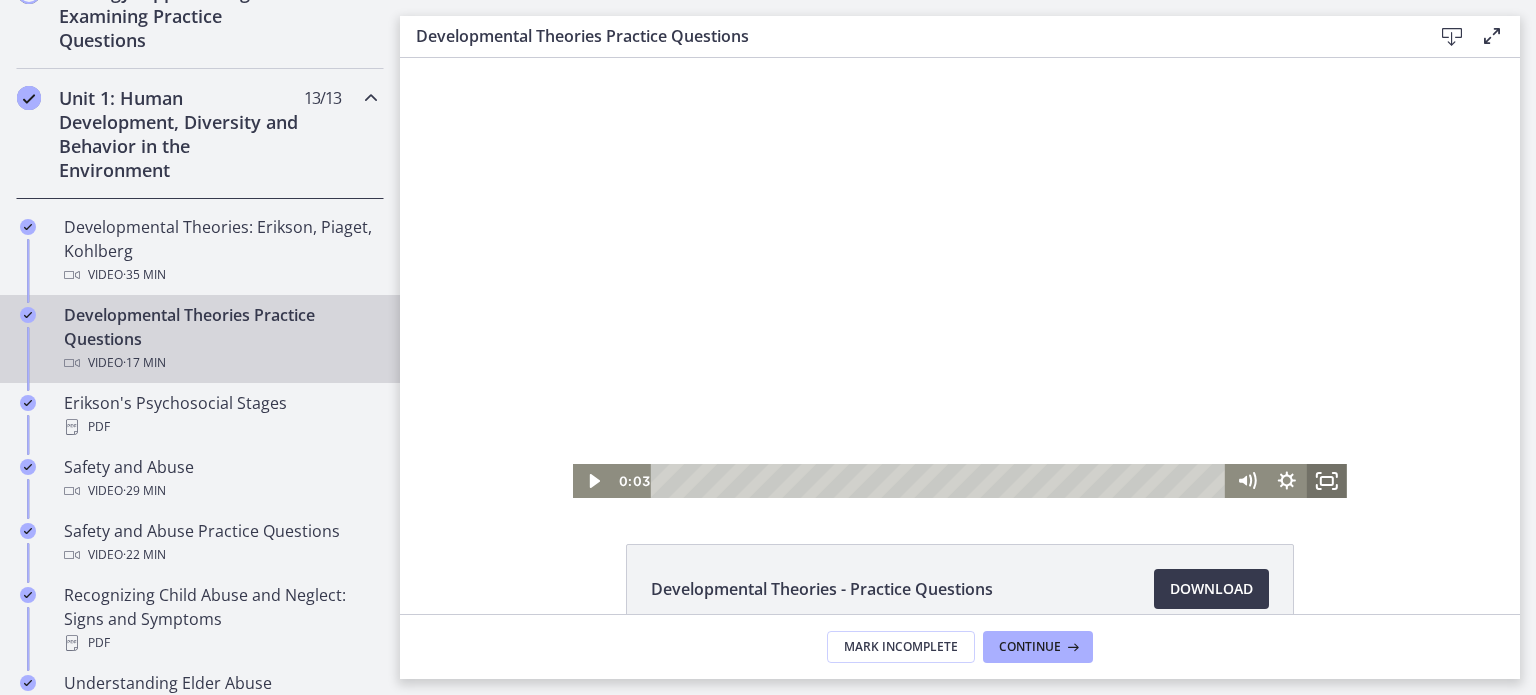 click 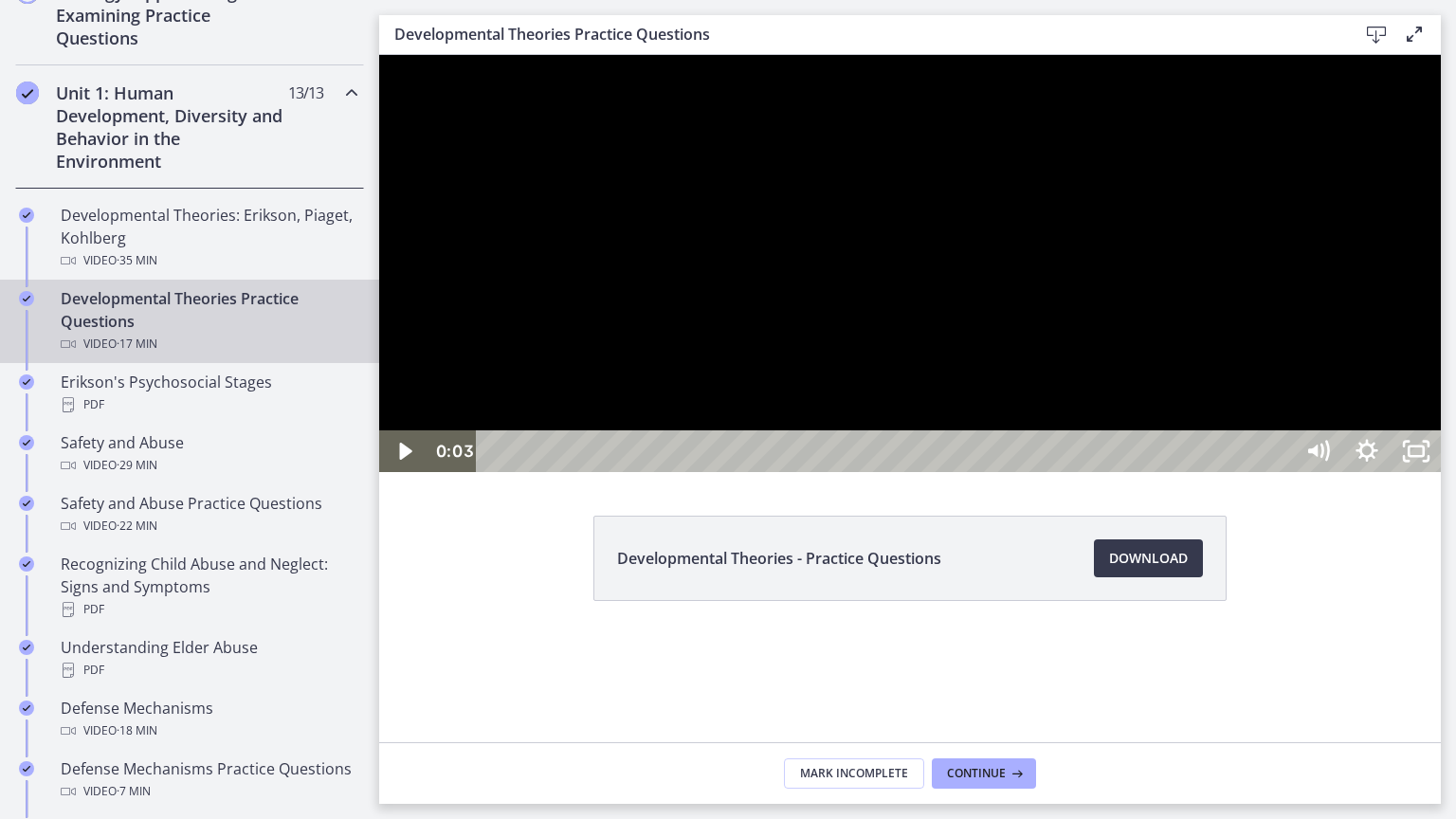 click at bounding box center (910, 264) 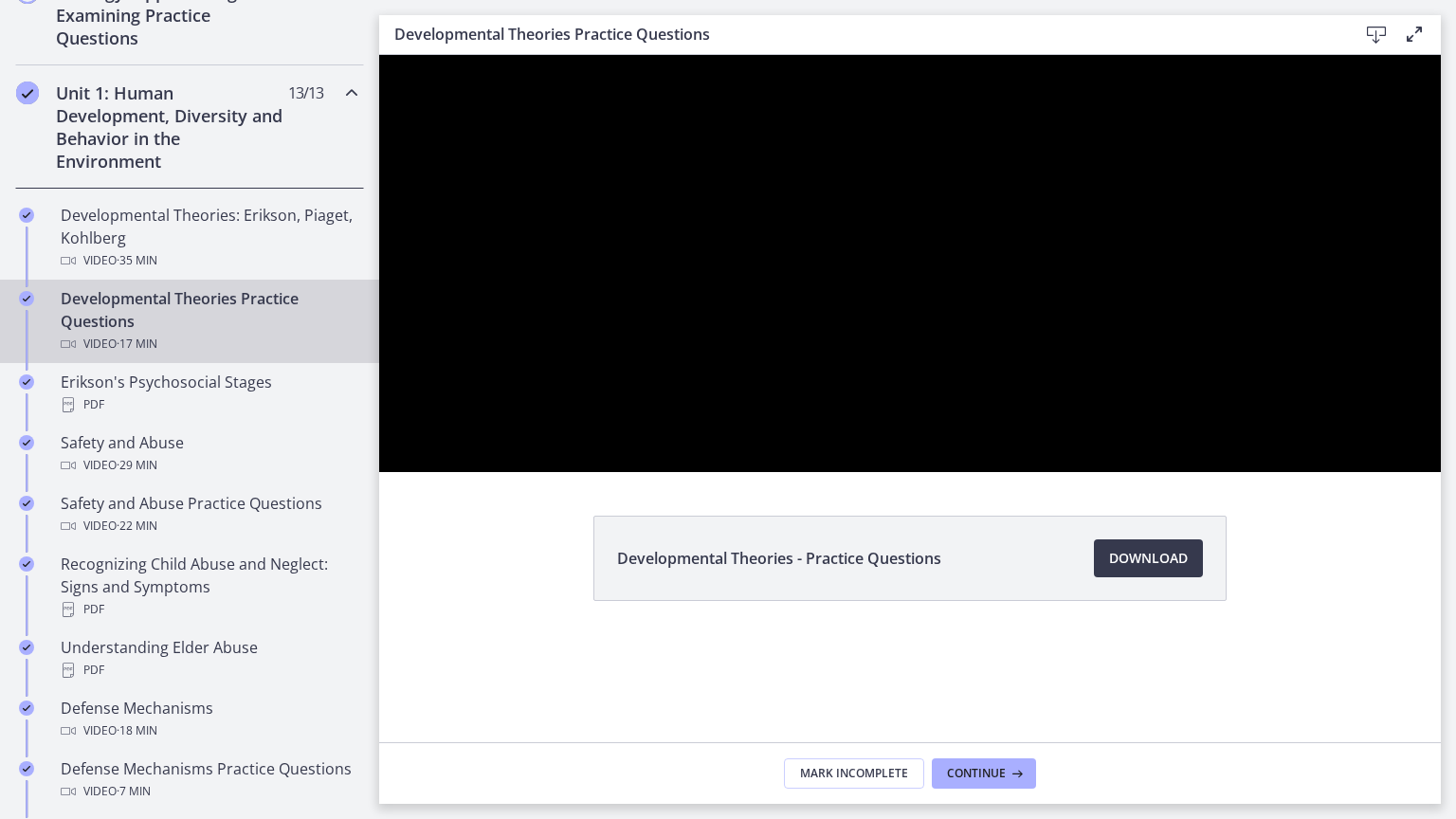 type 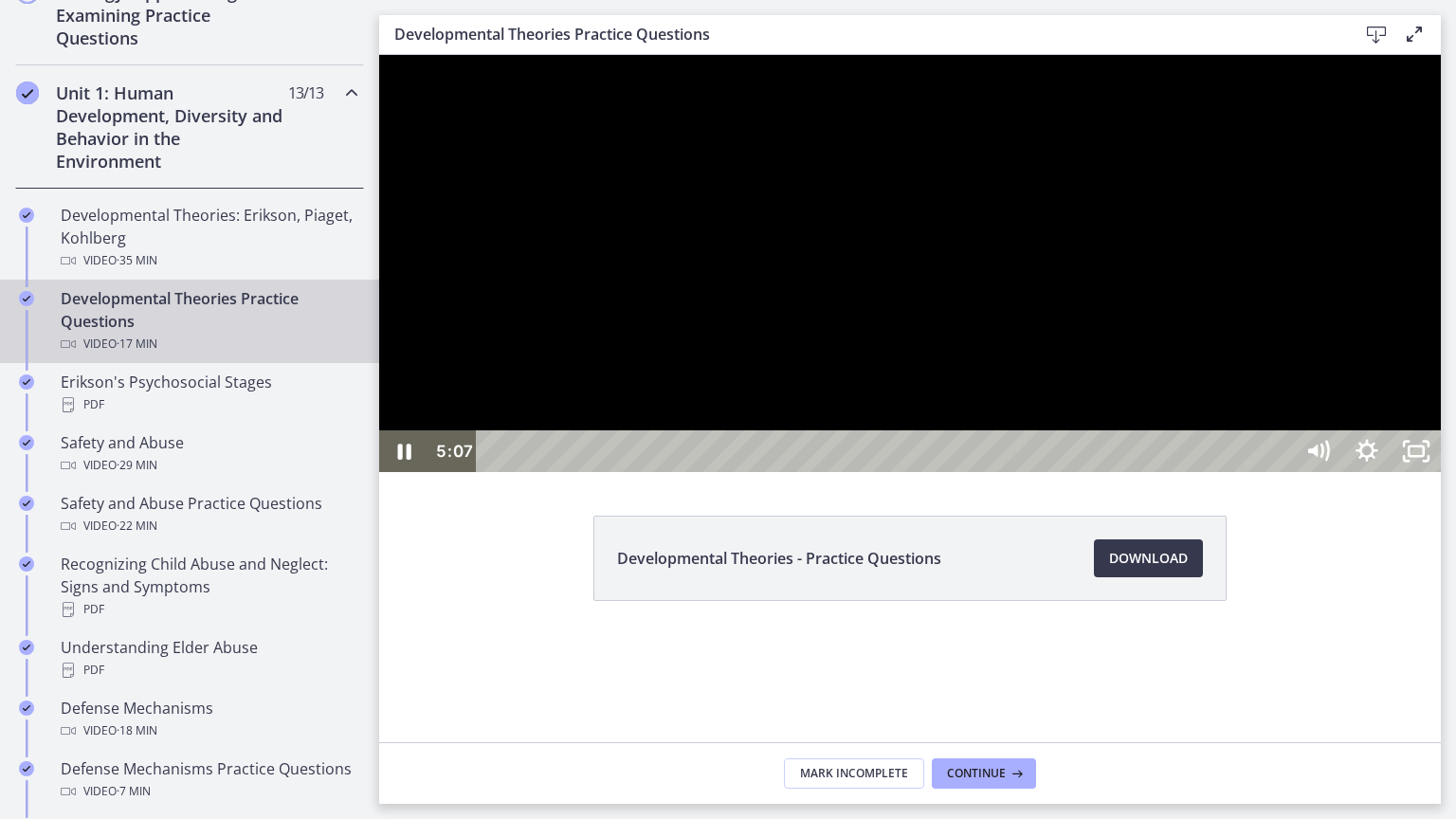 click at bounding box center (910, 264) 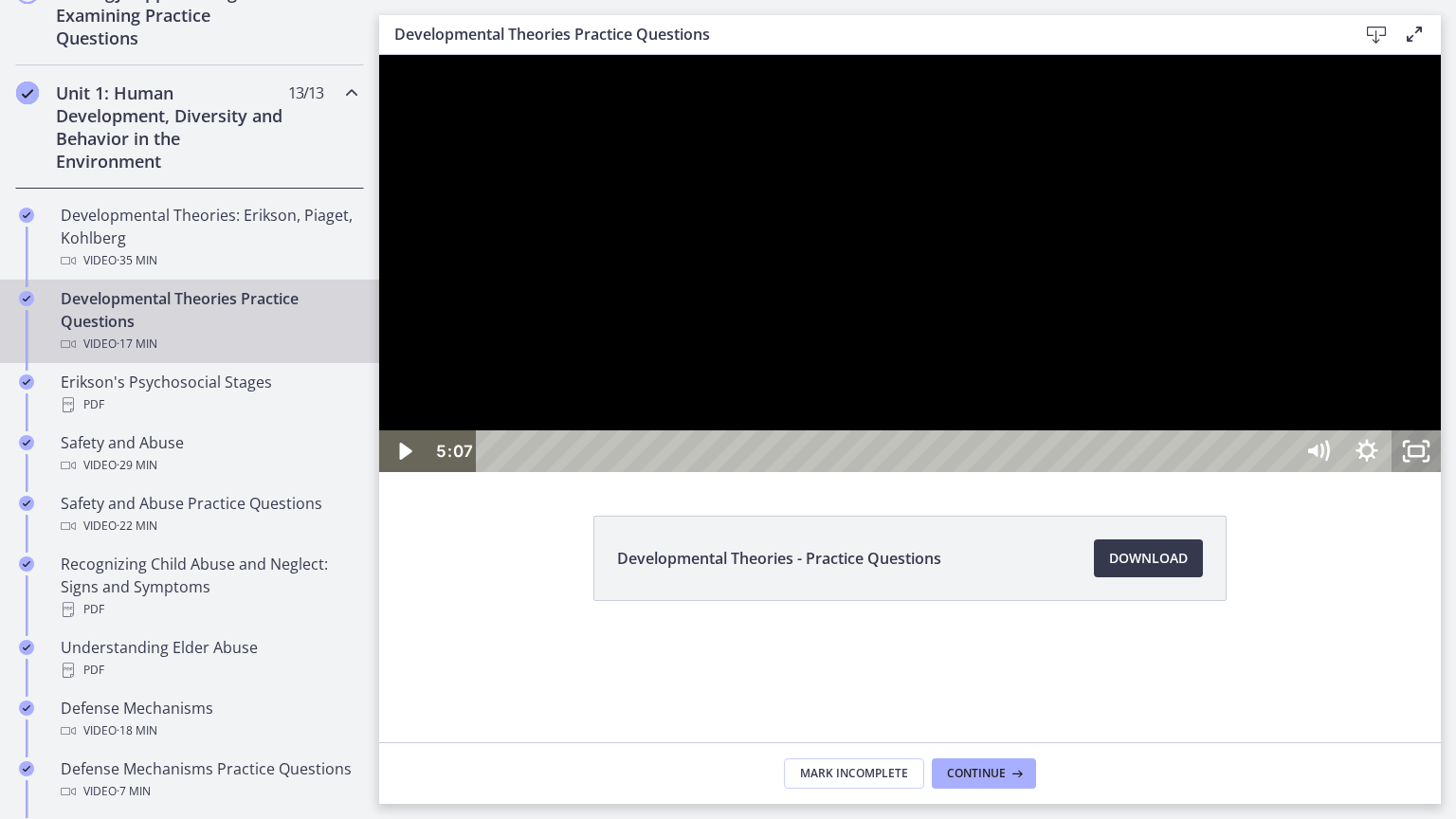 click 